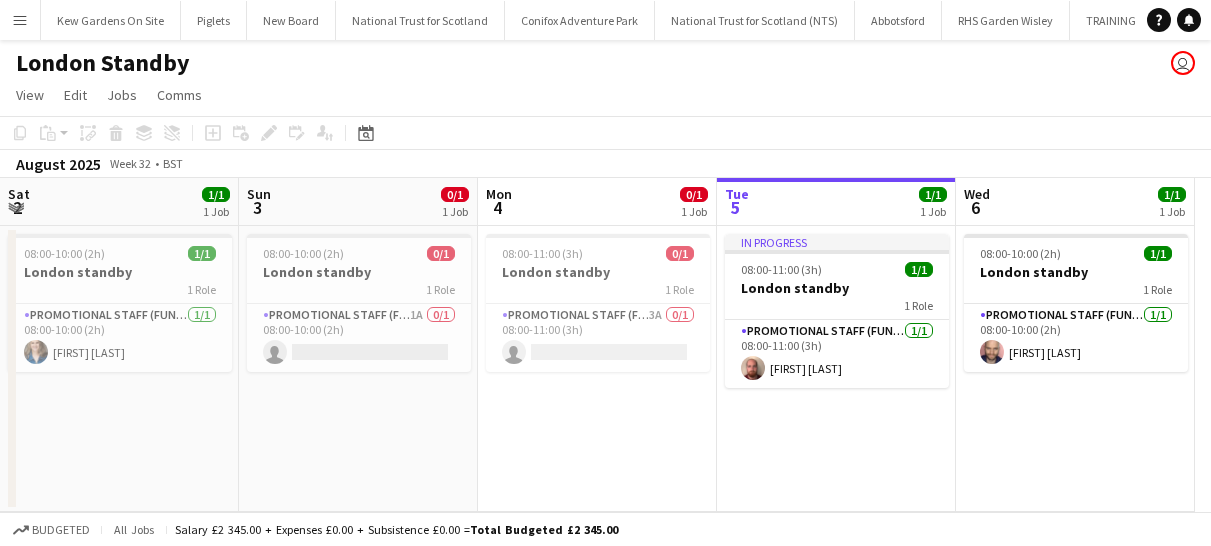scroll, scrollTop: 0, scrollLeft: 0, axis: both 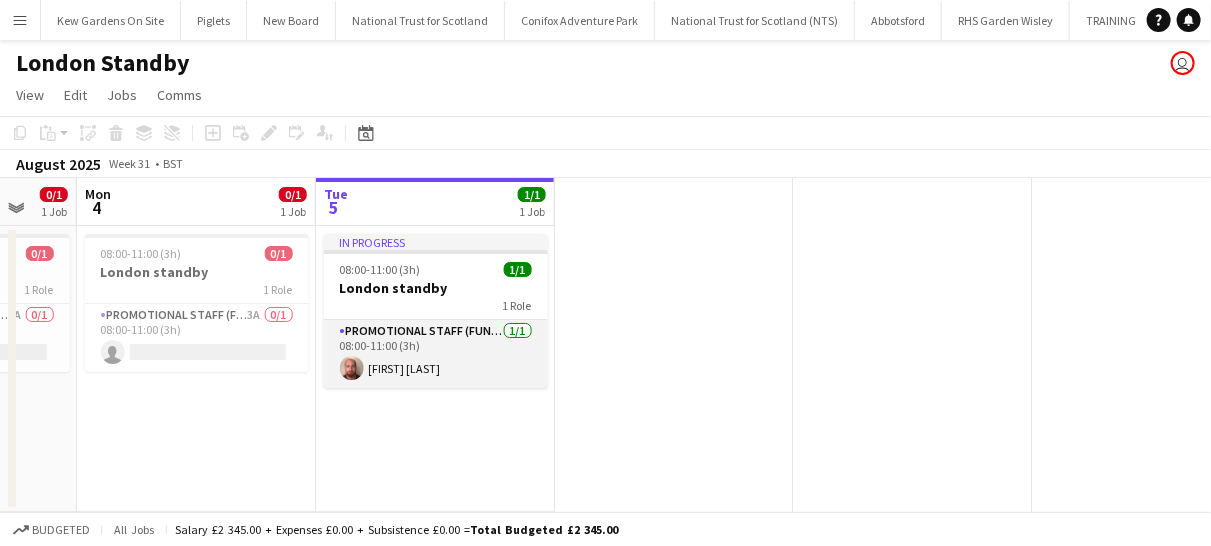 click on "Promotional Staff (Fundraiser)   1/1   08:00-11:00 (3h)
[FIRST] [LAST]" at bounding box center (436, 354) 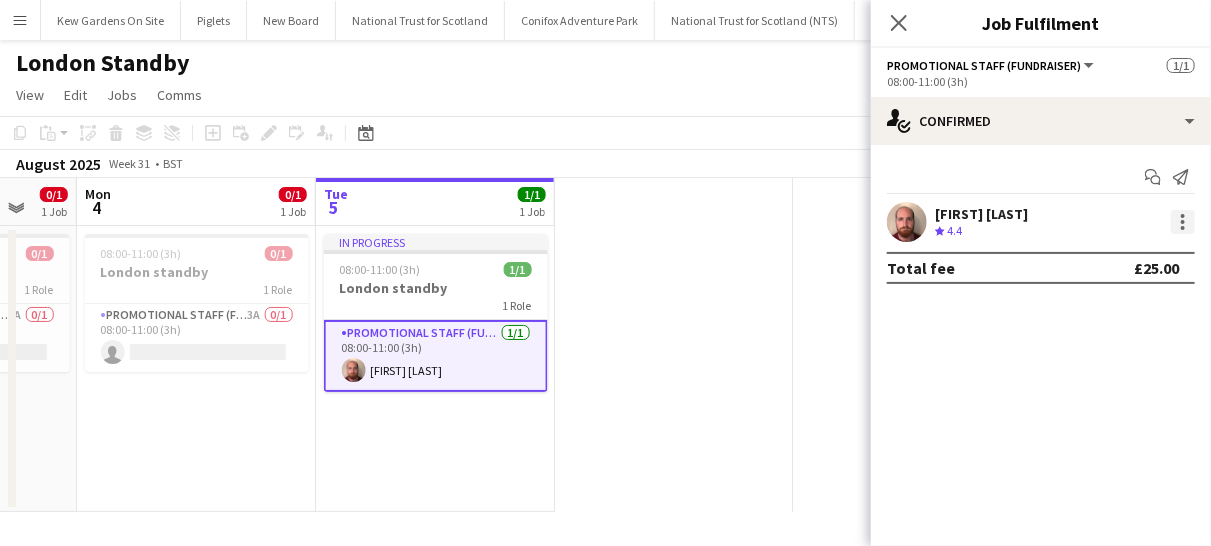 click at bounding box center (1183, 222) 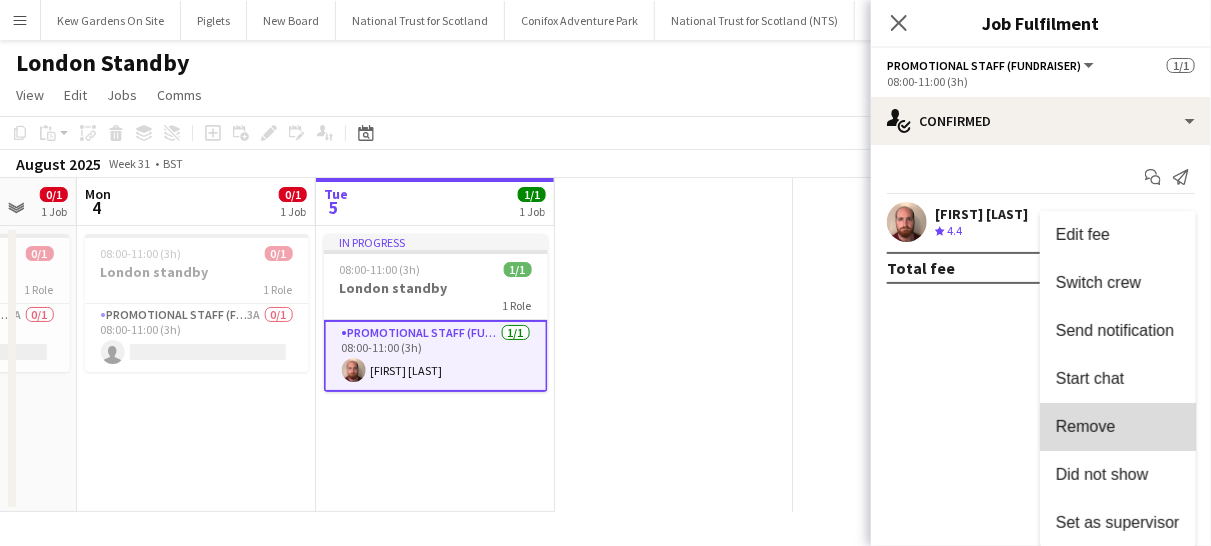 click on "Remove" at bounding box center (1086, 426) 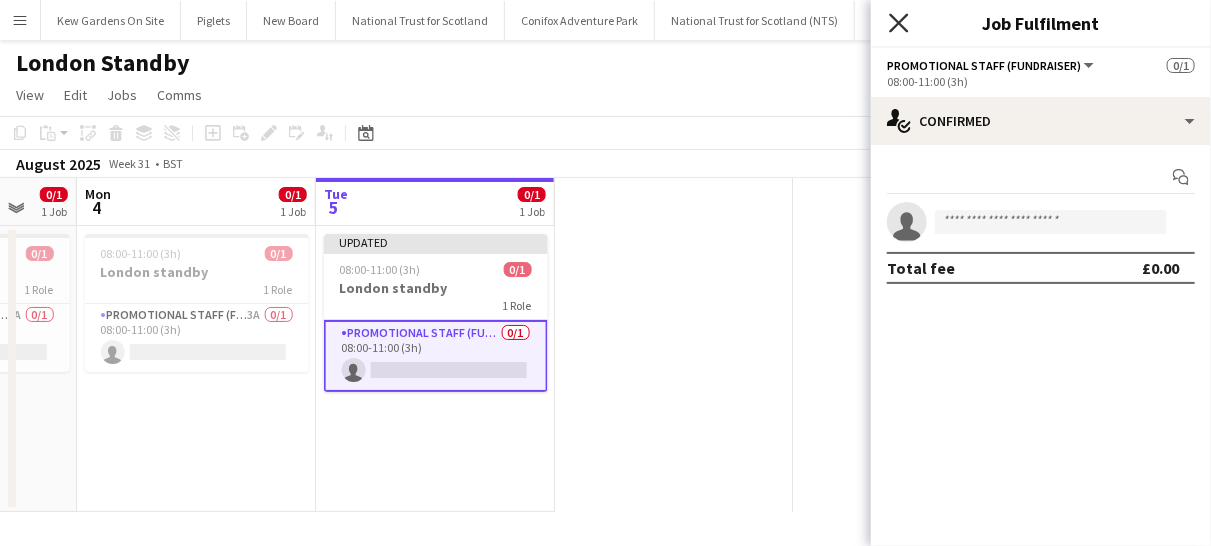 click 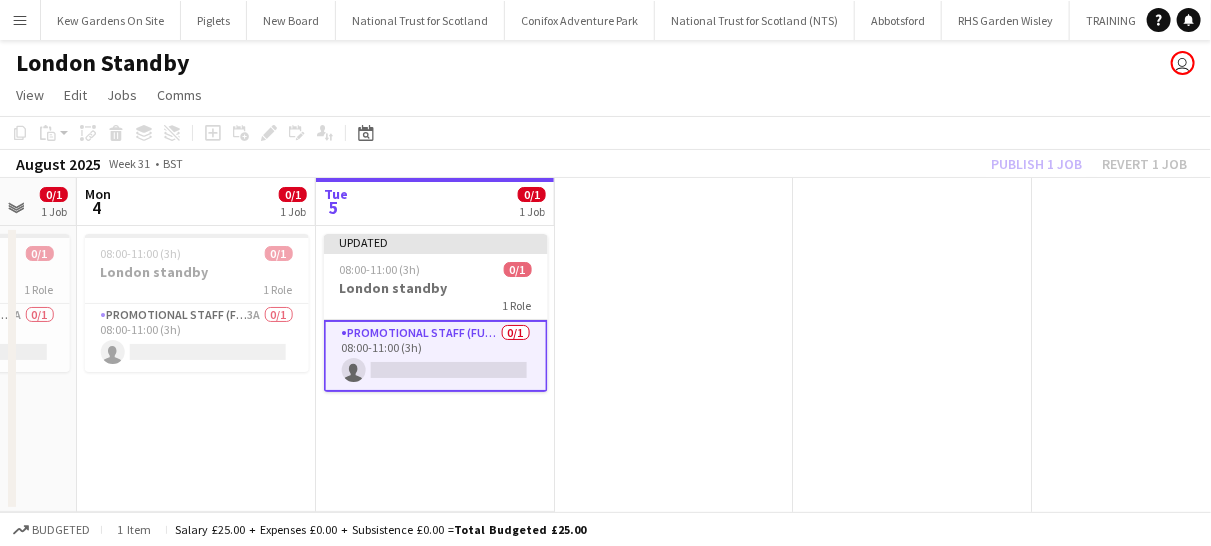 click on "Promotional Staff (Fundraiser)   0/1   08:00-11:00 (3h)
single-neutral-actions" at bounding box center (436, 356) 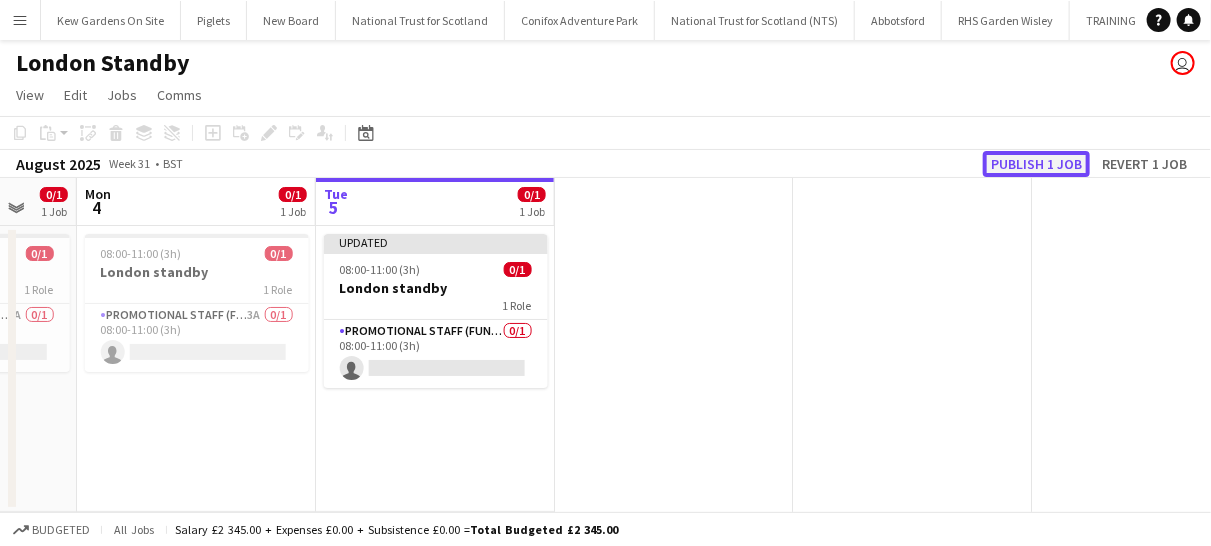 click on "Publish 1 job" 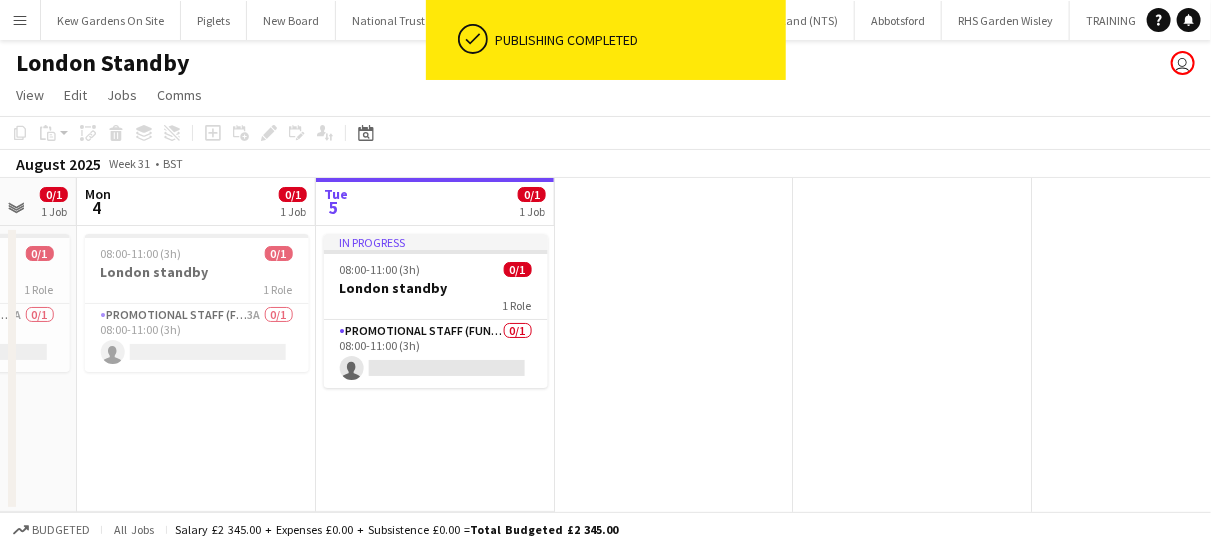 click on "Menu" at bounding box center [20, 20] 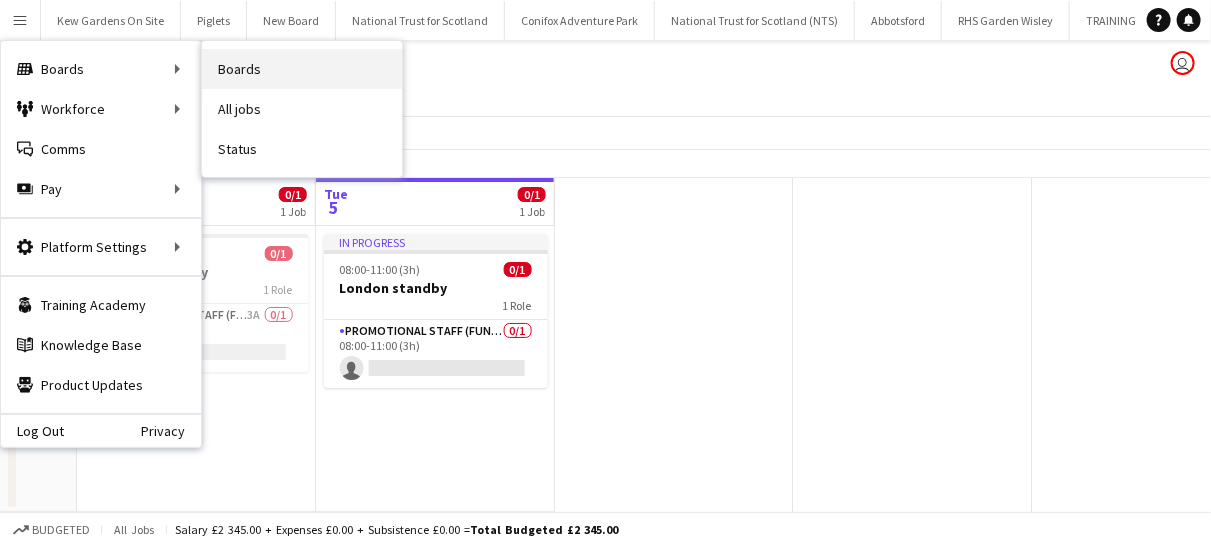 click on "Boards" at bounding box center [302, 69] 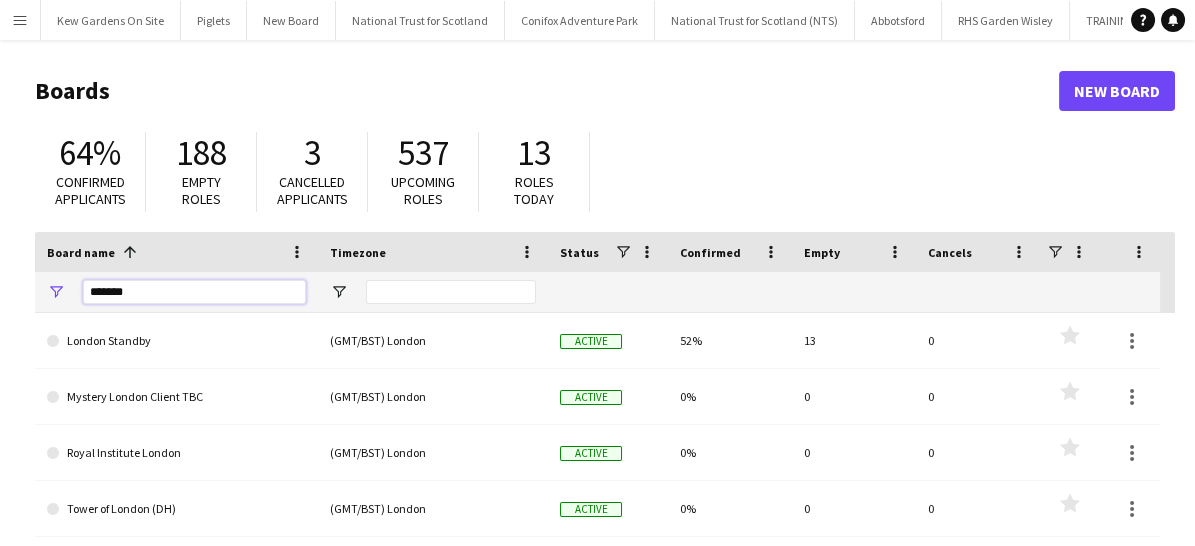 drag, startPoint x: 151, startPoint y: 290, endPoint x: 68, endPoint y: 285, distance: 83.15047 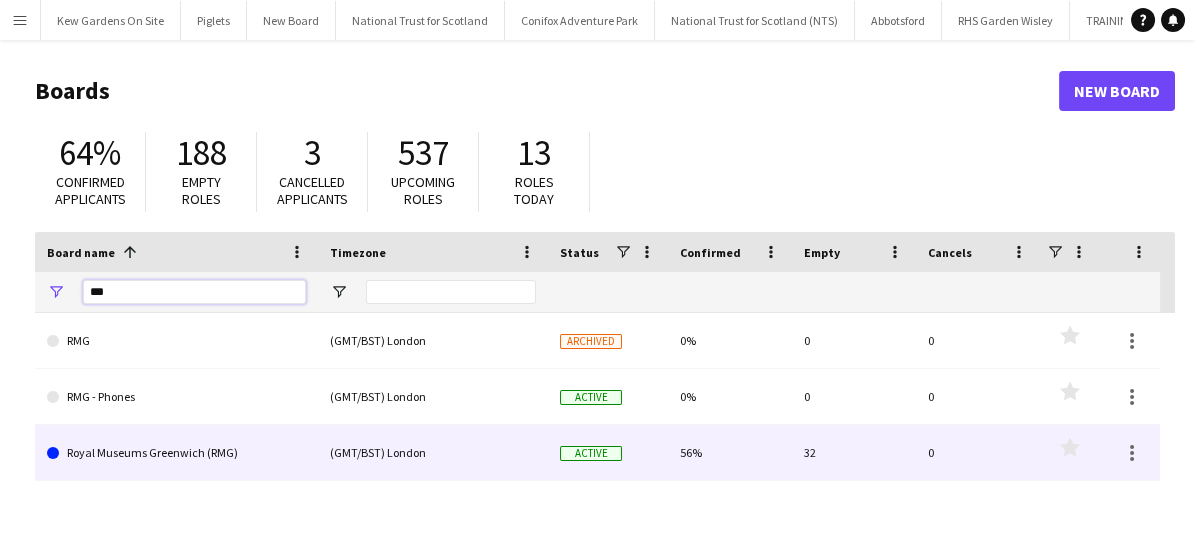 type on "***" 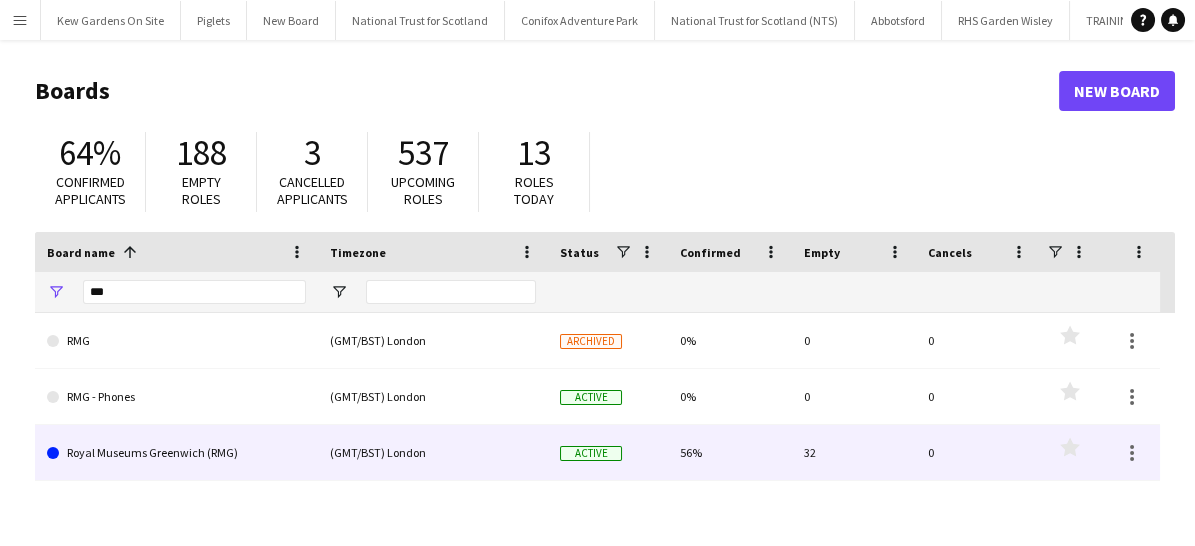 click on "Royal Museums Greenwich (RMG)" 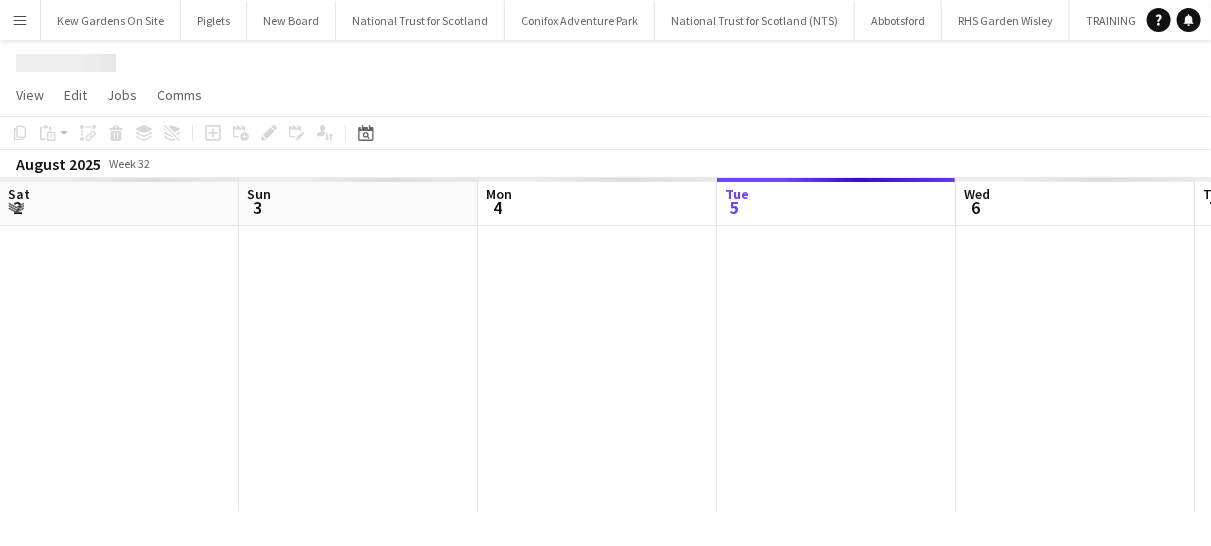 scroll, scrollTop: 0, scrollLeft: 478, axis: horizontal 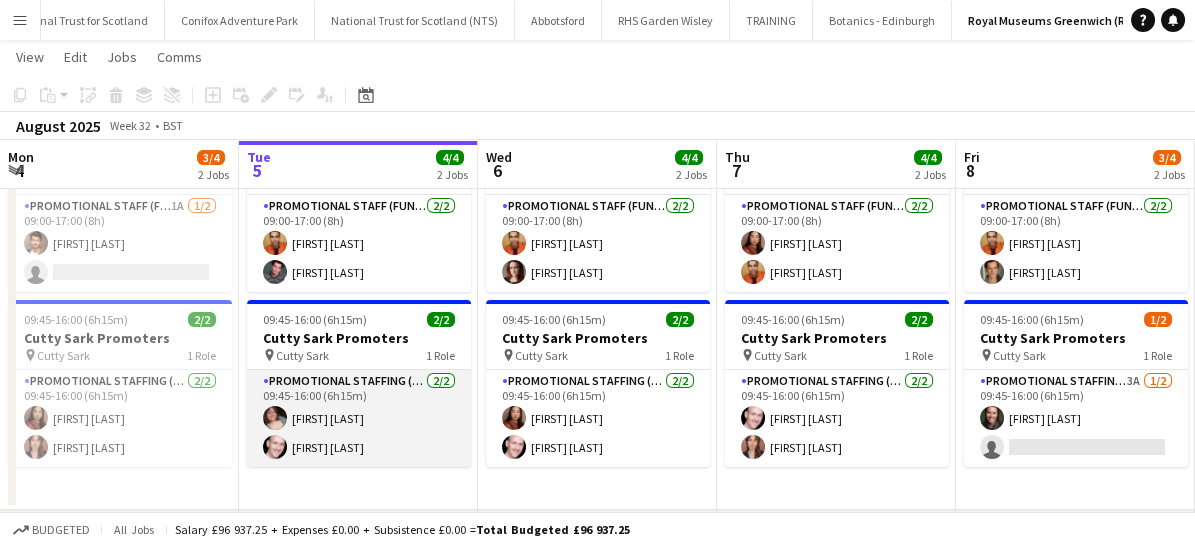 click on "Promotional Staffing (Brand Ambassadors)   2/2   09:45-16:00 (6h15m)
[FIRST] [LAST] [FIRST] [LAST]" at bounding box center (359, 418) 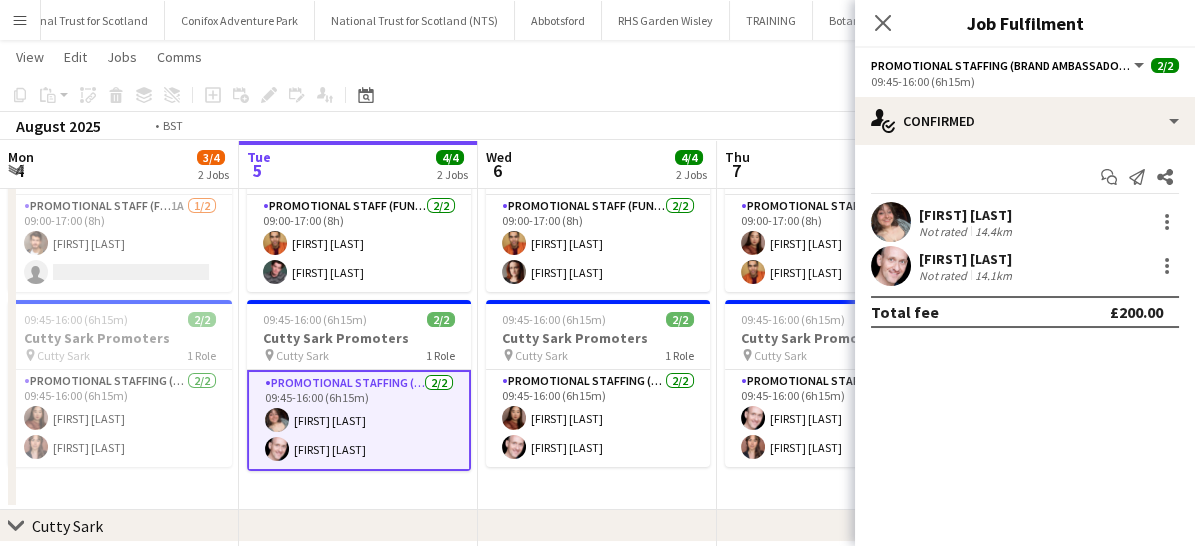 drag, startPoint x: 1168, startPoint y: 216, endPoint x: 659, endPoint y: 470, distance: 568.8559 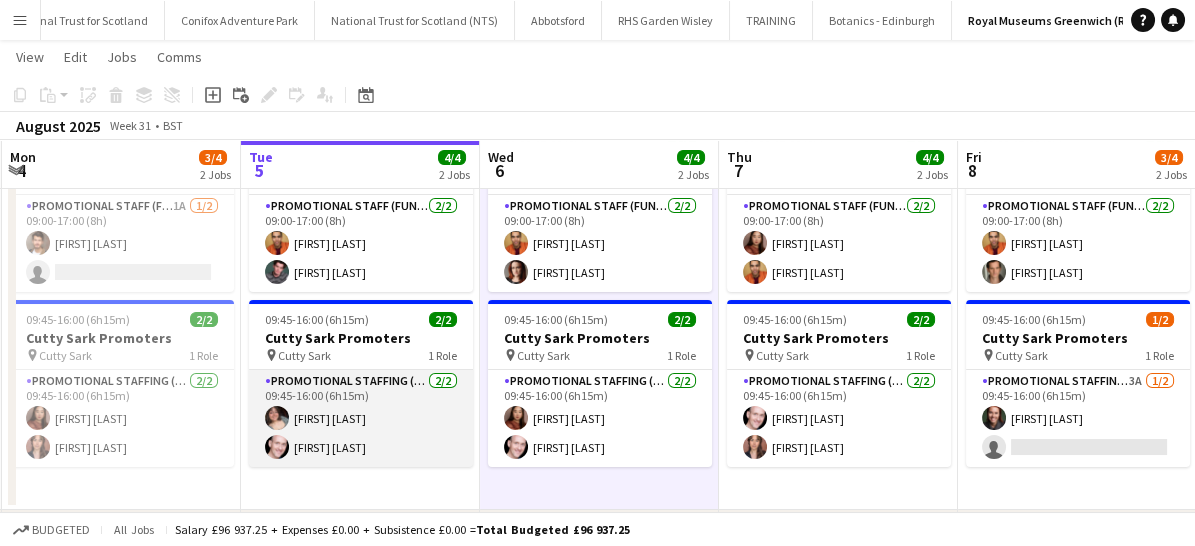 click on "Promotional Staffing (Brand Ambassadors)   2/2   09:45-16:00 (6h15m)
[FIRST] [LAST] [FIRST] [LAST]" at bounding box center [361, 418] 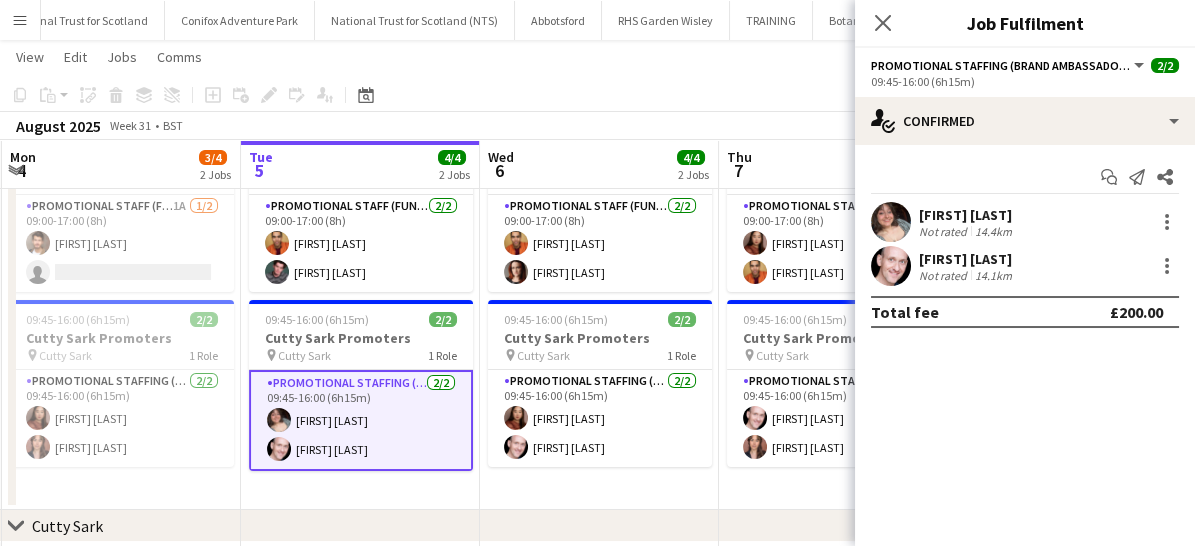 click on "[FIRST] [LAST]   Not rated   14.4km" at bounding box center [1025, 222] 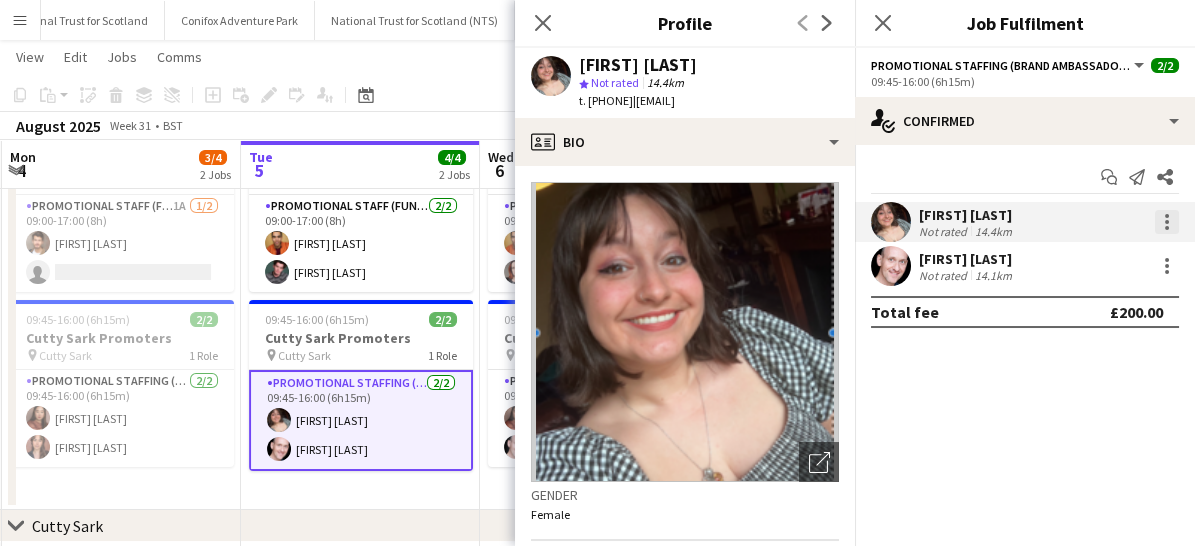 click at bounding box center [1167, 222] 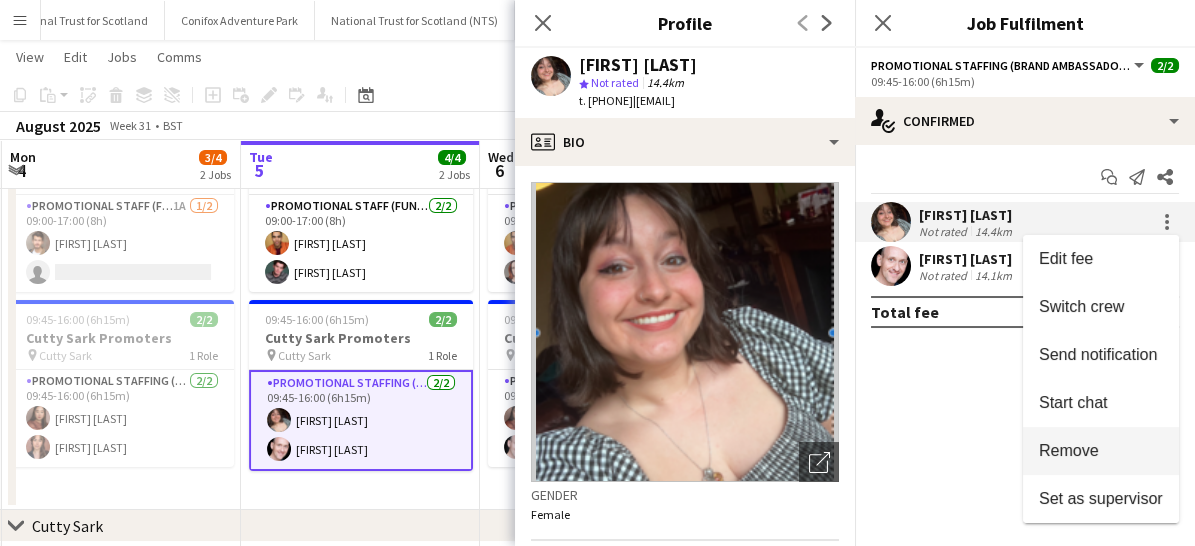 click on "Remove" at bounding box center (1069, 450) 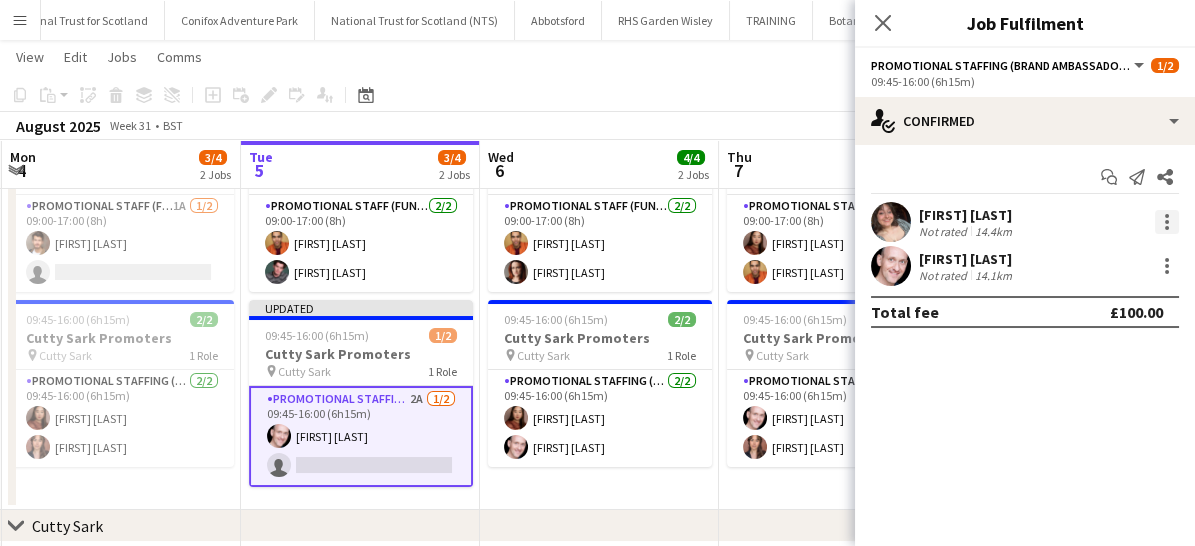 click at bounding box center [1167, 222] 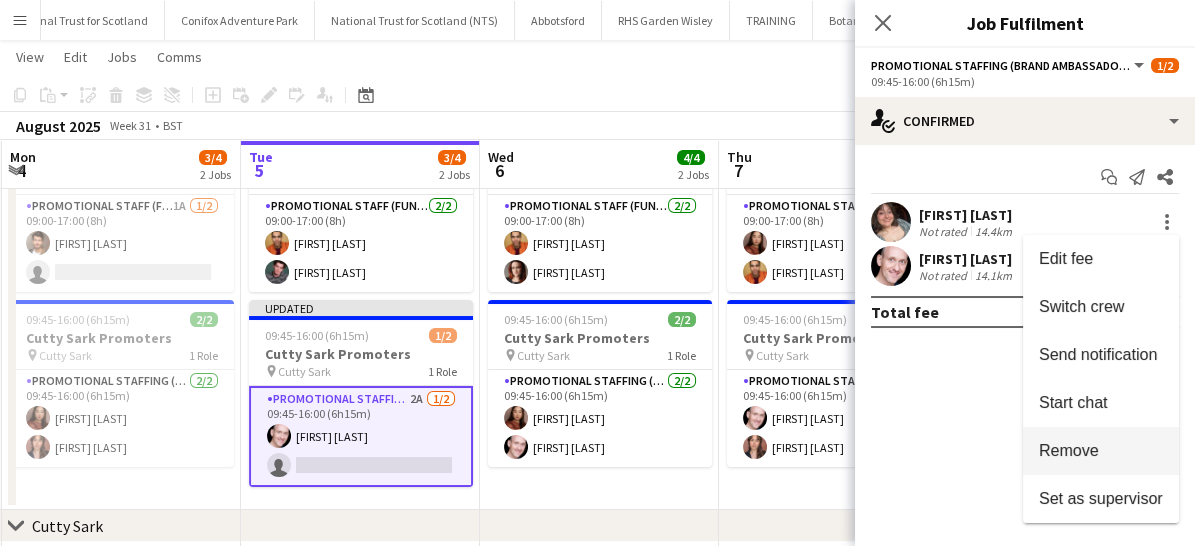 click on "Remove" at bounding box center (1101, 451) 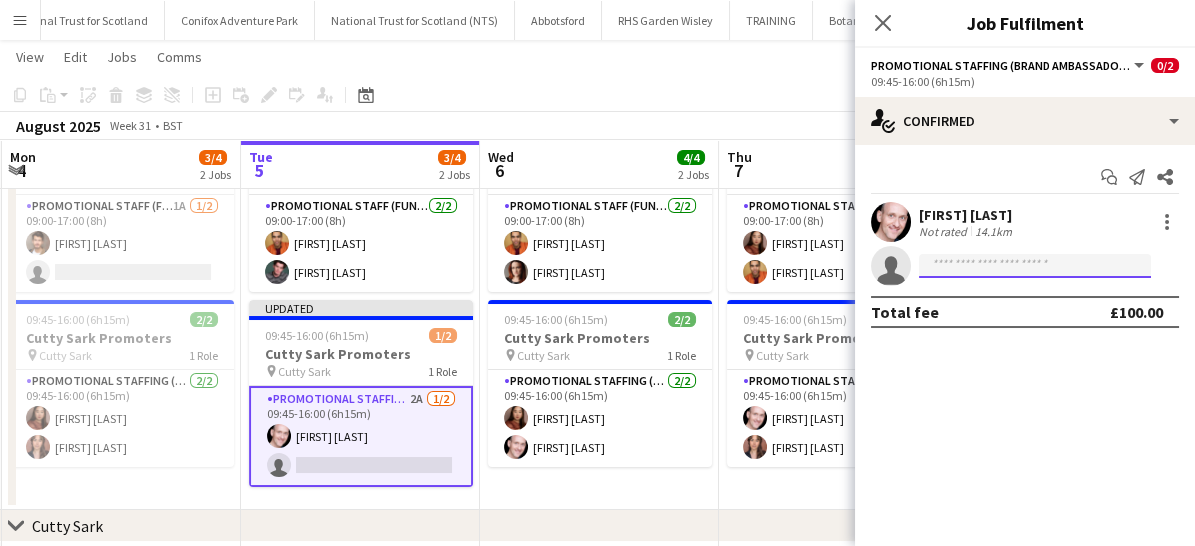 click 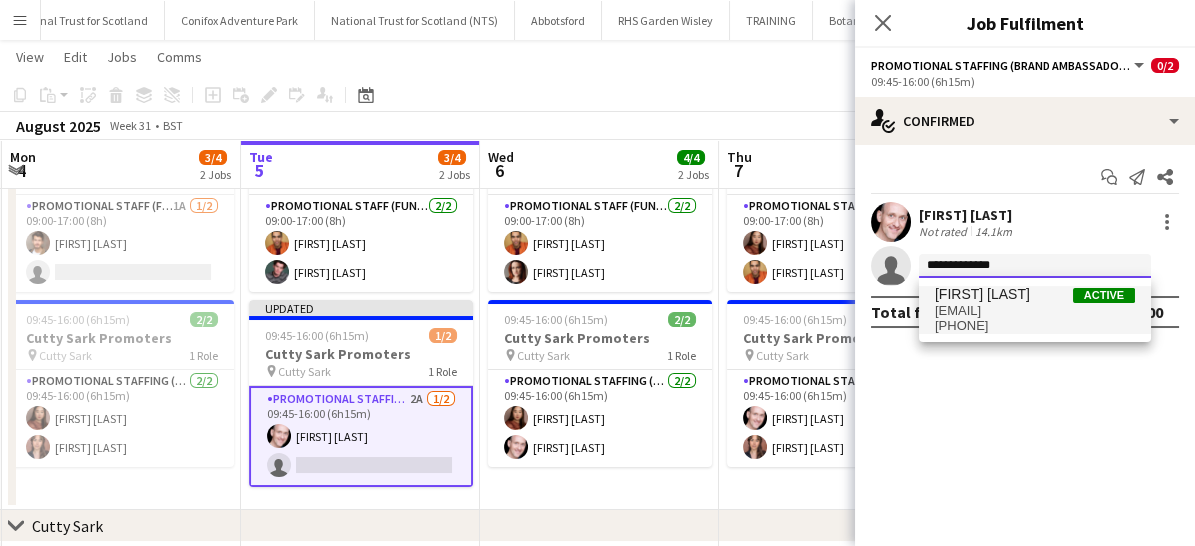 type on "**********" 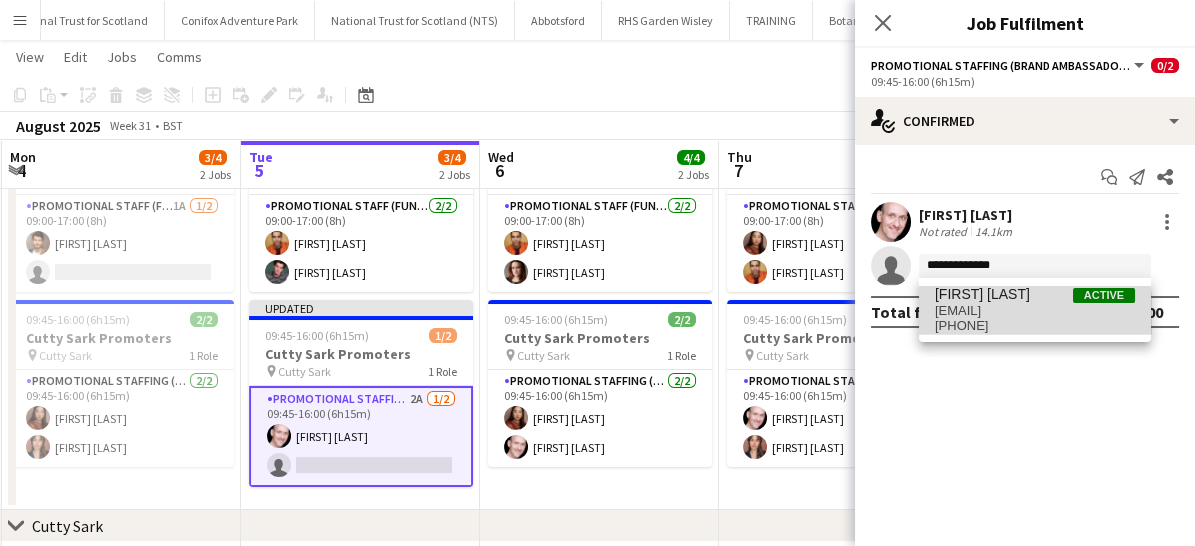 click on "[EMAIL]" at bounding box center [1035, 311] 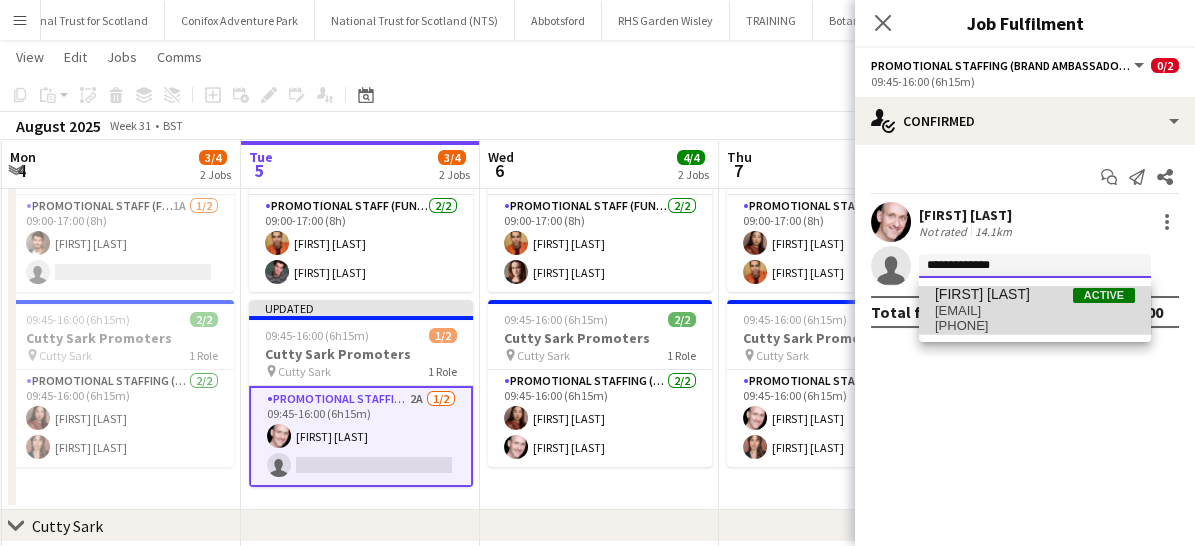 type 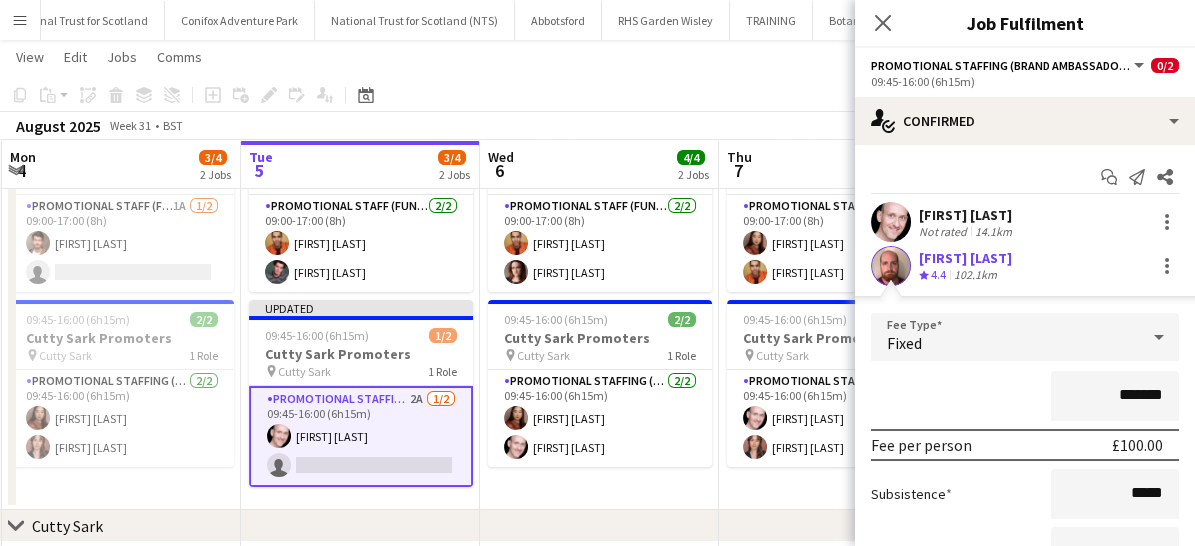 scroll, scrollTop: 191, scrollLeft: 0, axis: vertical 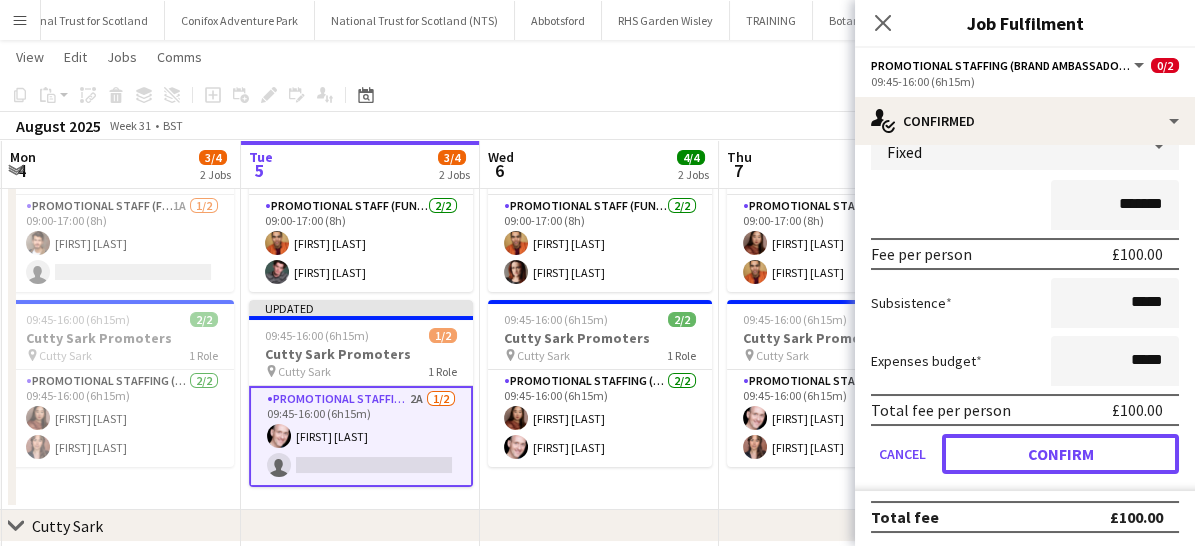 click on "Confirm" at bounding box center [1060, 454] 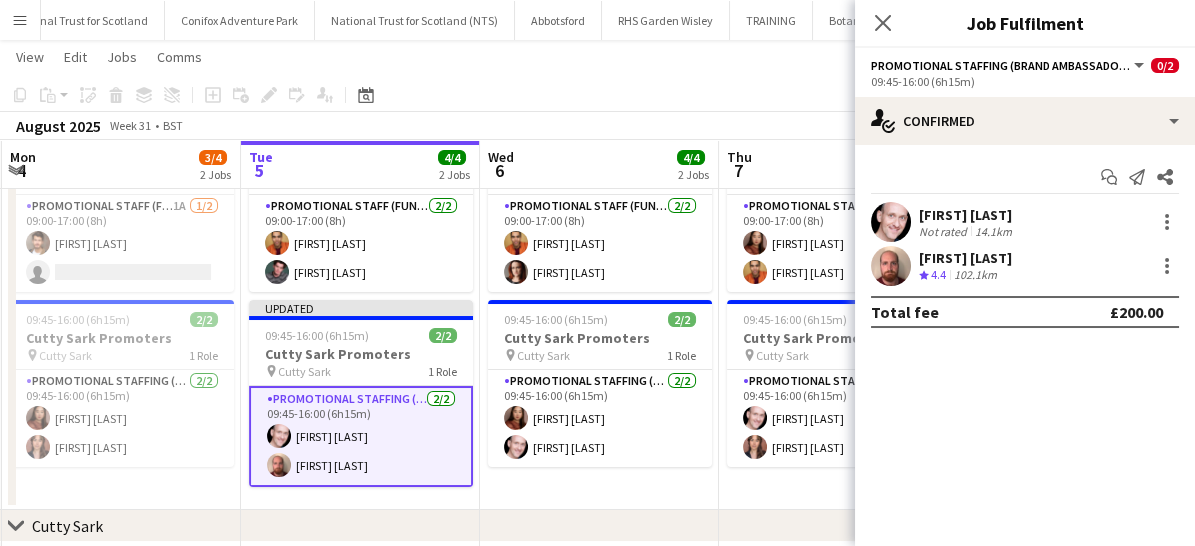 scroll, scrollTop: 0, scrollLeft: 0, axis: both 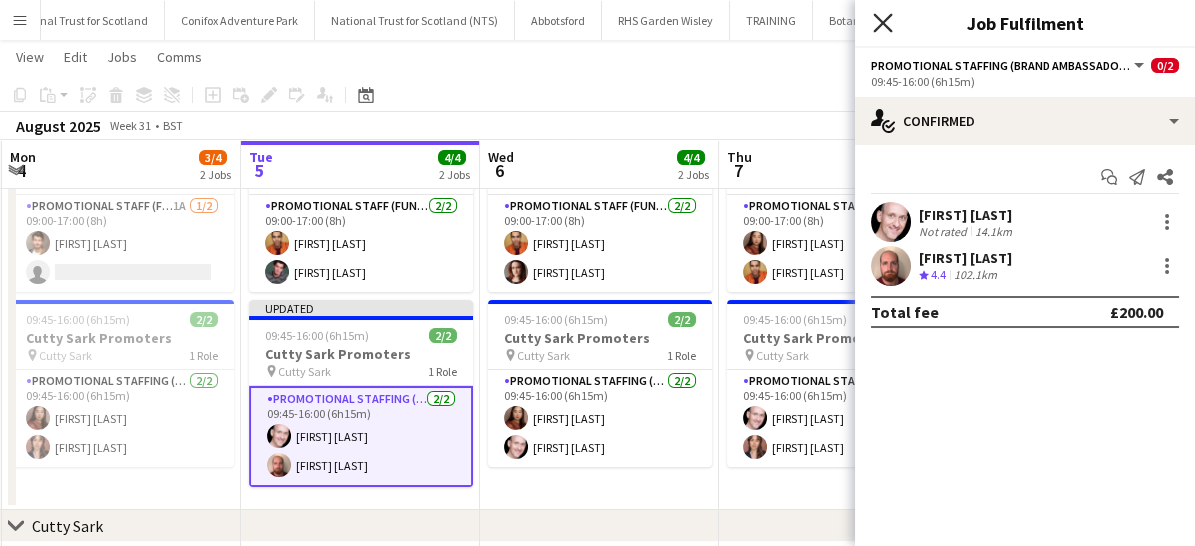 click on "Close pop-in" 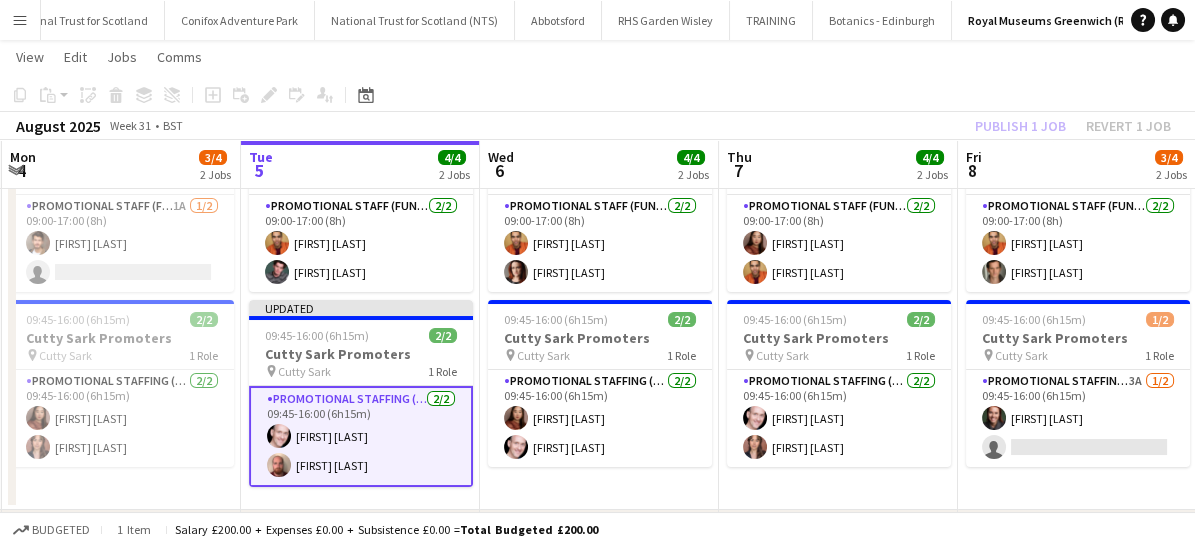 click on "Promotional Staffing (Brand Ambassadors)   2/2   09:45-16:00 (6h15m)
[FIRST] [LAST] [FIRST] [LAST]" at bounding box center (361, 436) 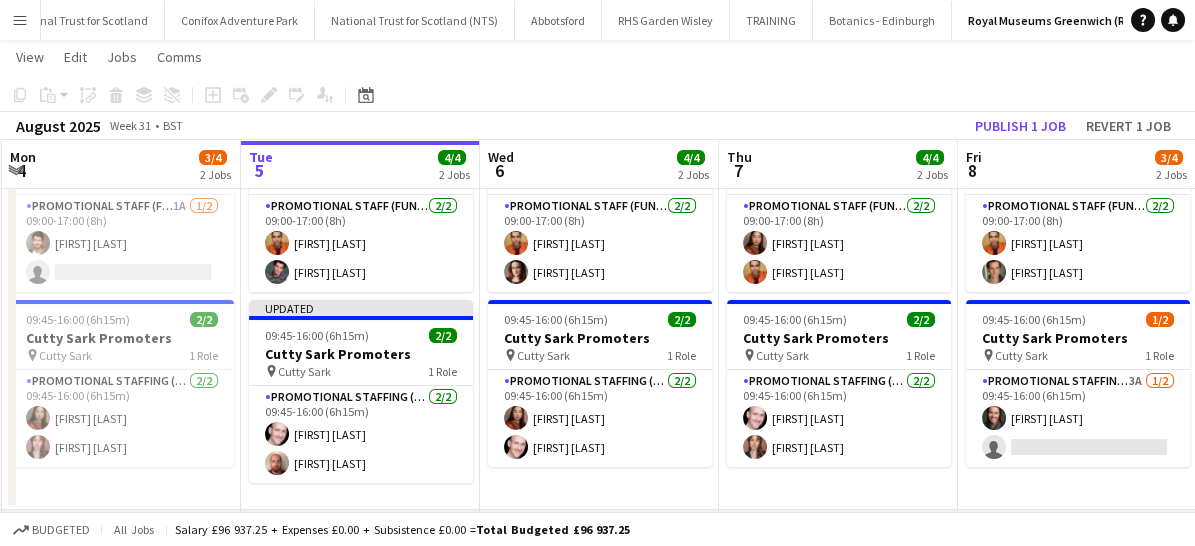 click on "Copy
Paste
Paste   Ctrl+V Paste with crew  Ctrl+Shift+V
Paste linked Job
Delete
Group
Ungroup
Add job
Add linked Job
Edit
Edit linked Job
Applicants
Date picker
AUG 2025 AUG 2025 Monday M Tuesday T Wednesday W Thursday T Friday F Saturday S Sunday S  AUG   1   2   3   4   5   6   7   8   9   10   11   12   13   14   15   16   17   18   19   20   21   22   23   24   25   26   27   28   29   30   31
Comparison range
Comparison range
Today" 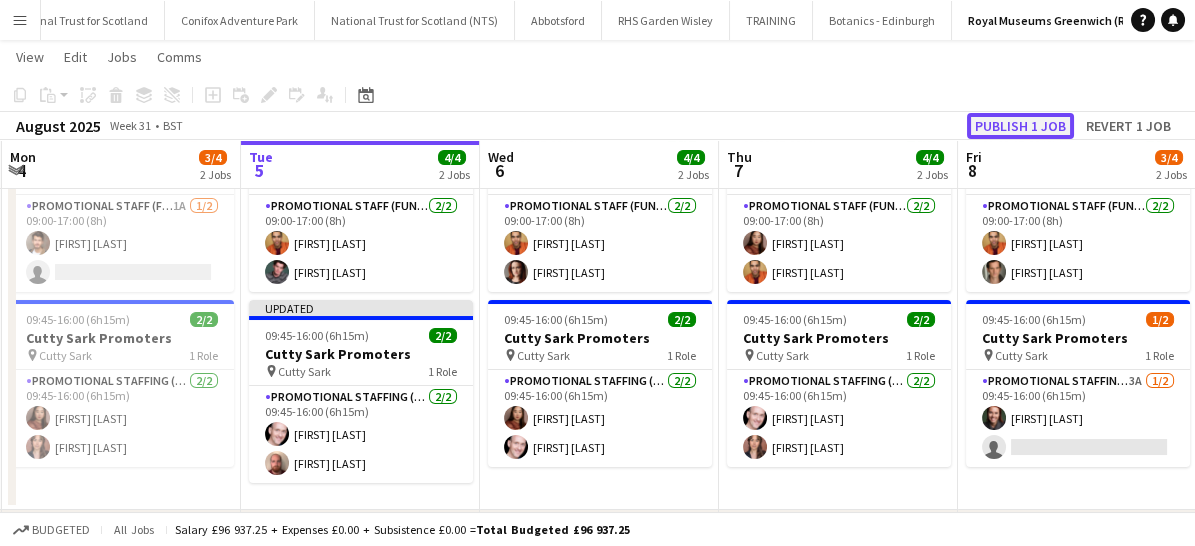 click on "Publish 1 job" 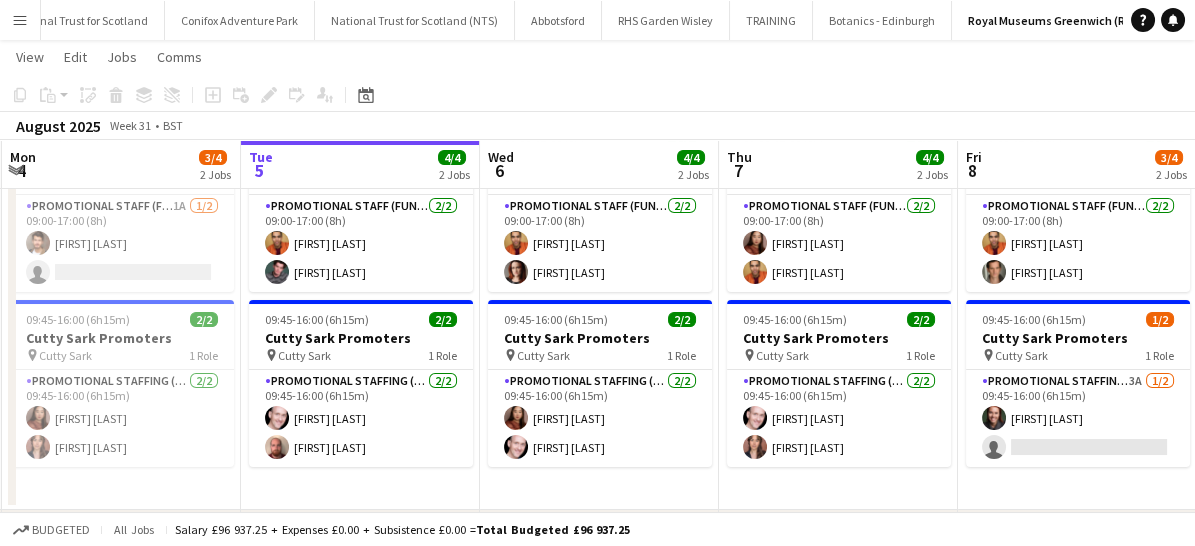click on "Menu" at bounding box center [20, 20] 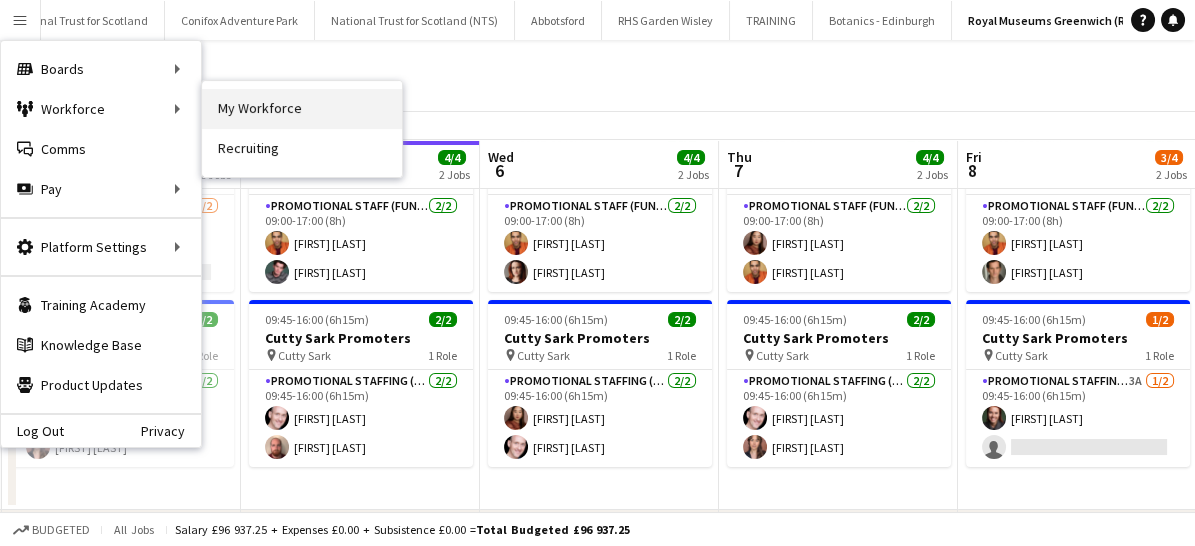 click on "My Workforce" at bounding box center (302, 109) 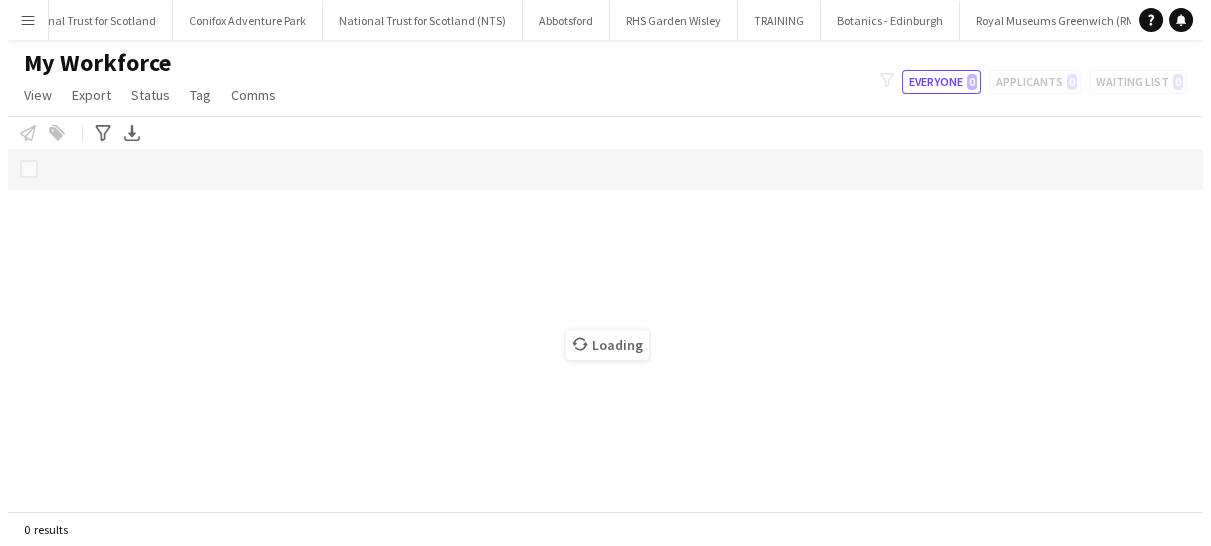 scroll, scrollTop: 0, scrollLeft: 0, axis: both 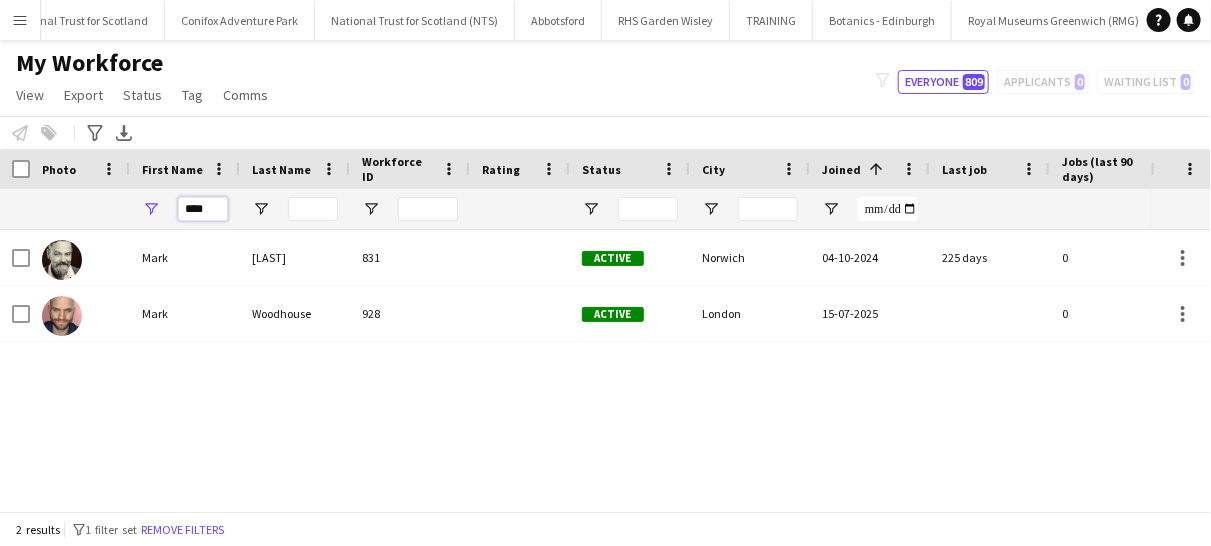drag, startPoint x: 219, startPoint y: 208, endPoint x: 180, endPoint y: 211, distance: 39.115215 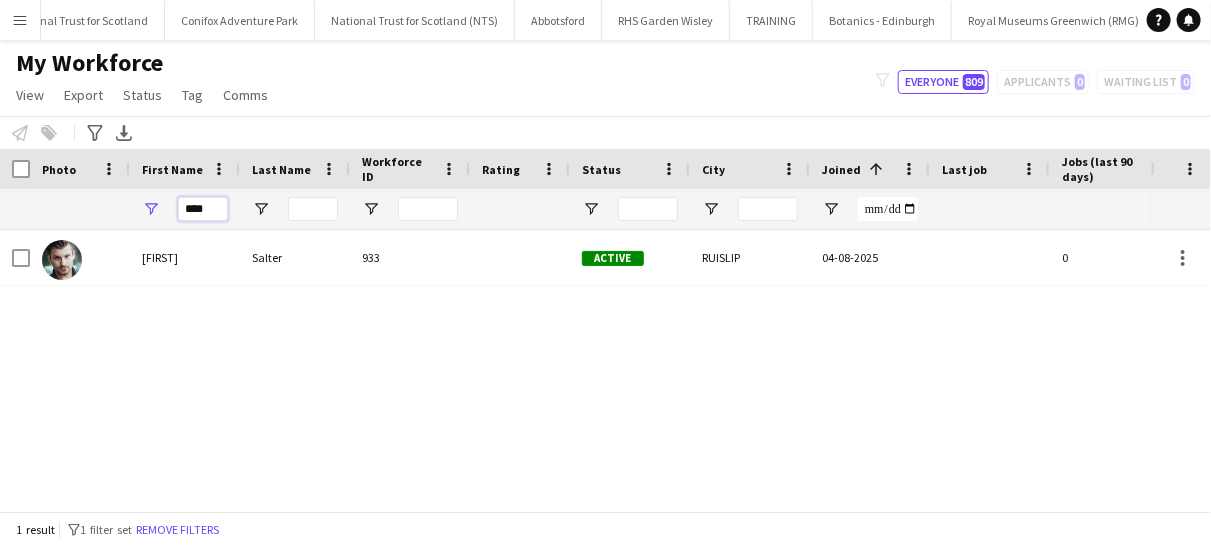 type on "****" 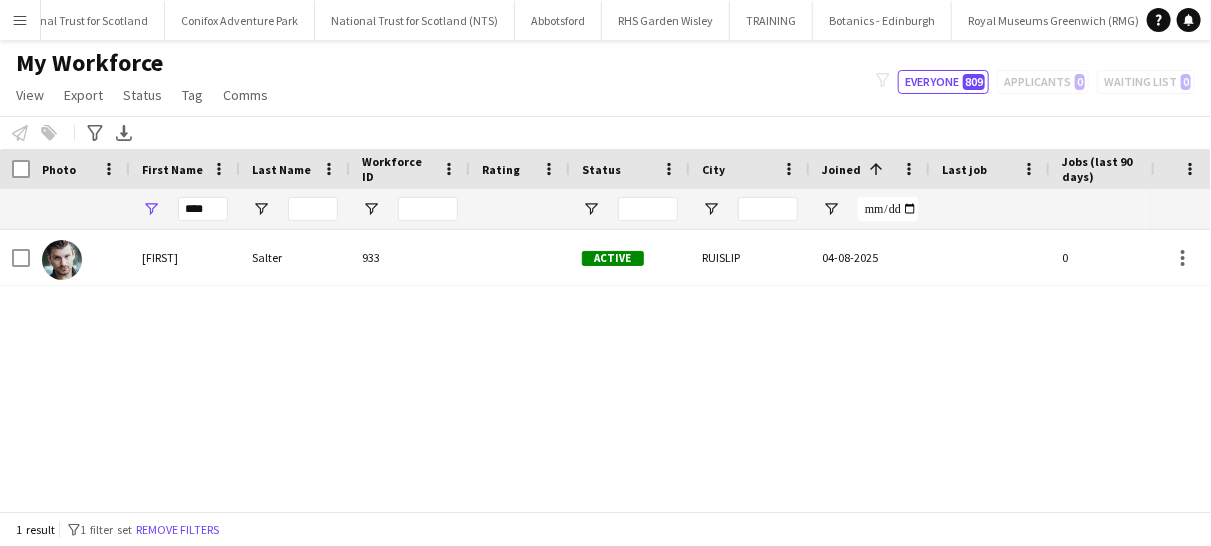 click on "[FIRST] [LAST] [NUMBER] Active [CITY] [DATE] 0 [EMAIL]" at bounding box center [575, 362] 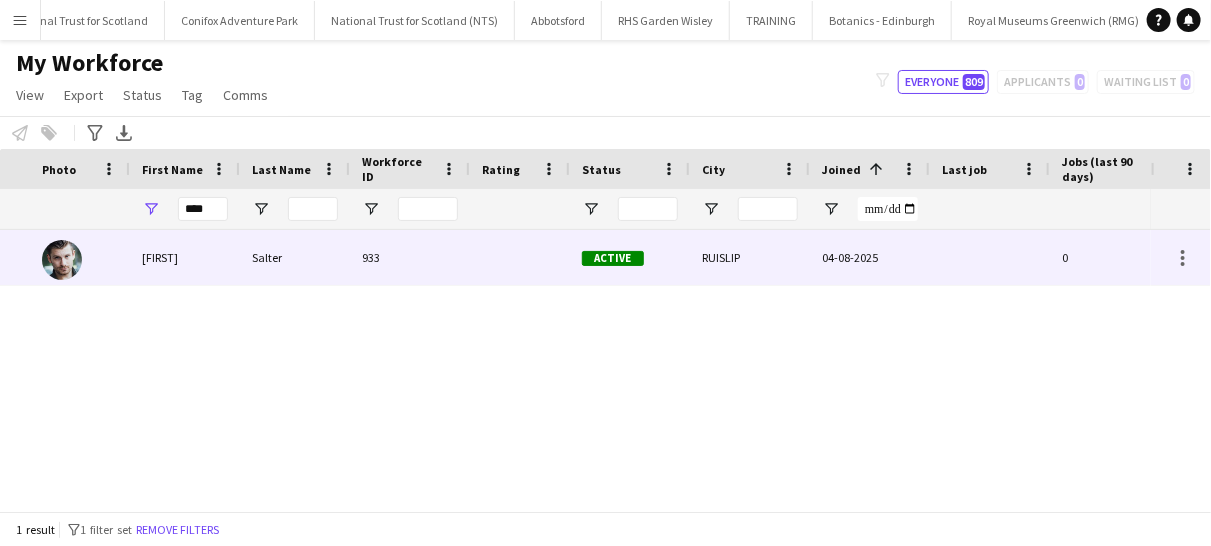 scroll, scrollTop: 0, scrollLeft: 351, axis: horizontal 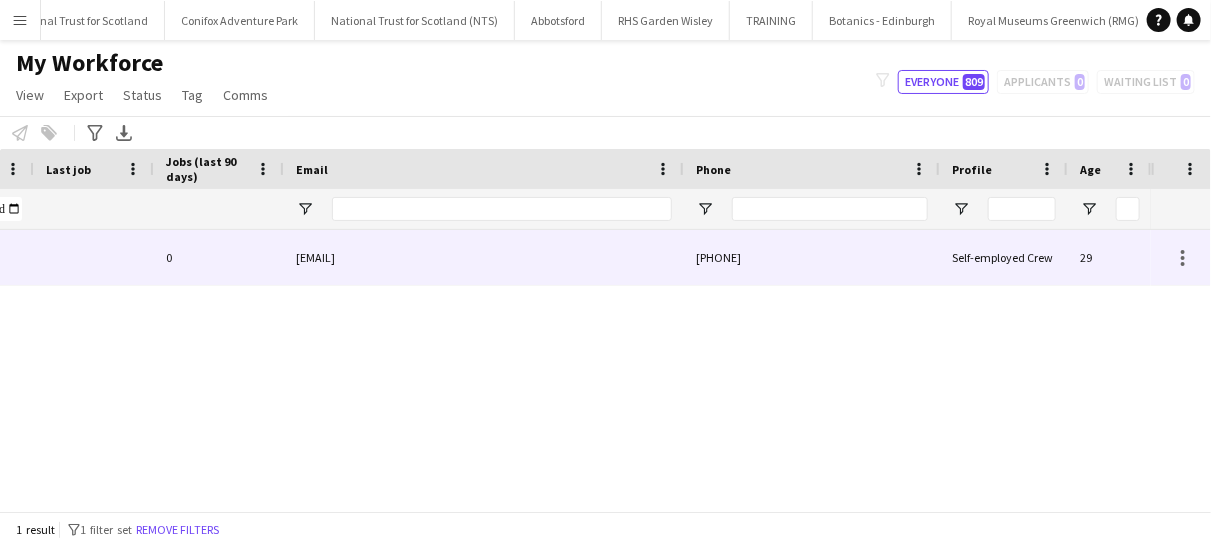 click on "0" at bounding box center (219, 257) 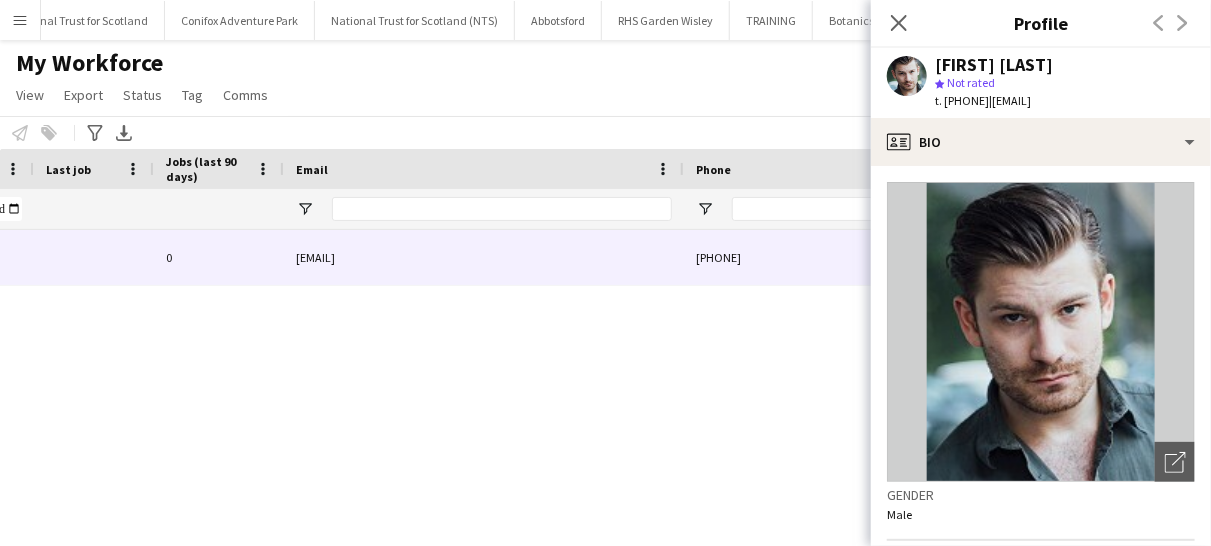 click on "Menu" at bounding box center (20, 20) 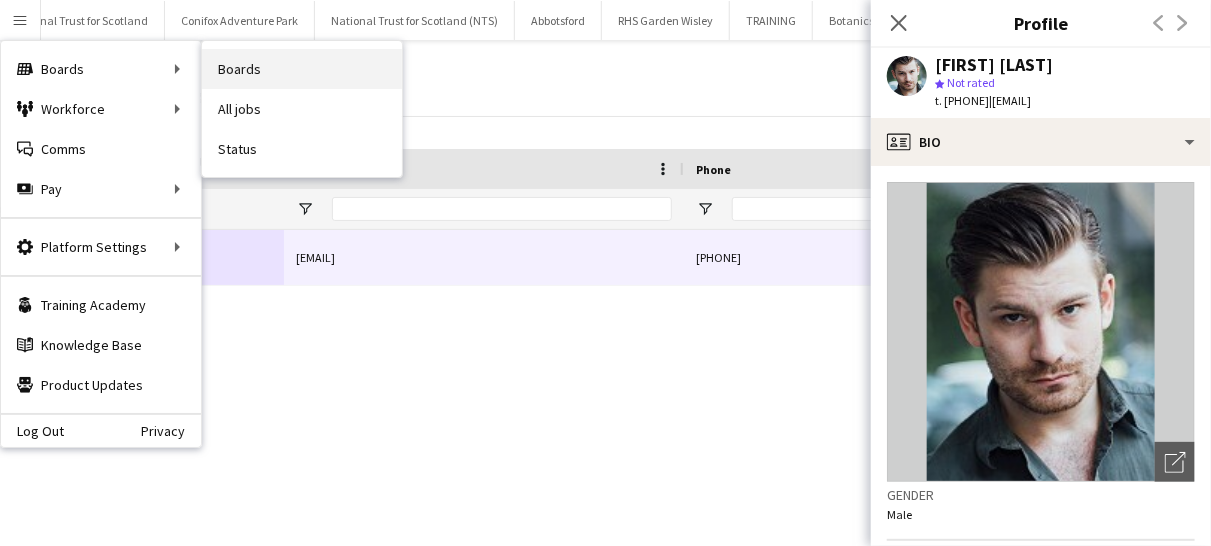 click on "Boards" at bounding box center (302, 69) 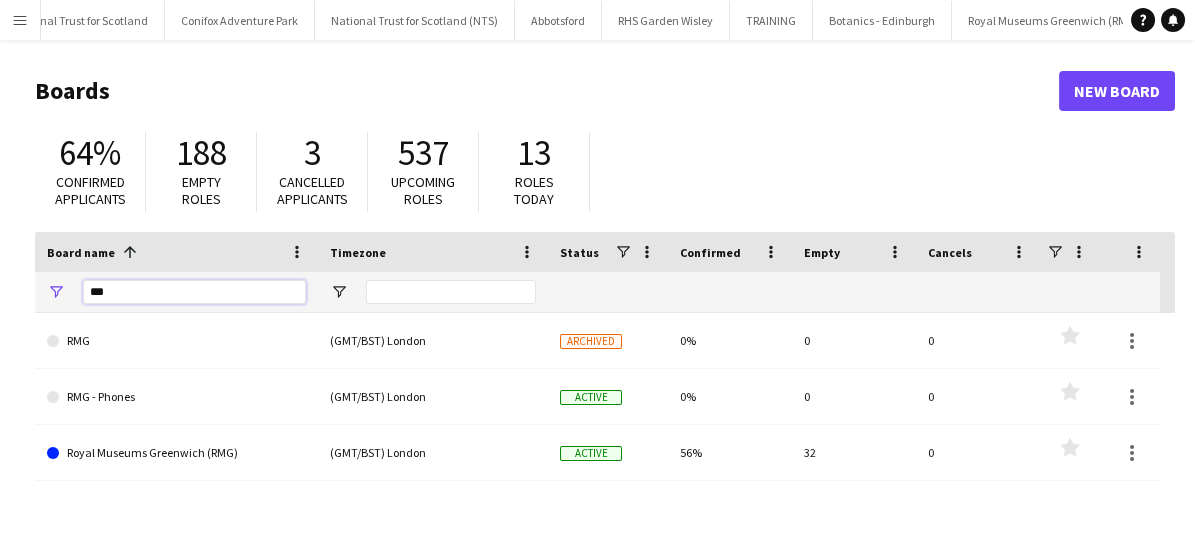 drag, startPoint x: 140, startPoint y: 283, endPoint x: 60, endPoint y: 305, distance: 82.96987 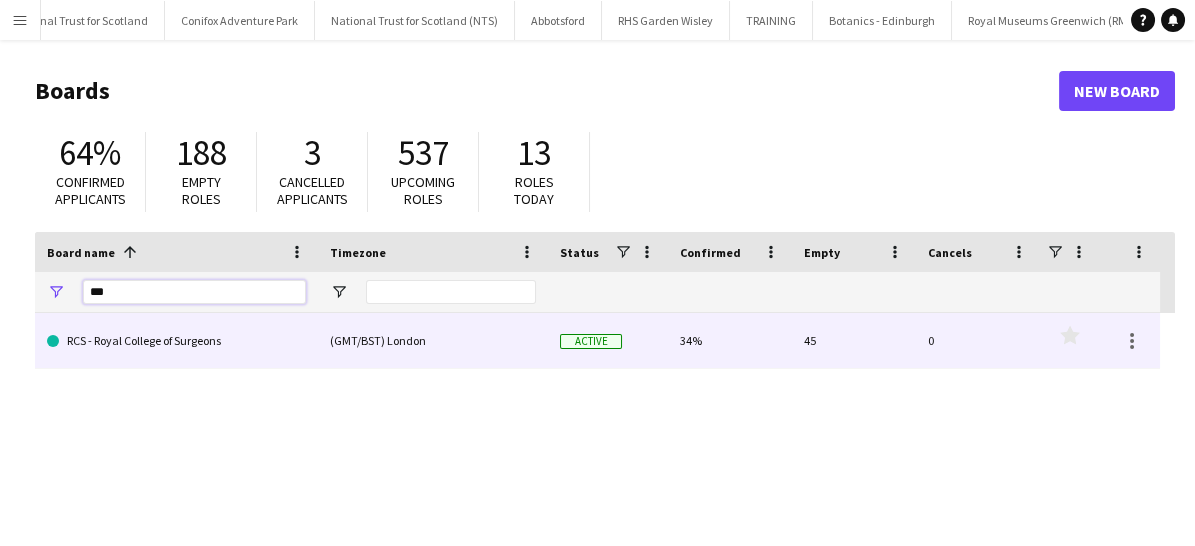 type on "***" 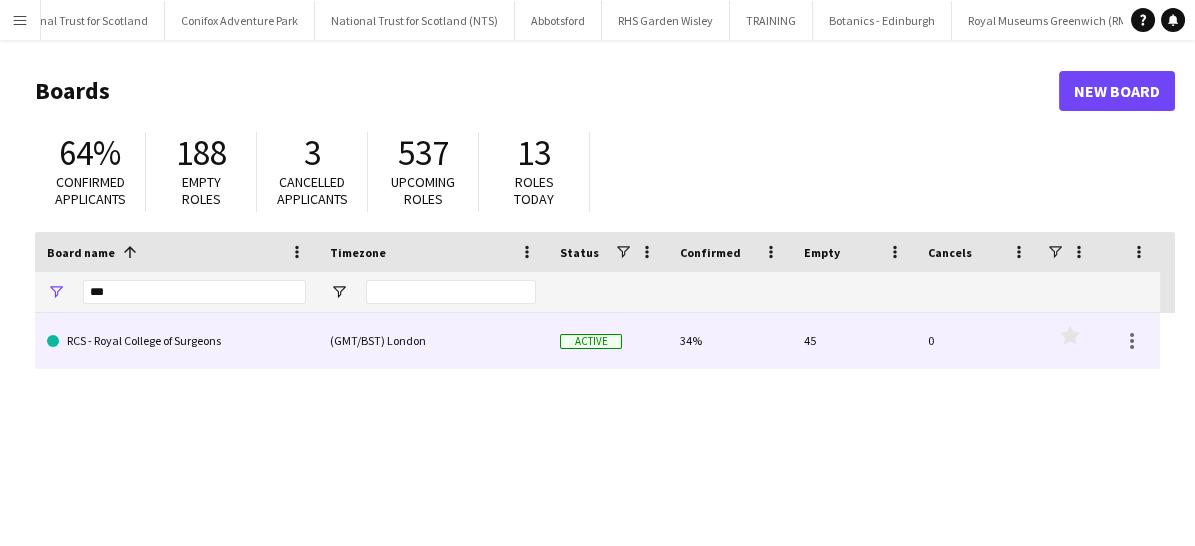 click on "RCS - Royal College of Surgeons" 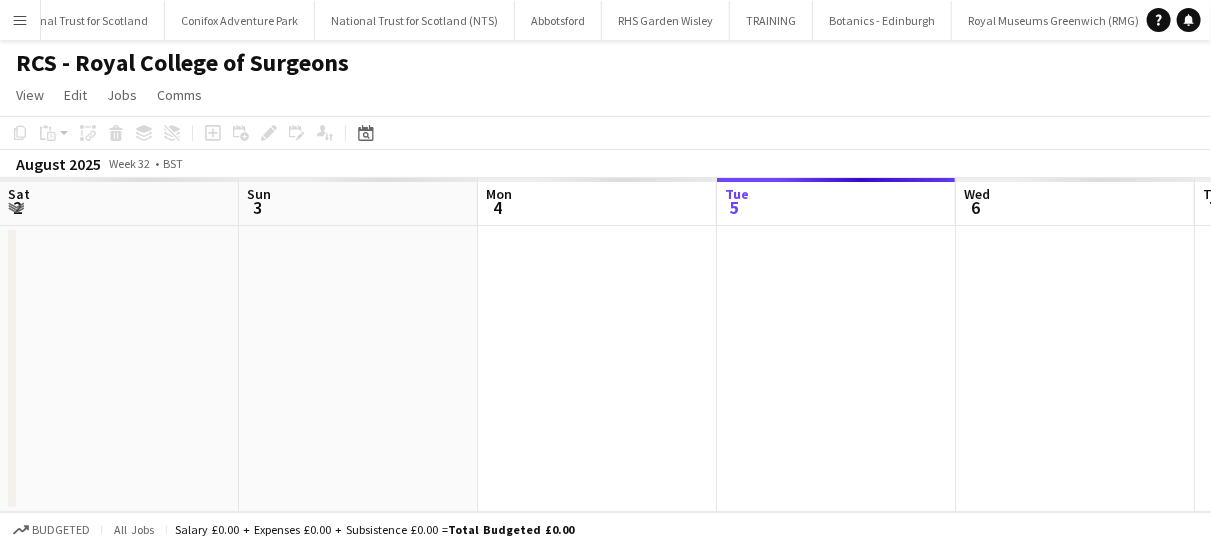 scroll, scrollTop: 0, scrollLeft: 373, axis: horizontal 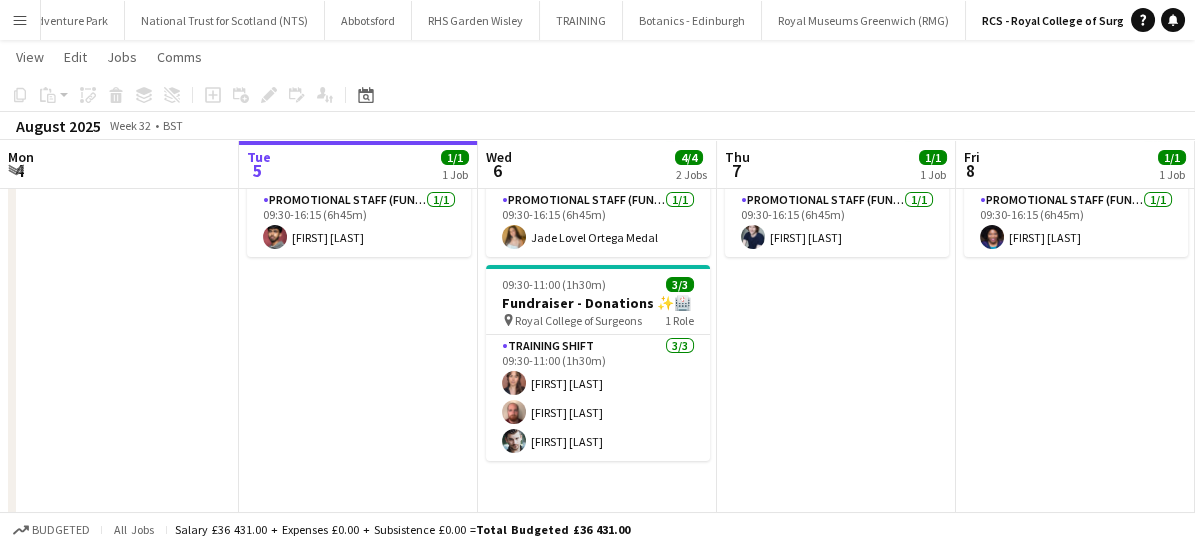 click on "Menu" at bounding box center [20, 20] 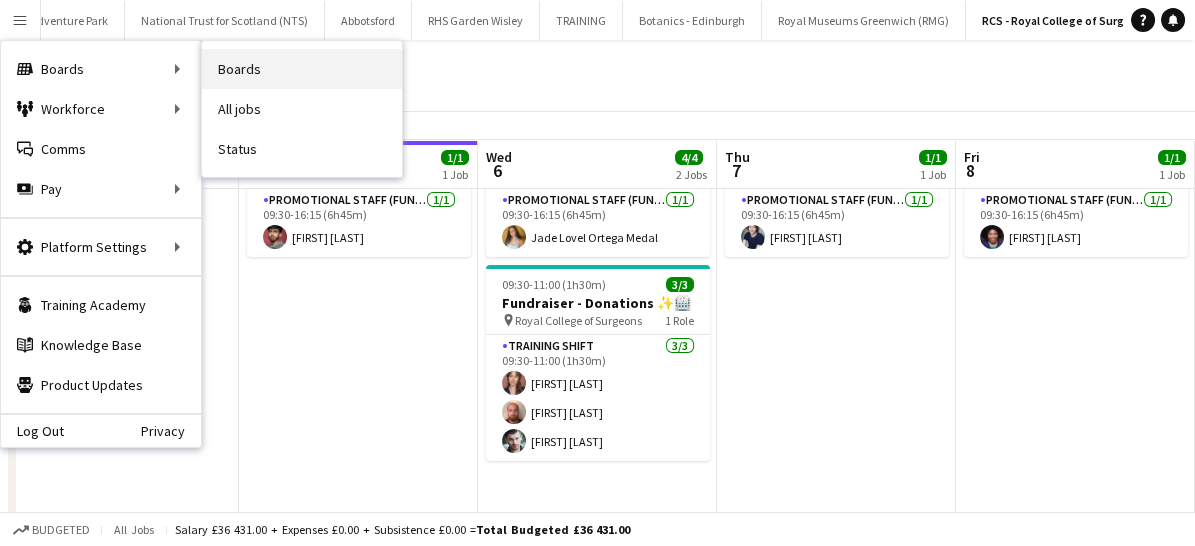 click on "Boards" at bounding box center [302, 69] 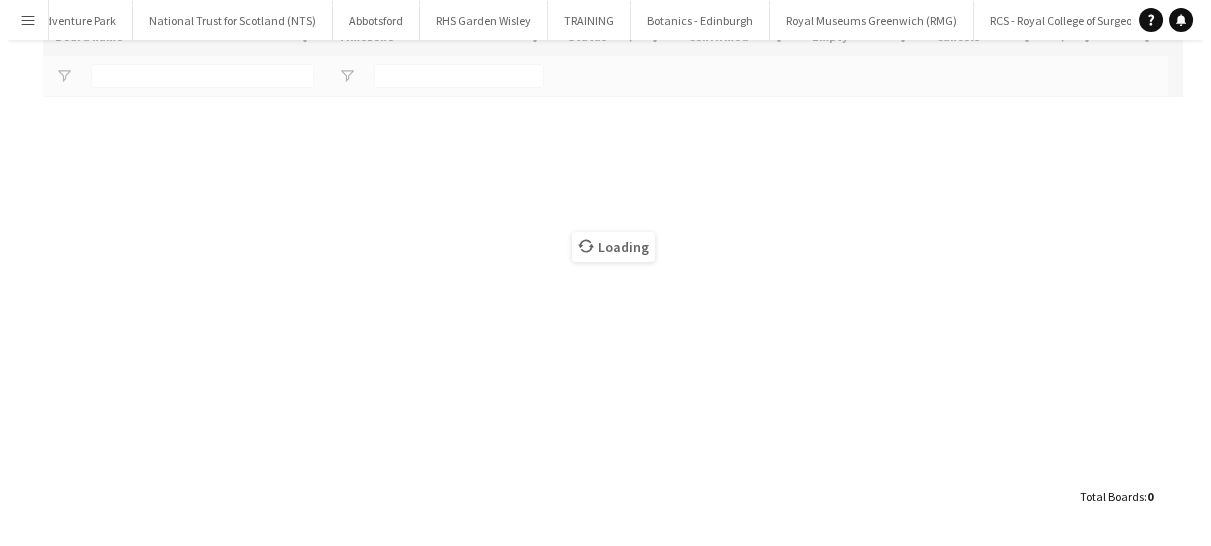 scroll, scrollTop: 0, scrollLeft: 0, axis: both 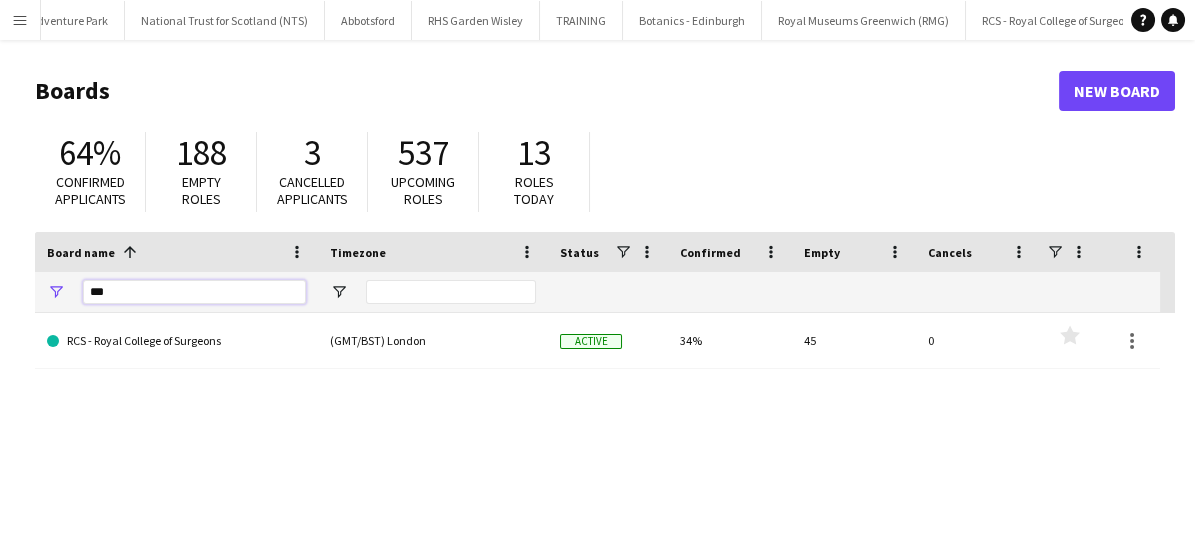 drag, startPoint x: 149, startPoint y: 295, endPoint x: 61, endPoint y: 288, distance: 88.27797 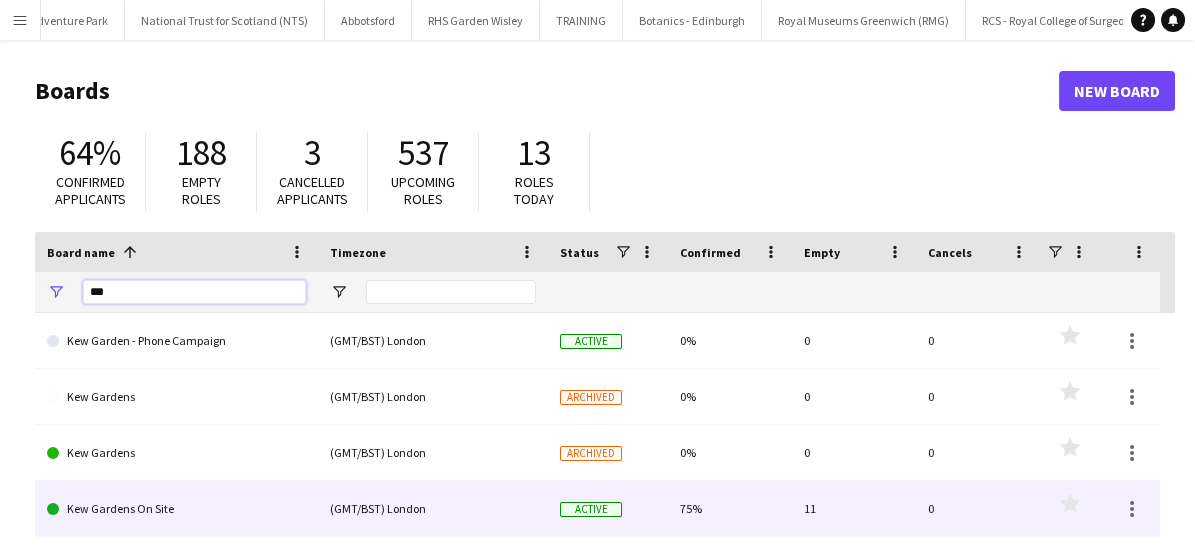 type on "***" 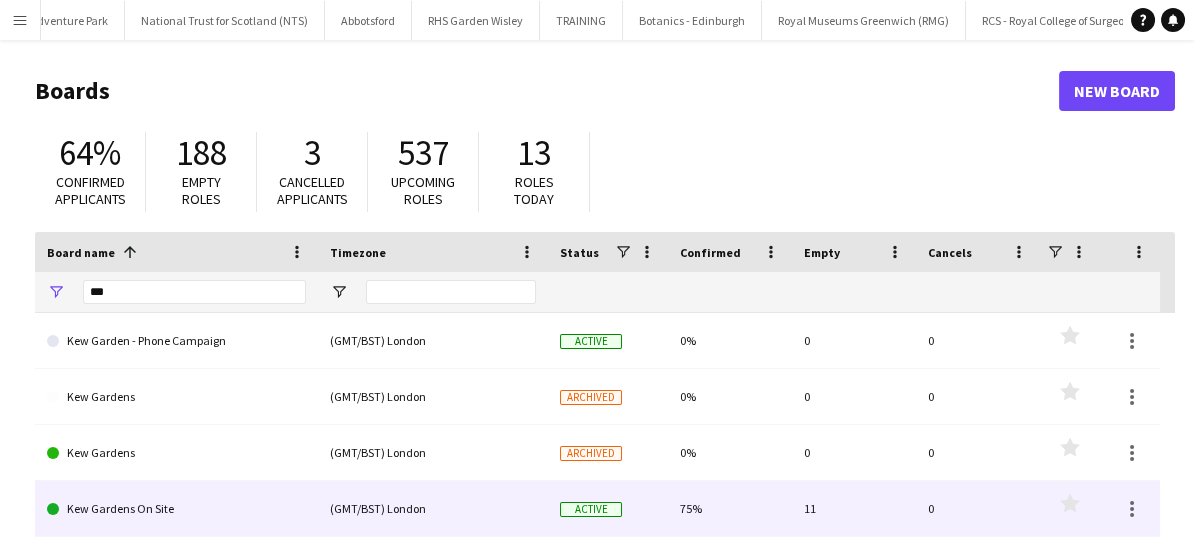 click on "Kew Gardens On Site" 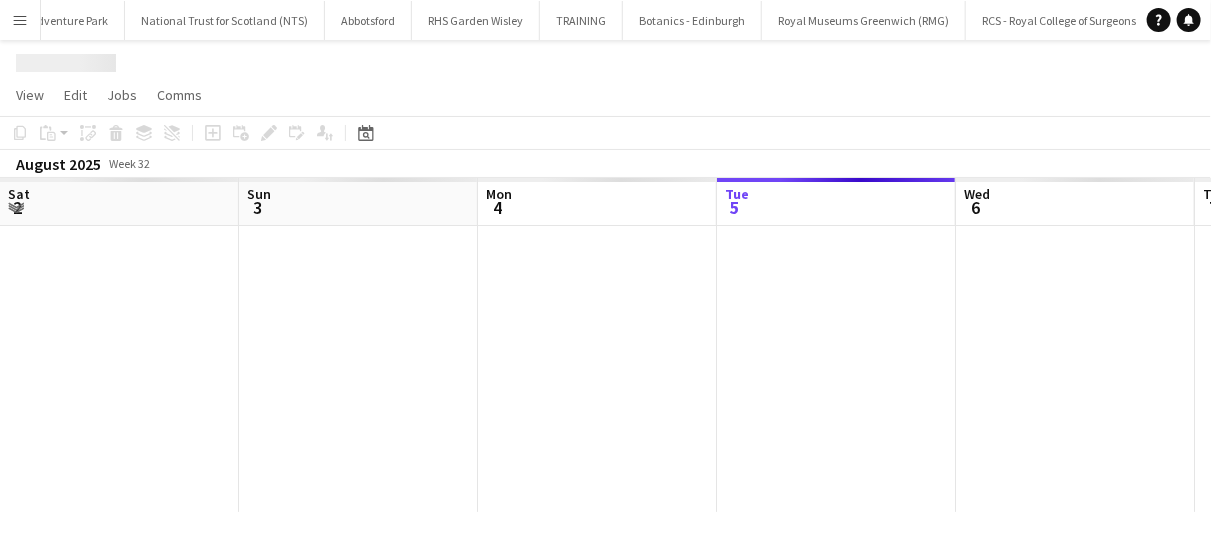 scroll, scrollTop: 0, scrollLeft: 478, axis: horizontal 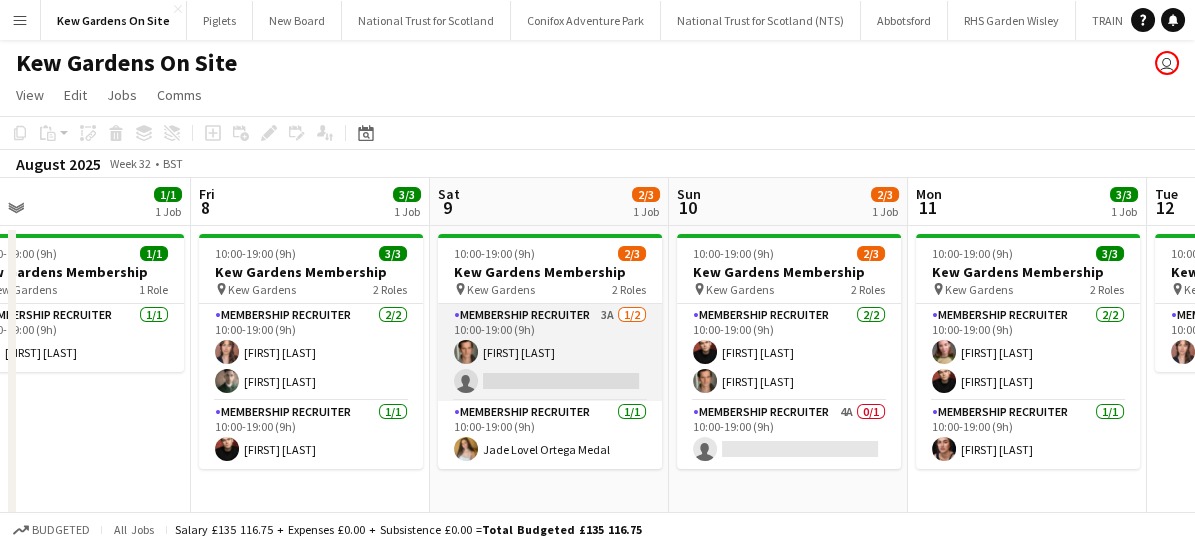 click on "Membership Recruiter   3A   1/2   10:00-19:00 (9h)
[FIRST] [LAST]
single-neutral-actions" at bounding box center (550, 352) 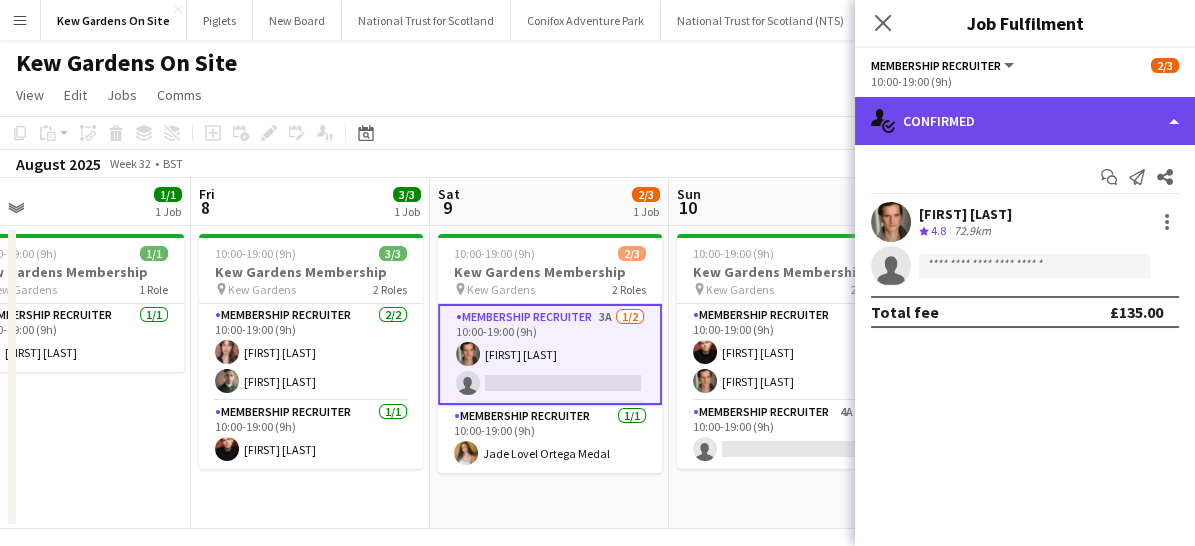 click on "single-neutral-actions-check-2
Confirmed" 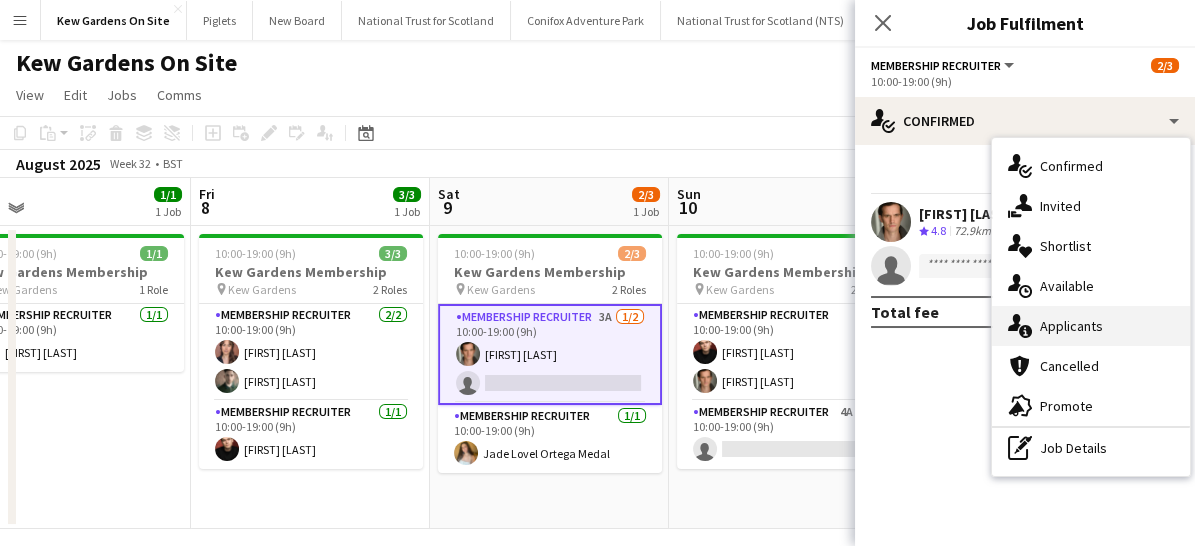 click on "single-neutral-actions-information
Applicants" at bounding box center (1091, 326) 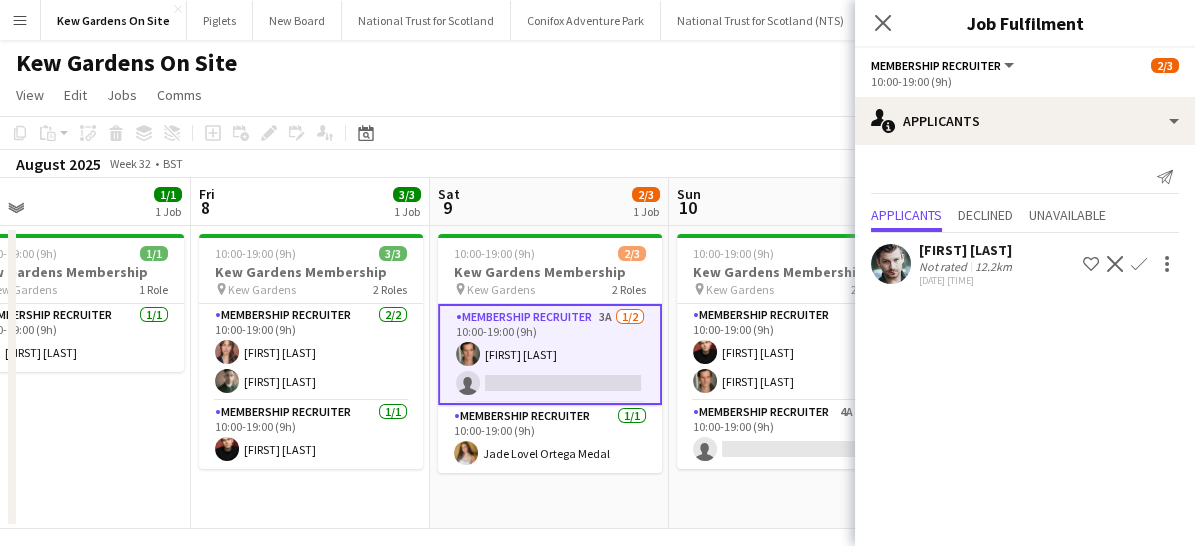 click on "Confirm" 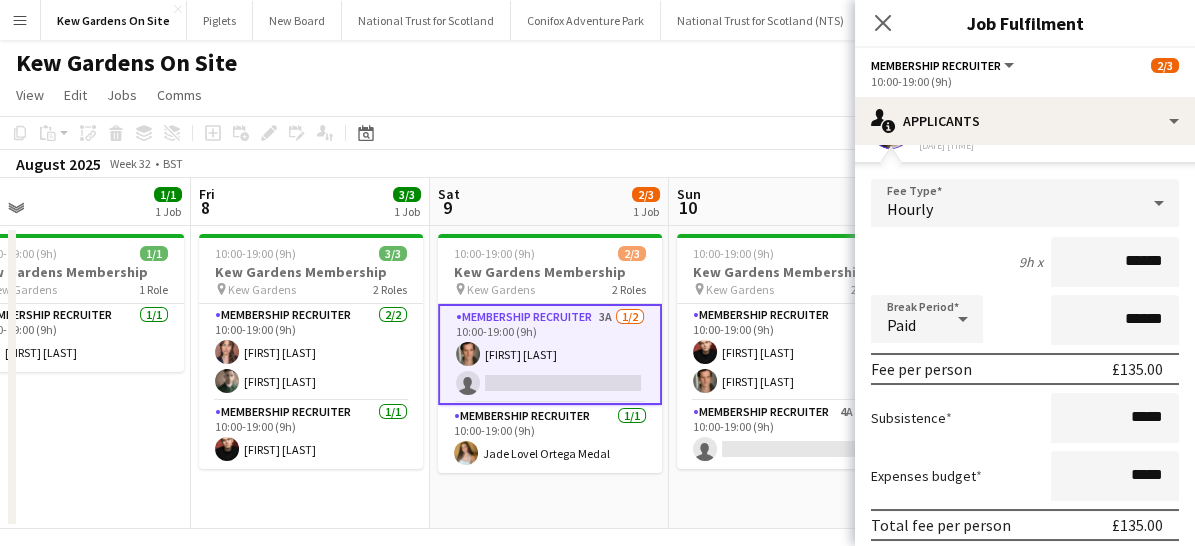 scroll, scrollTop: 212, scrollLeft: 0, axis: vertical 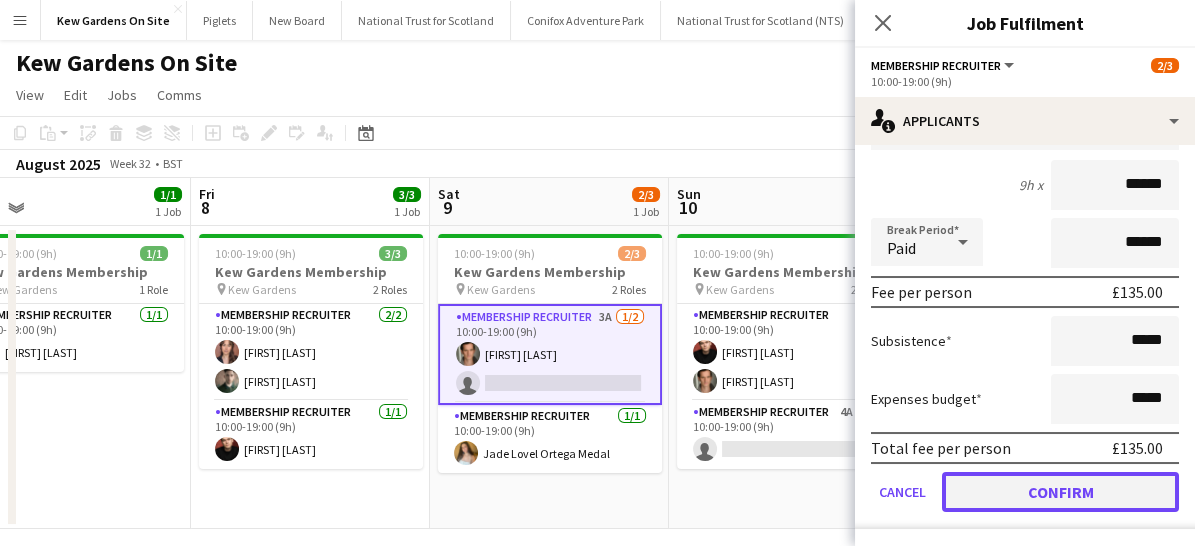 click on "Confirm" 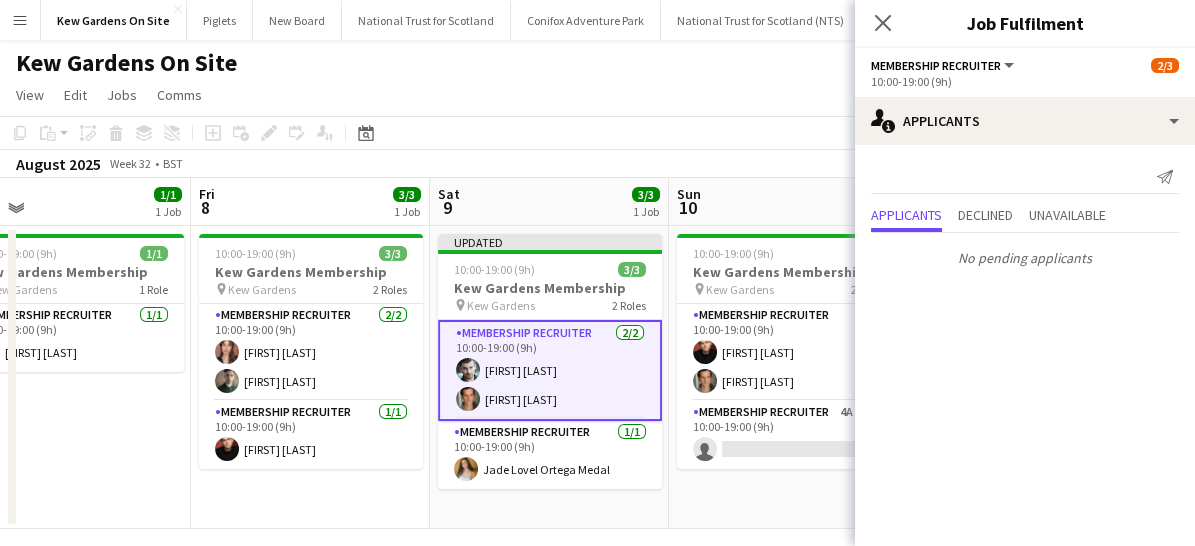scroll, scrollTop: 0, scrollLeft: 0, axis: both 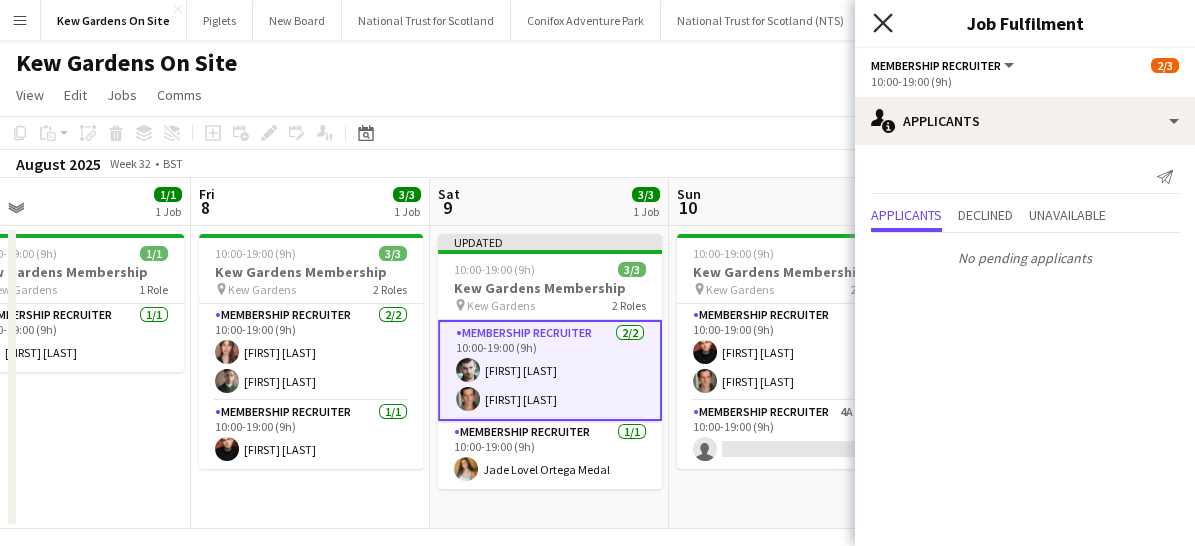 click 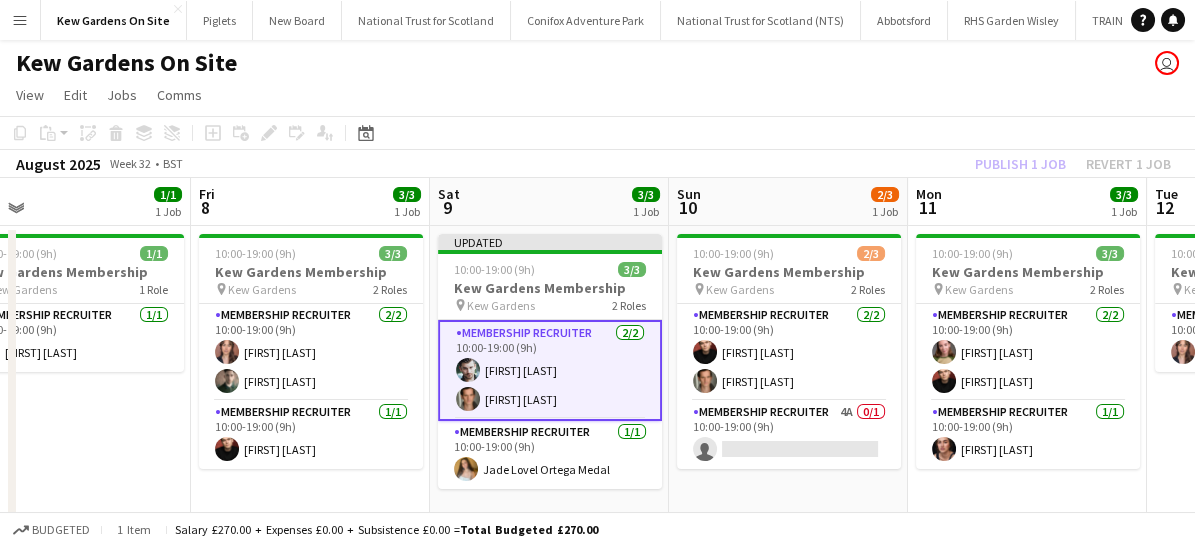 click on "Membership Recruiter   2/2   10:00-19:00 (9h)
[FIRST] [LAST] [FIRST] [LAST]" at bounding box center (550, 370) 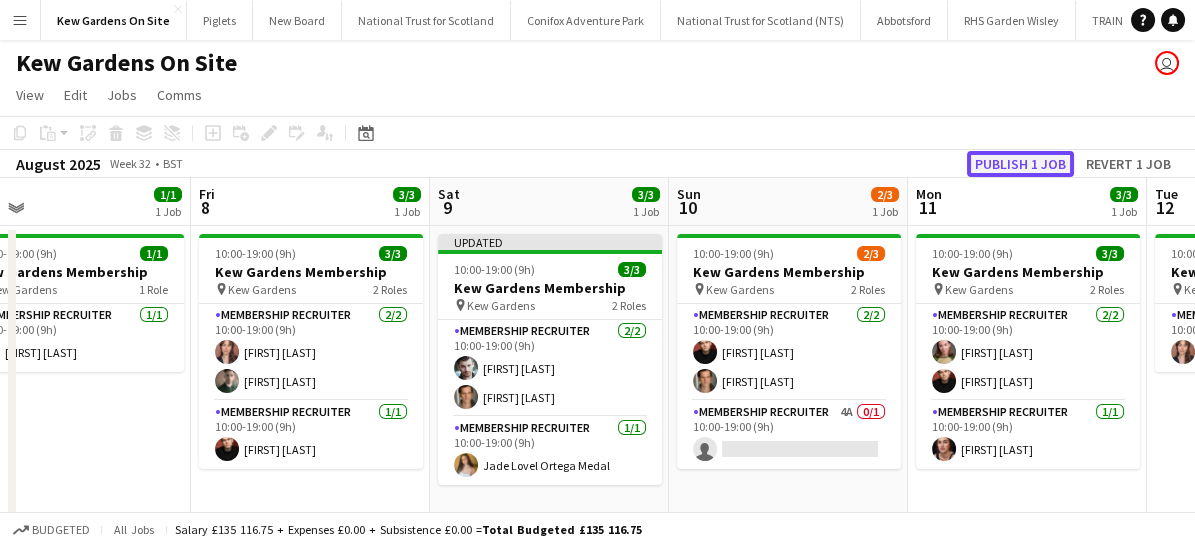 click on "Publish 1 job" 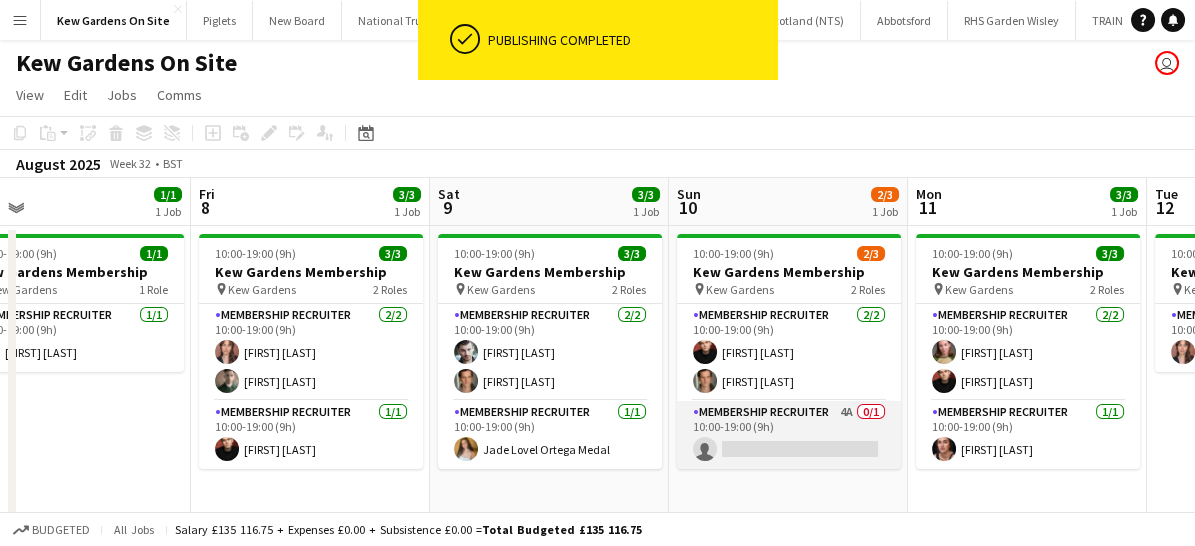 click on "Membership Recruiter   4A   0/1   10:00-19:00 (9h)
single-neutral-actions" at bounding box center [789, 435] 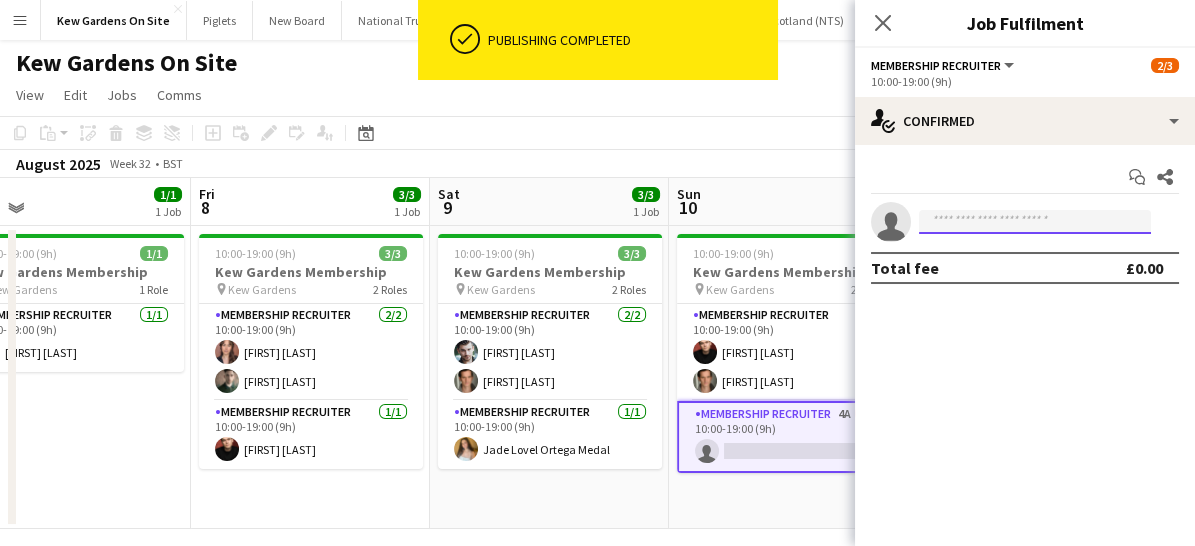 click at bounding box center (1035, 222) 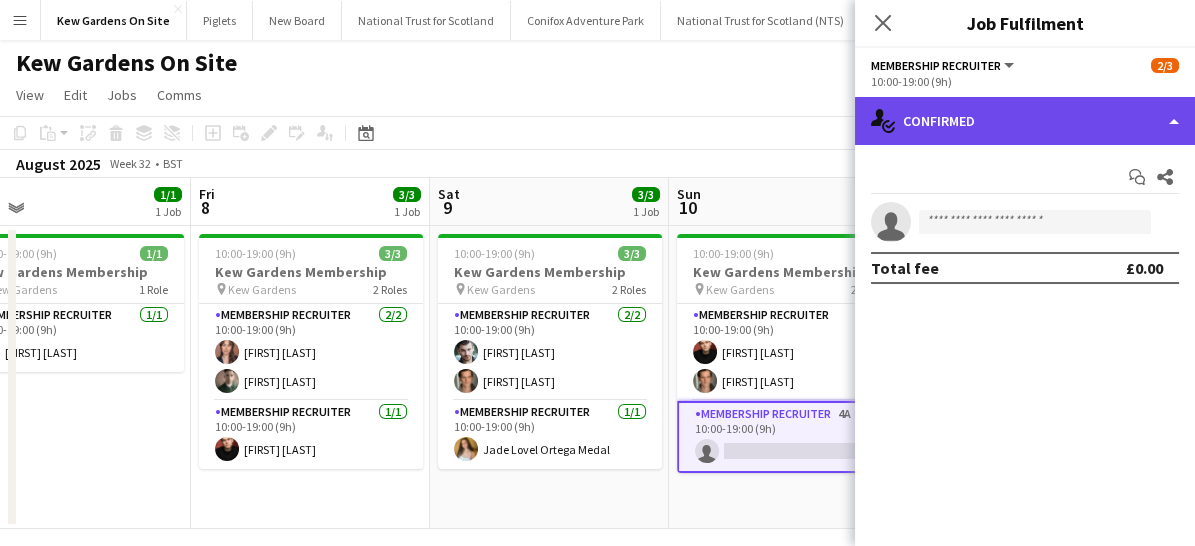 click on "single-neutral-actions-check-2
Confirmed" 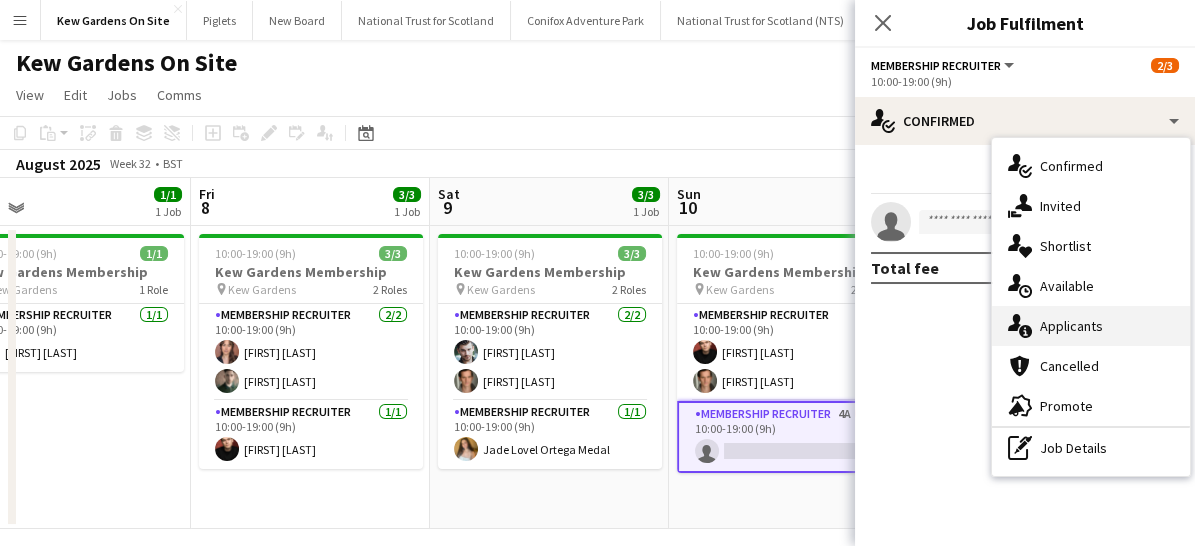 click on "single-neutral-actions-information
Applicants" at bounding box center [1091, 326] 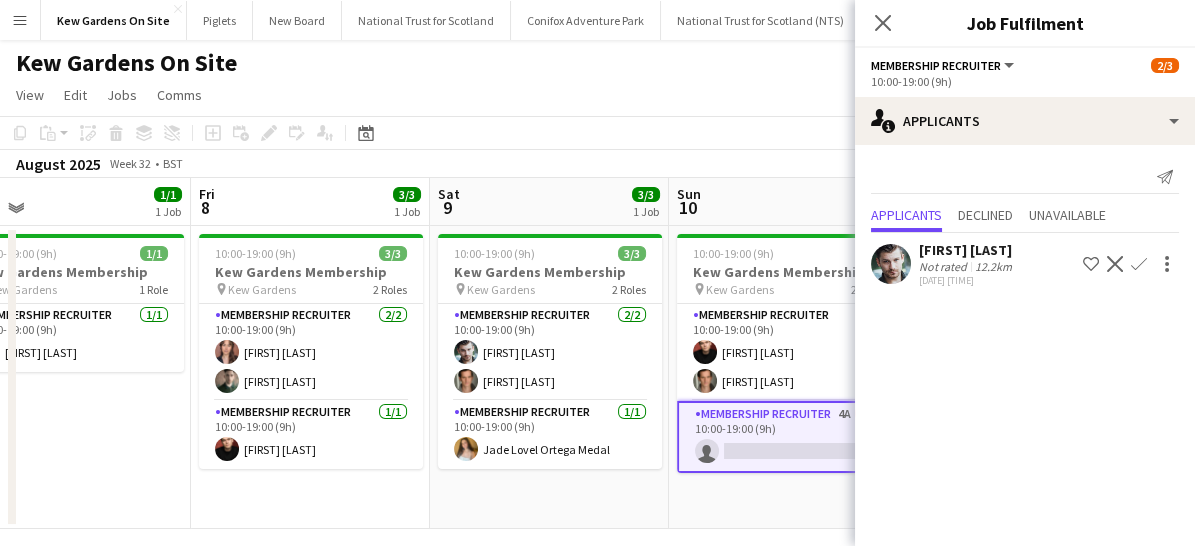 click on "Confirm" 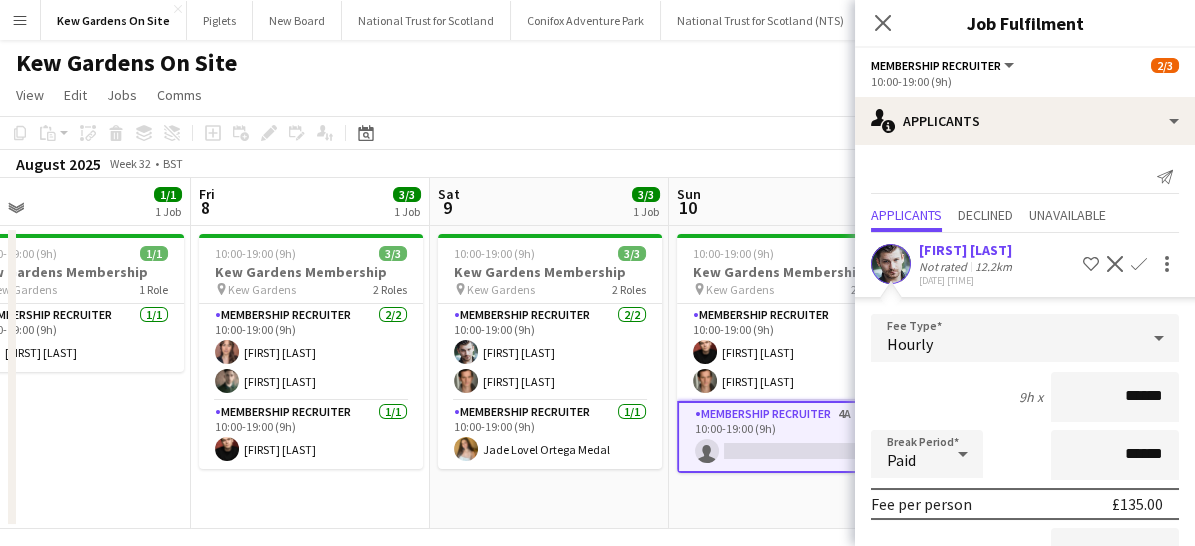 scroll, scrollTop: 212, scrollLeft: 0, axis: vertical 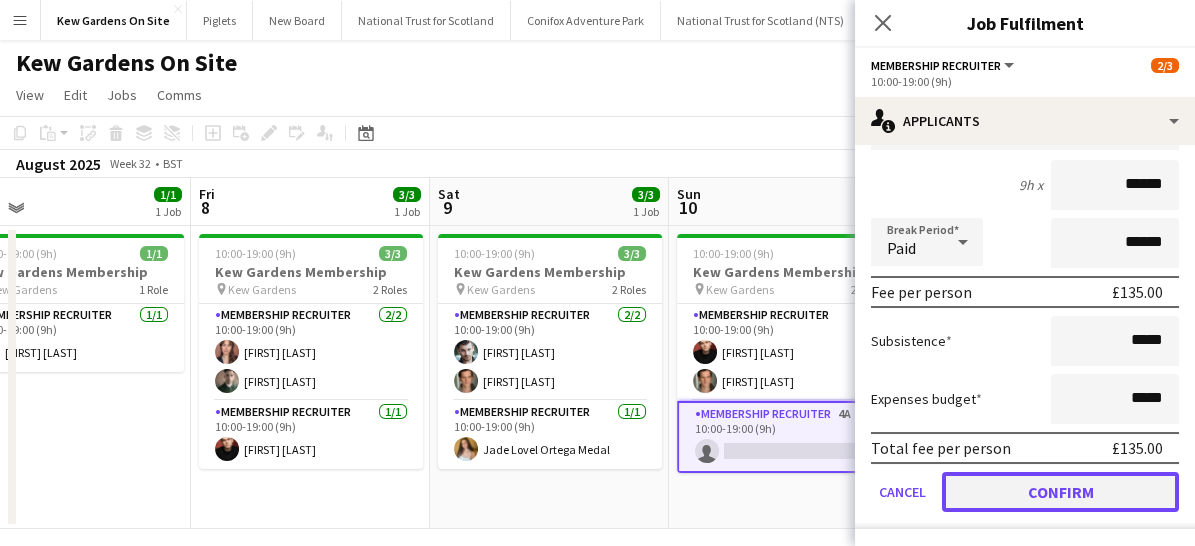 click on "Confirm" 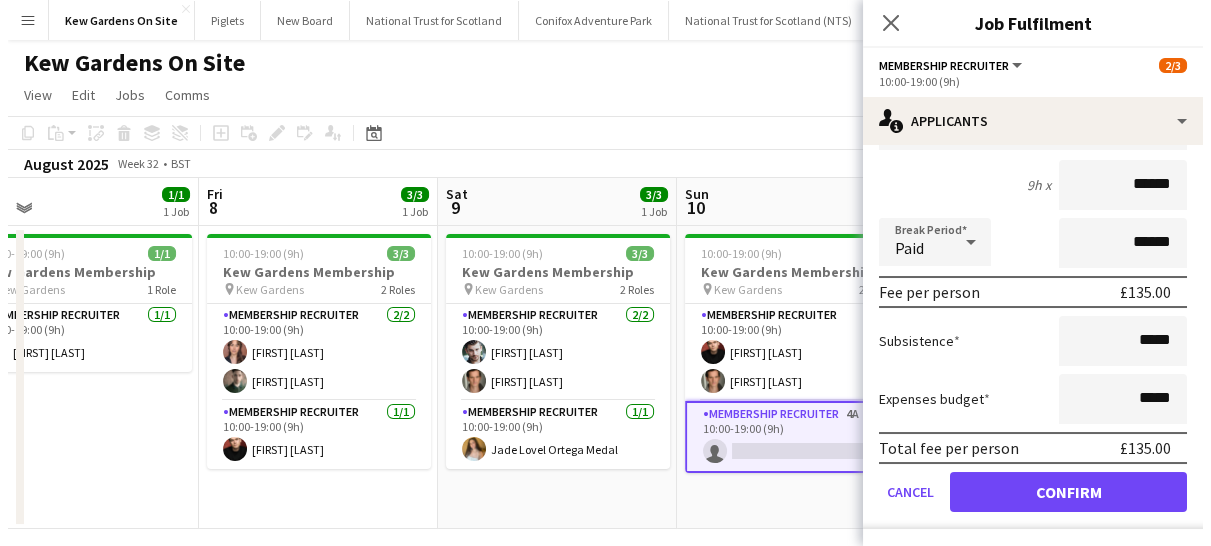 scroll, scrollTop: 0, scrollLeft: 0, axis: both 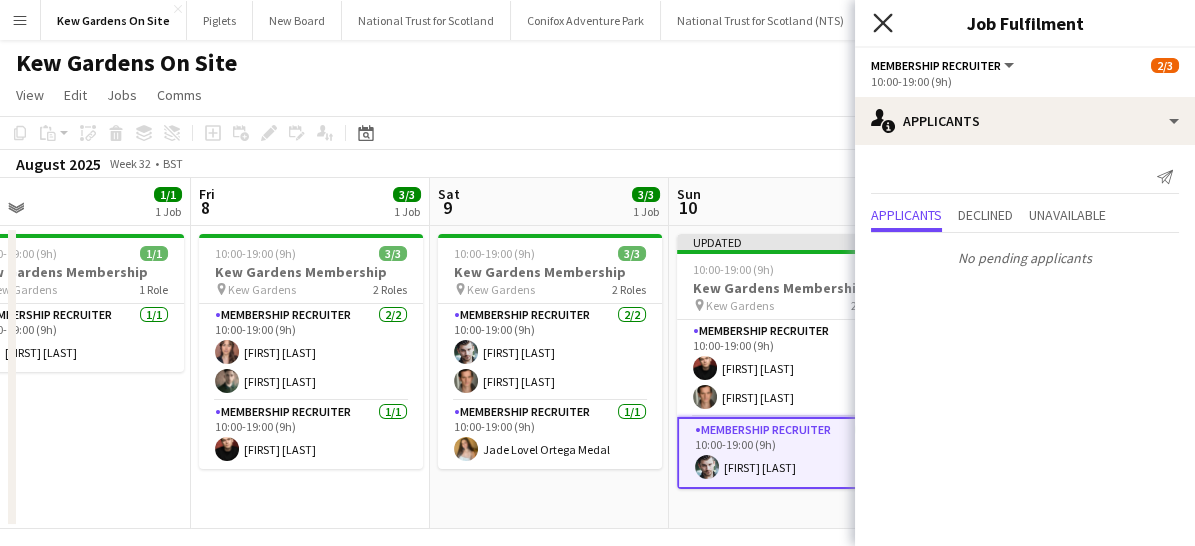 click on "Close pop-in" 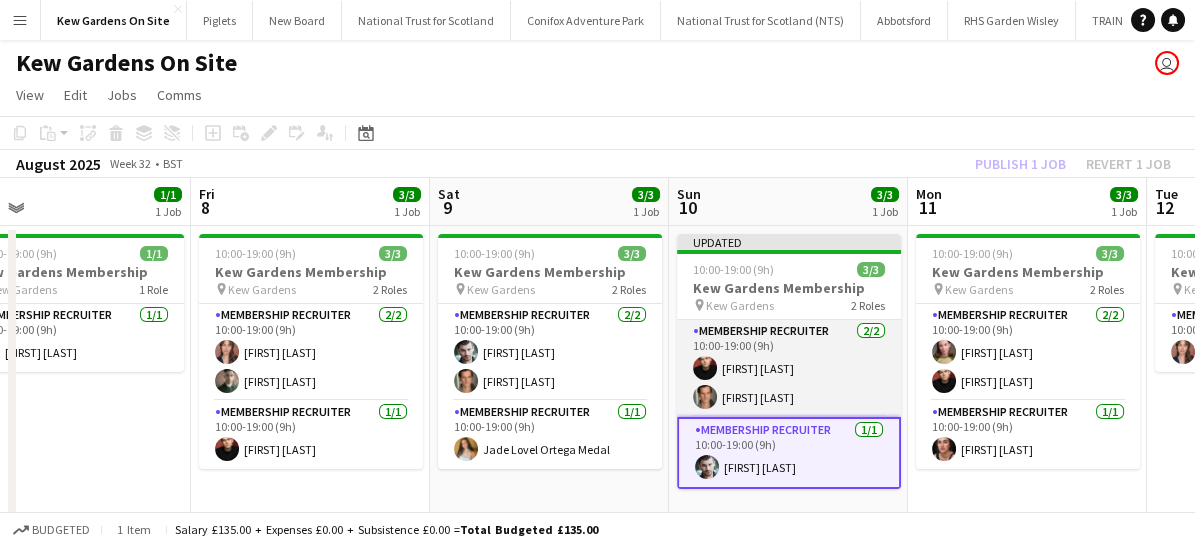 click on "Membership Recruiter   2/2   10:00-19:00 (9h)
[FIRST] [LAST] [FIRST] [LAST]" at bounding box center (789, 368) 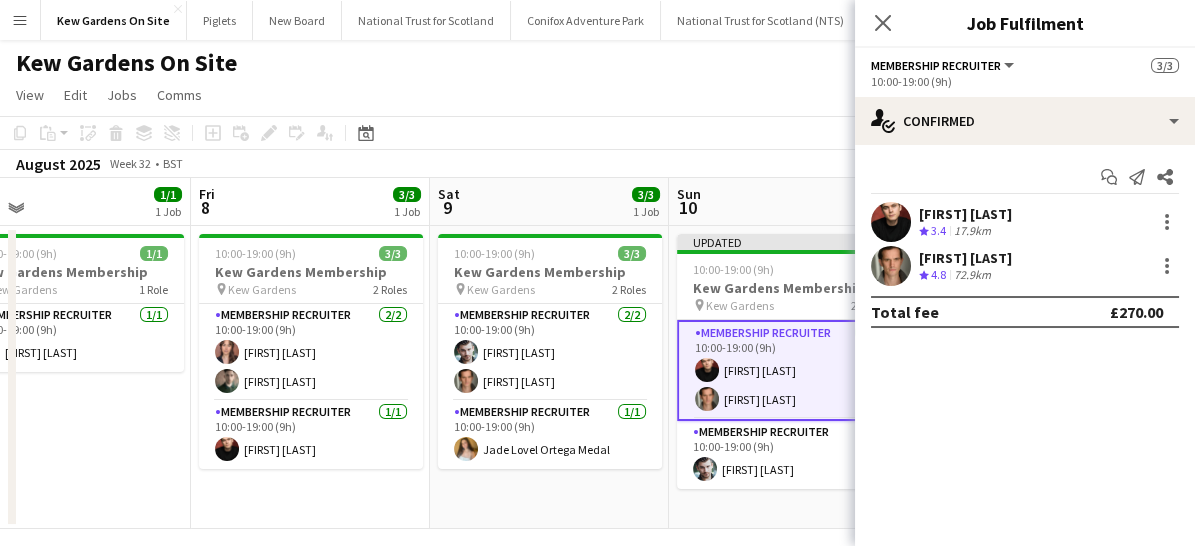 click on "Membership Recruiter   2/2   10:00-19:00 (9h)
[FIRST] [LAST] [FIRST] [LAST]" at bounding box center [789, 370] 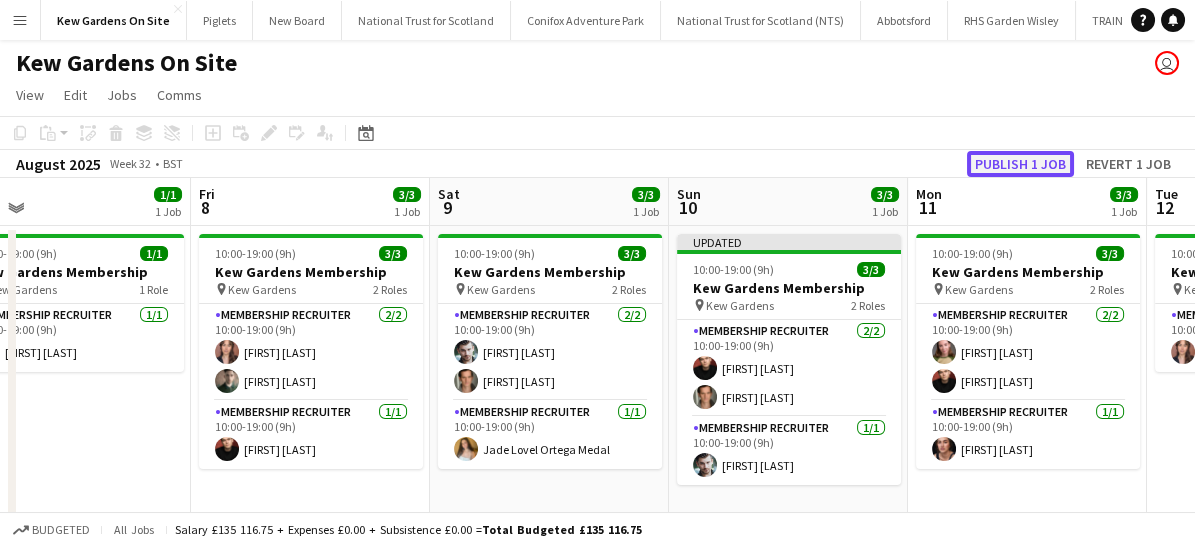 click on "Publish 1 job" 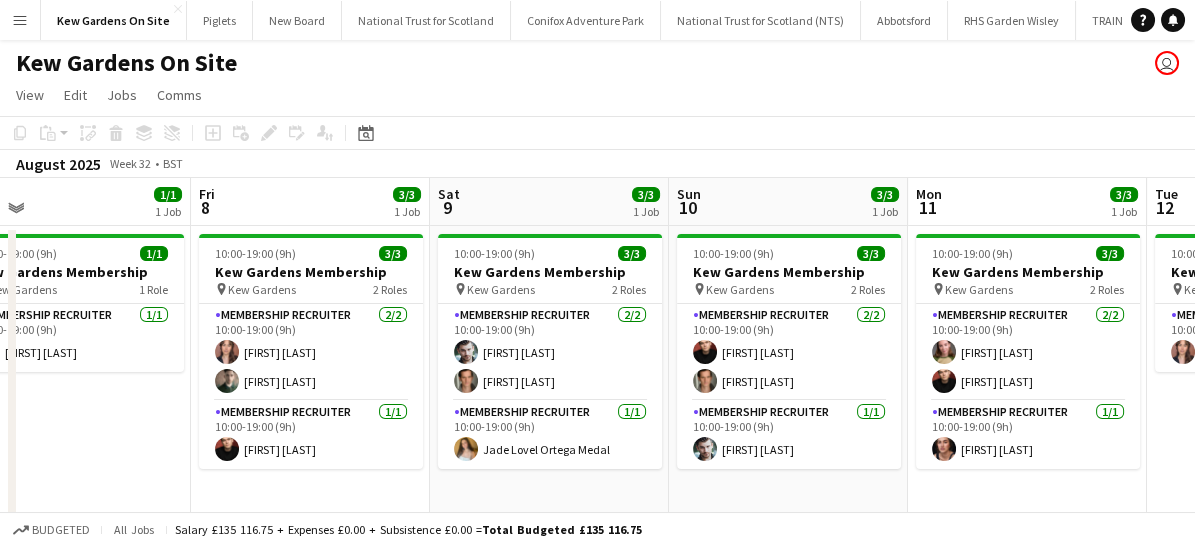 click on "Menu" at bounding box center [20, 20] 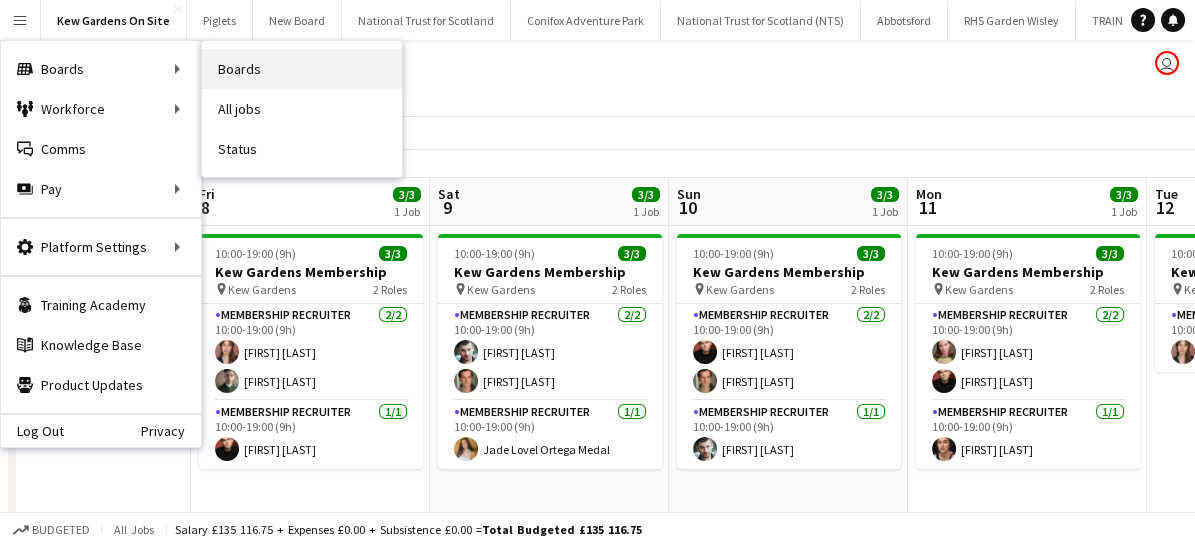 click on "Boards" at bounding box center (302, 69) 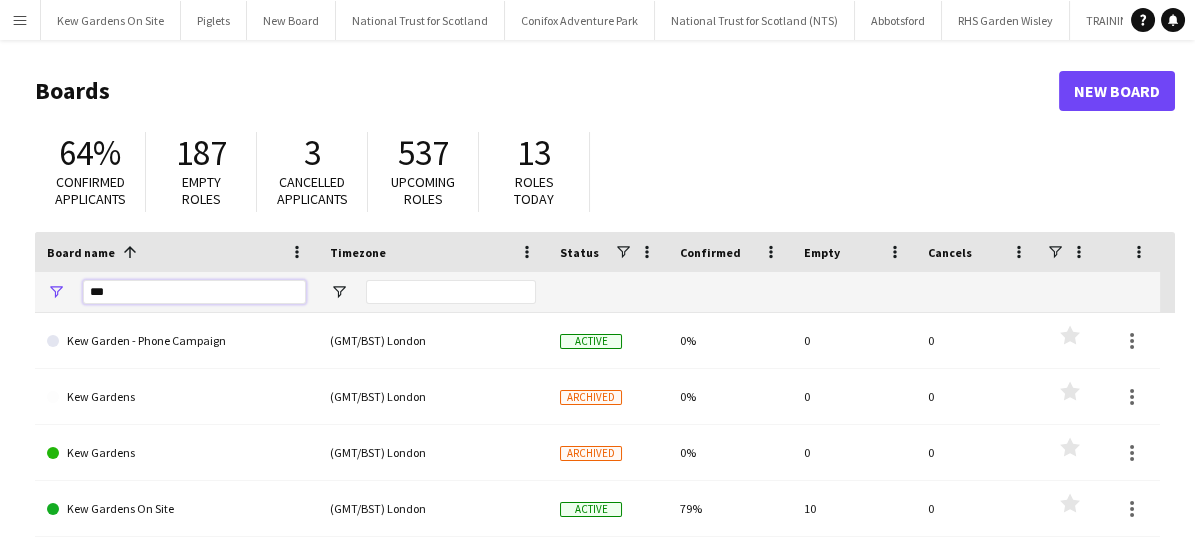 drag, startPoint x: 165, startPoint y: 293, endPoint x: 70, endPoint y: 294, distance: 95.005264 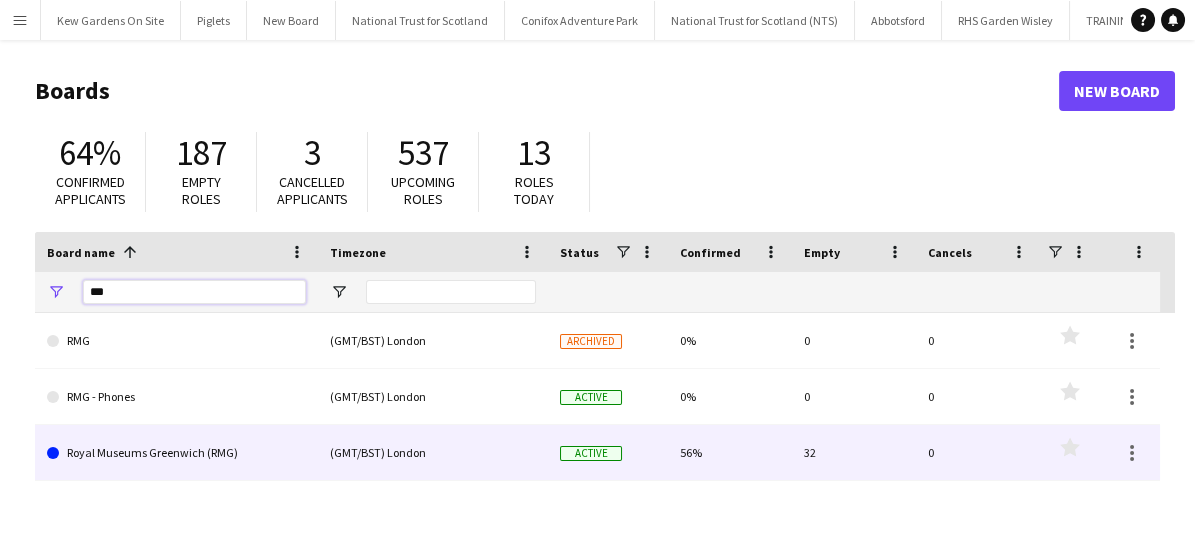 type on "***" 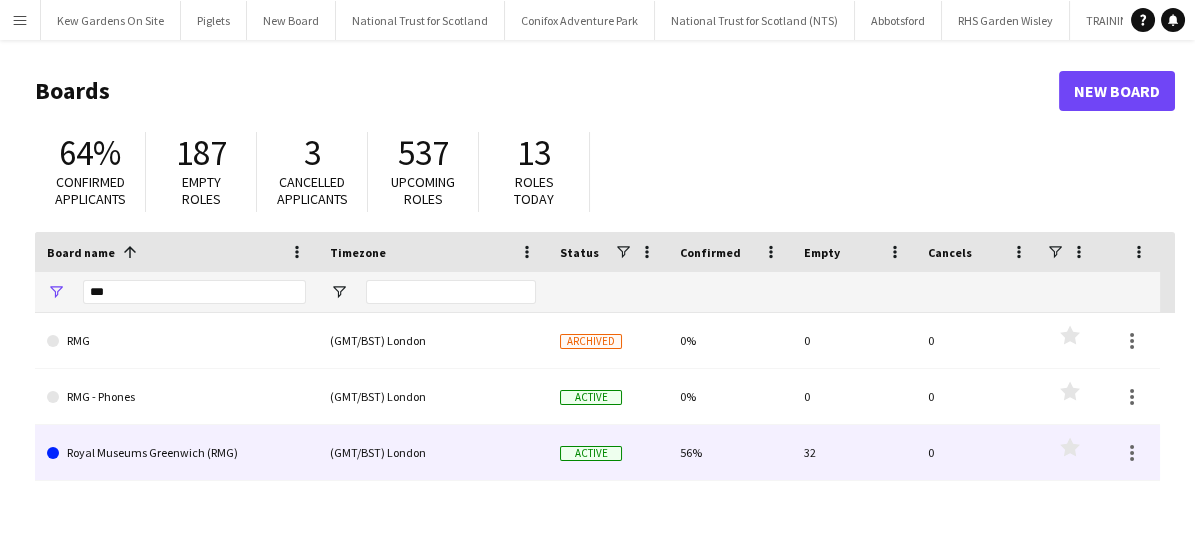 click on "Royal Museums Greenwich (RMG)" 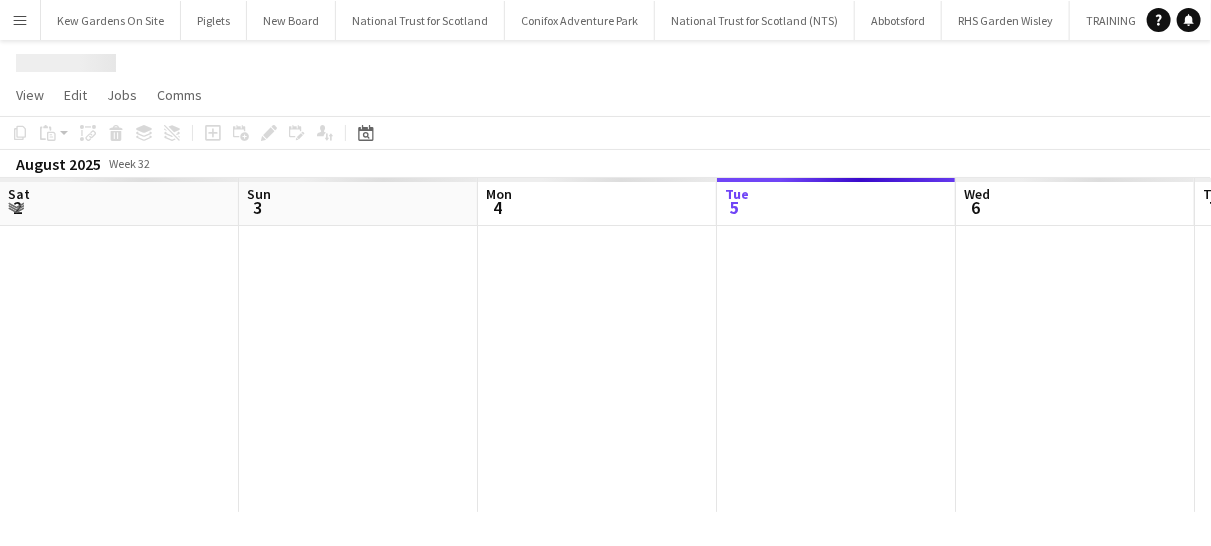 scroll, scrollTop: 0, scrollLeft: 478, axis: horizontal 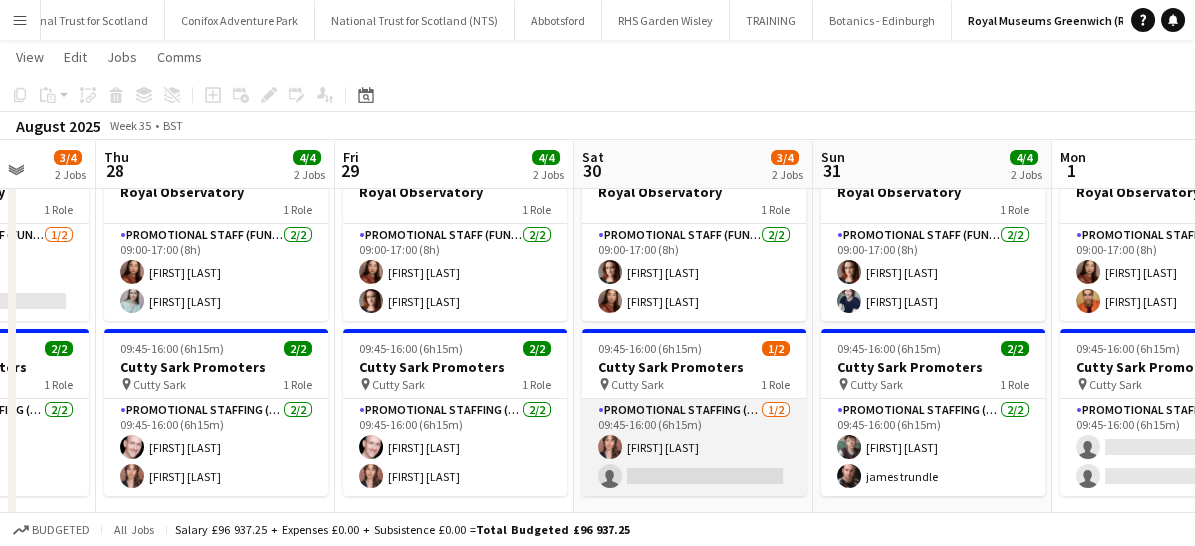 click on "Promotional Staffing (Brand Ambassadors)   1/2   09:45-16:00 (6h15m)
[FIRST] [LAST]
single-neutral-actions" at bounding box center [694, 447] 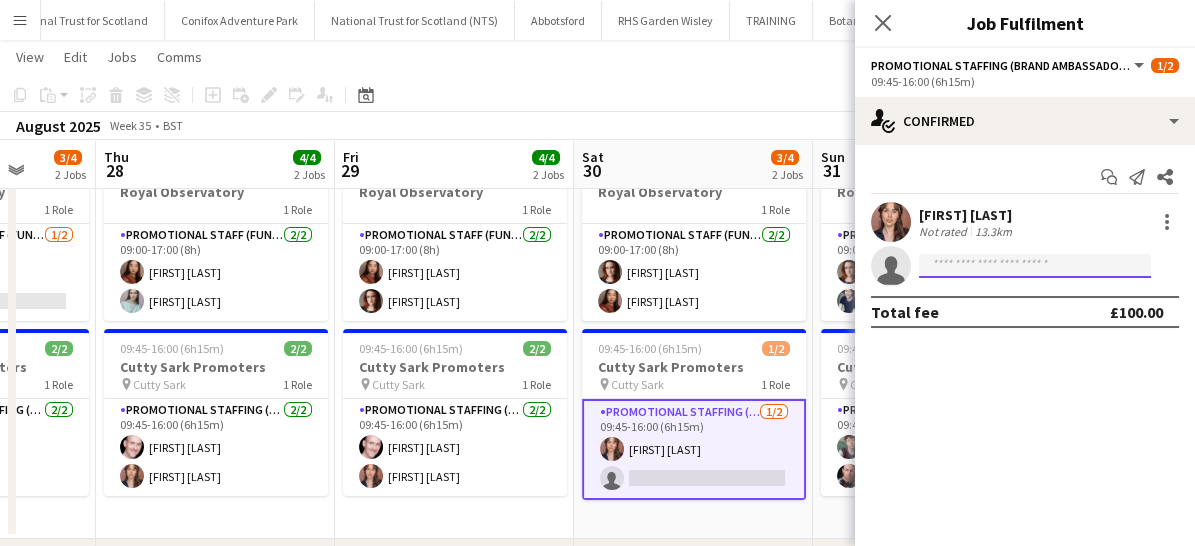 click 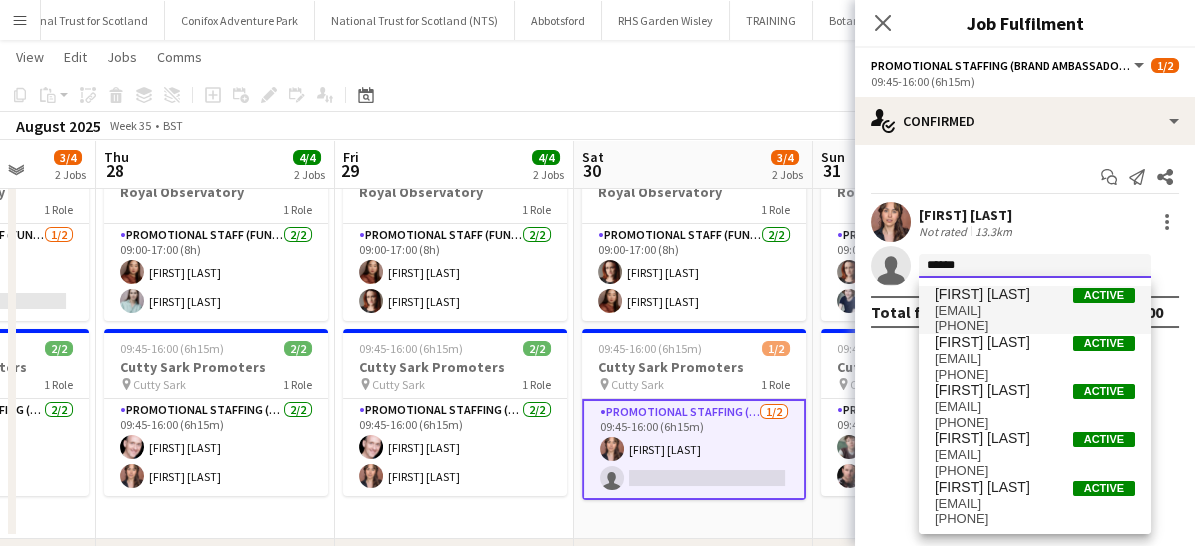 type on "******" 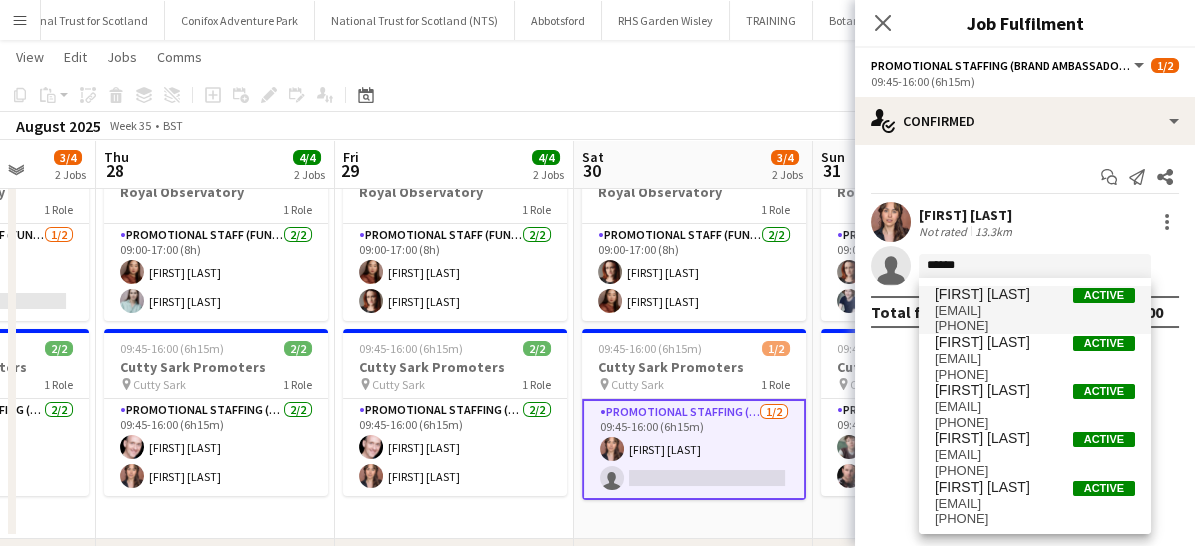 click on "[EMAIL]" at bounding box center (1035, 311) 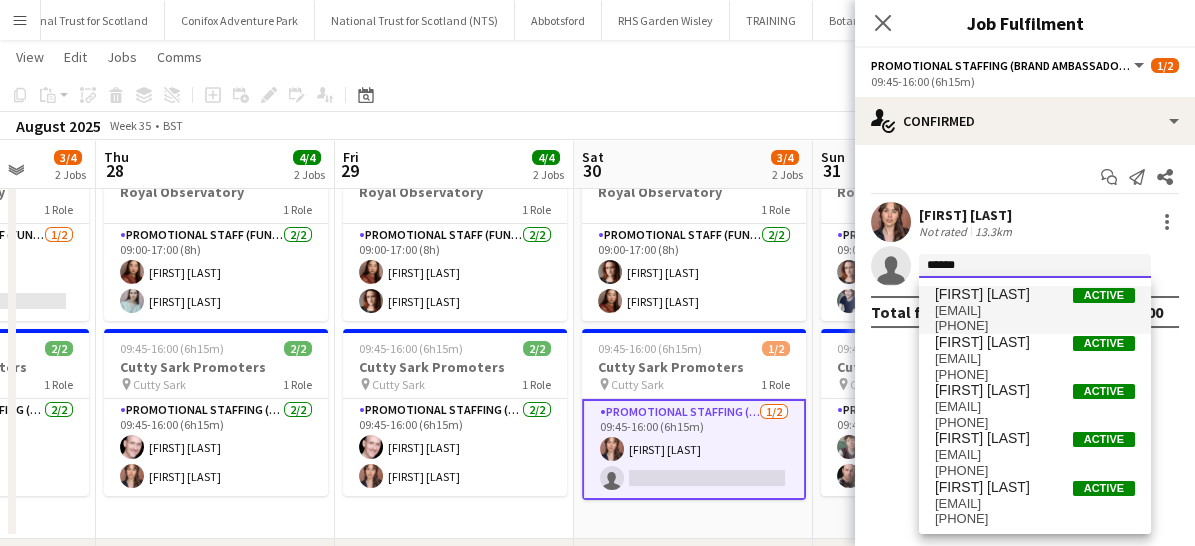type 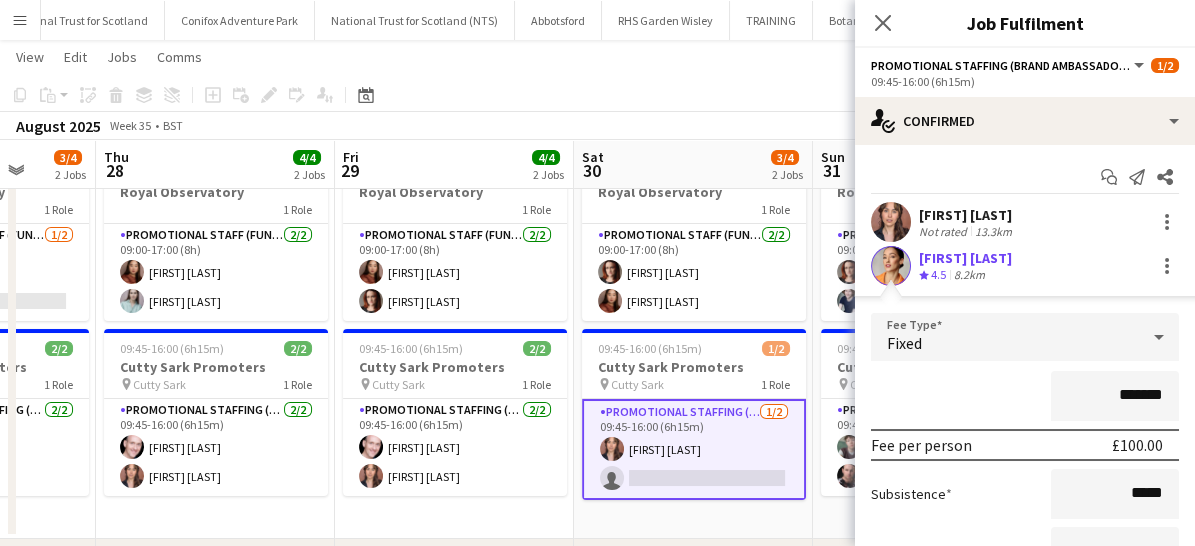 scroll, scrollTop: 191, scrollLeft: 0, axis: vertical 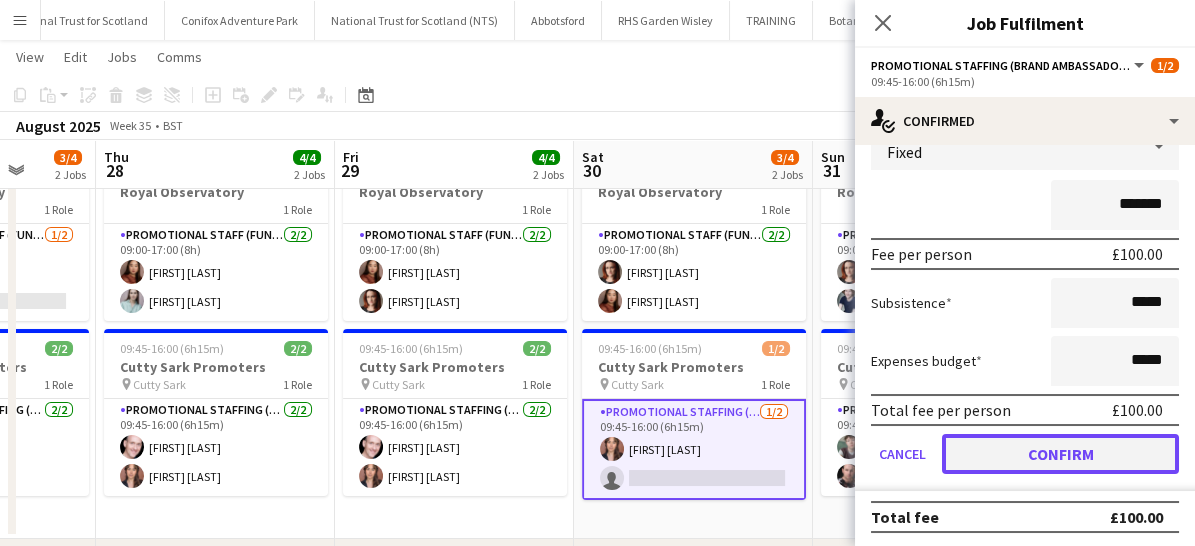click on "Confirm" at bounding box center (1060, 454) 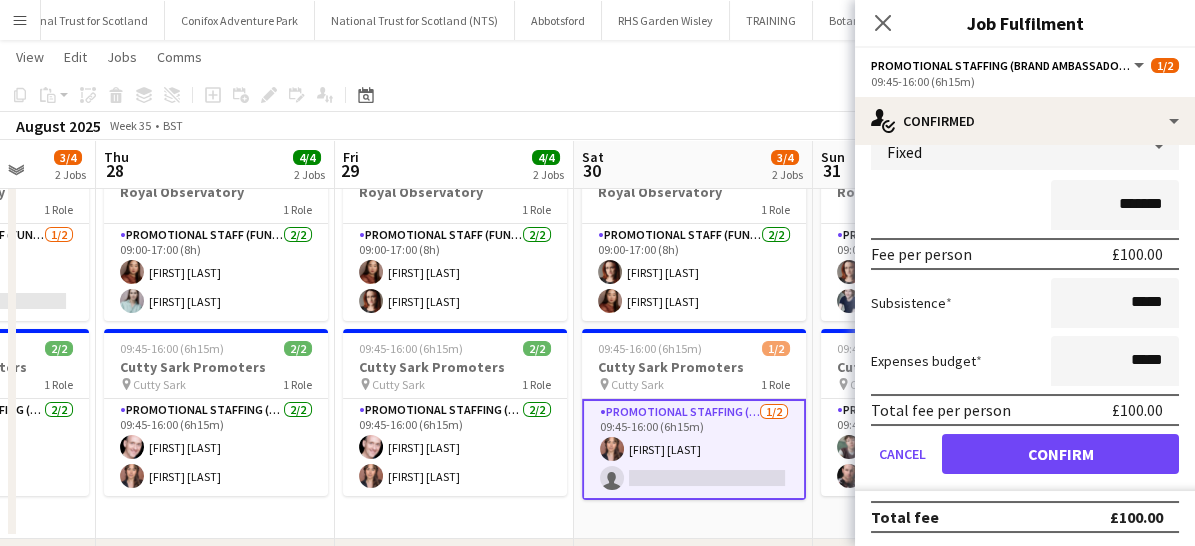 scroll, scrollTop: 0, scrollLeft: 0, axis: both 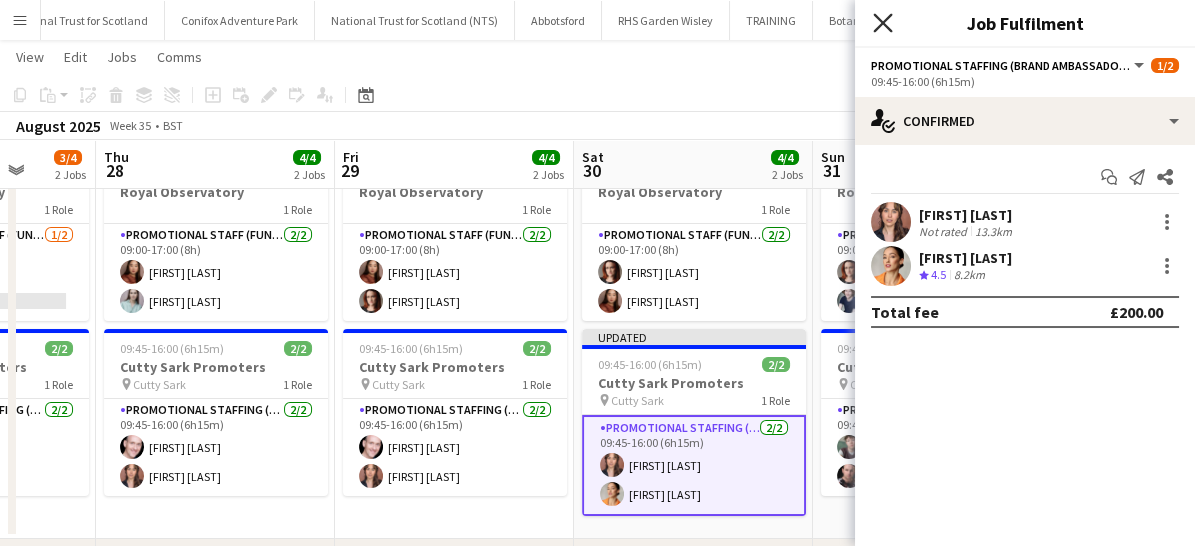 click on "Close pop-in" 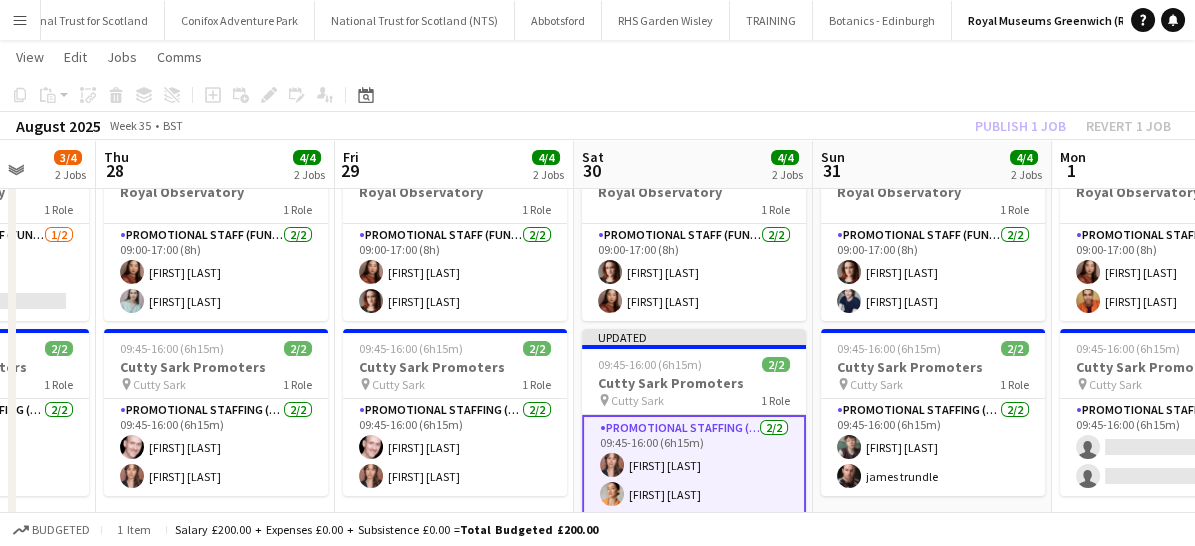 click on "Promotional Staffing (Brand Ambassadors)   2/2   09:45-16:00 (6h15m)
[FIRST] [LAST] [FIRST] [LAST]" at bounding box center (694, 465) 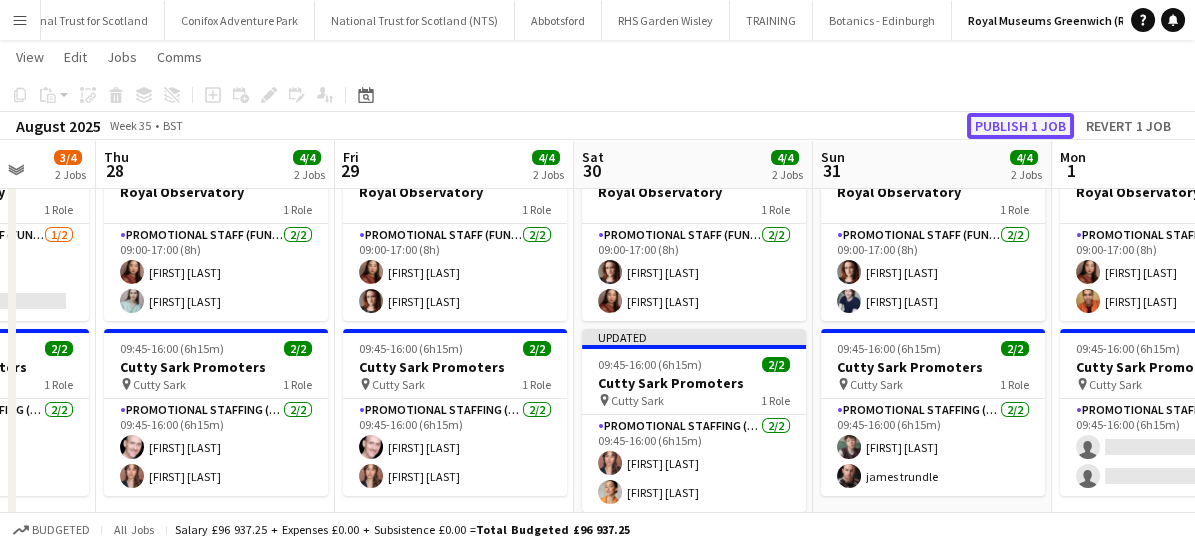 click on "Publish 1 job" 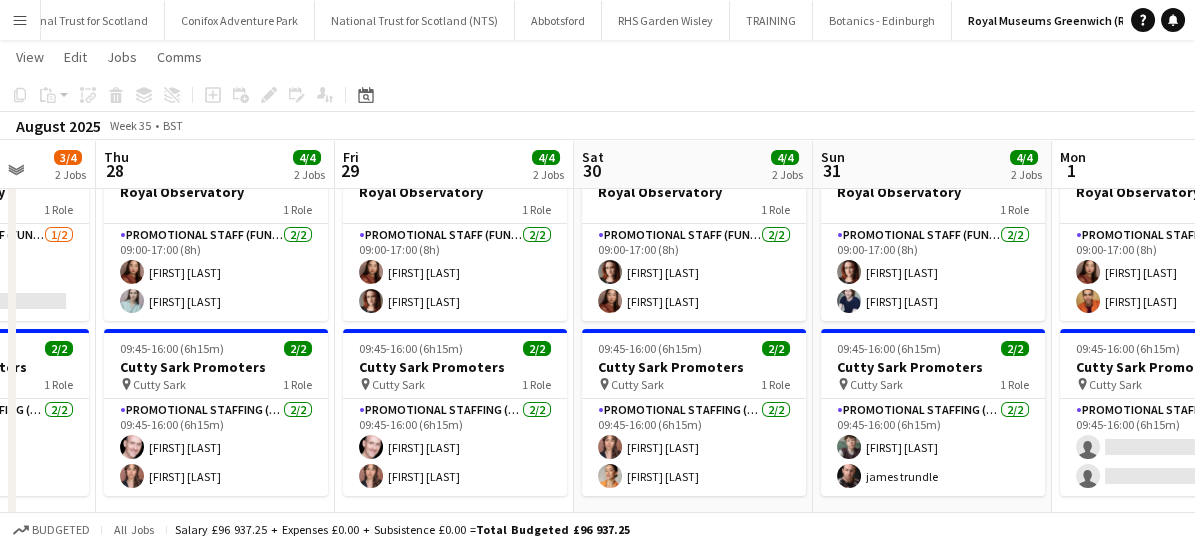 click on "Menu" at bounding box center (20, 20) 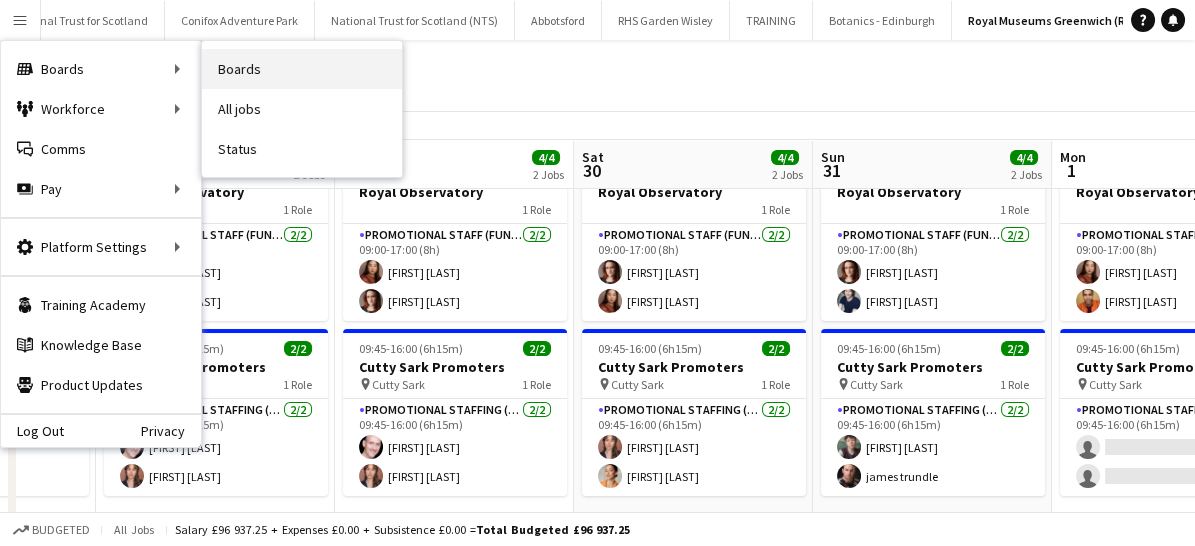 click on "Boards" at bounding box center (302, 69) 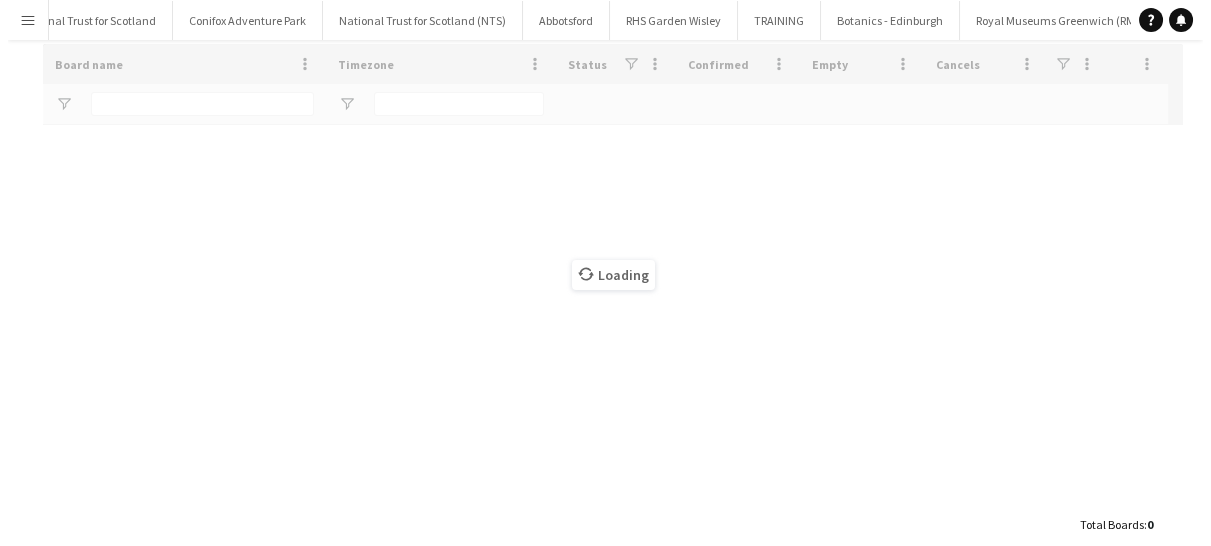 scroll, scrollTop: 0, scrollLeft: 0, axis: both 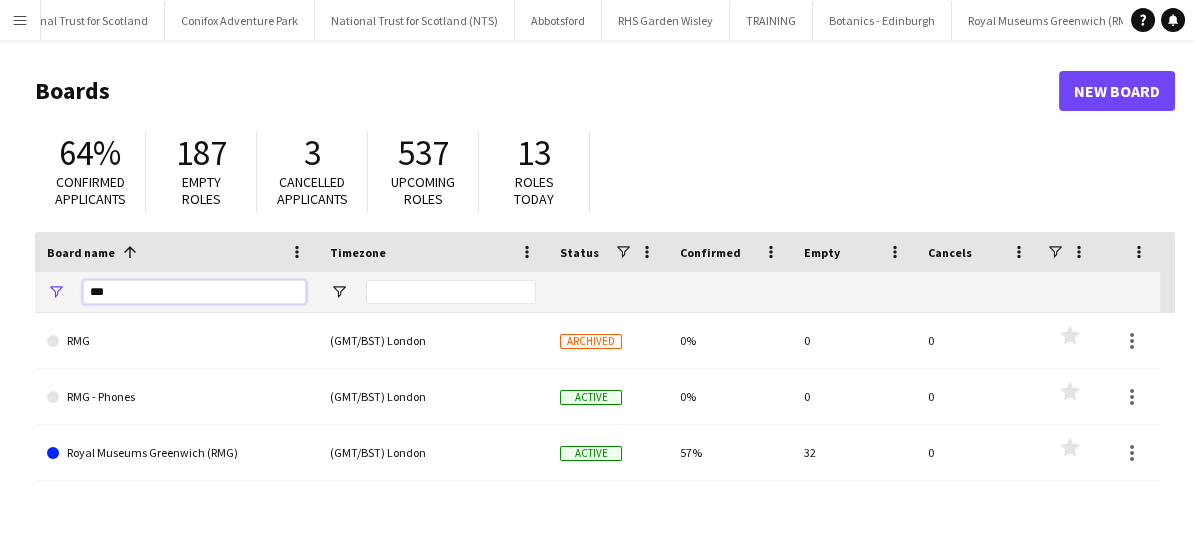 drag, startPoint x: 163, startPoint y: 293, endPoint x: 67, endPoint y: 297, distance: 96.0833 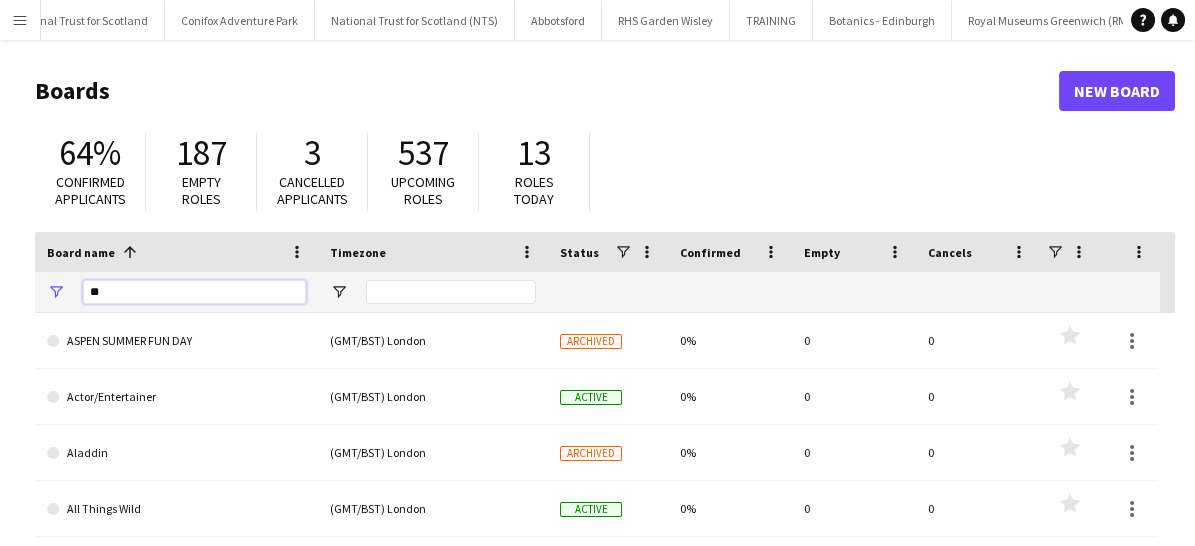 type on "***" 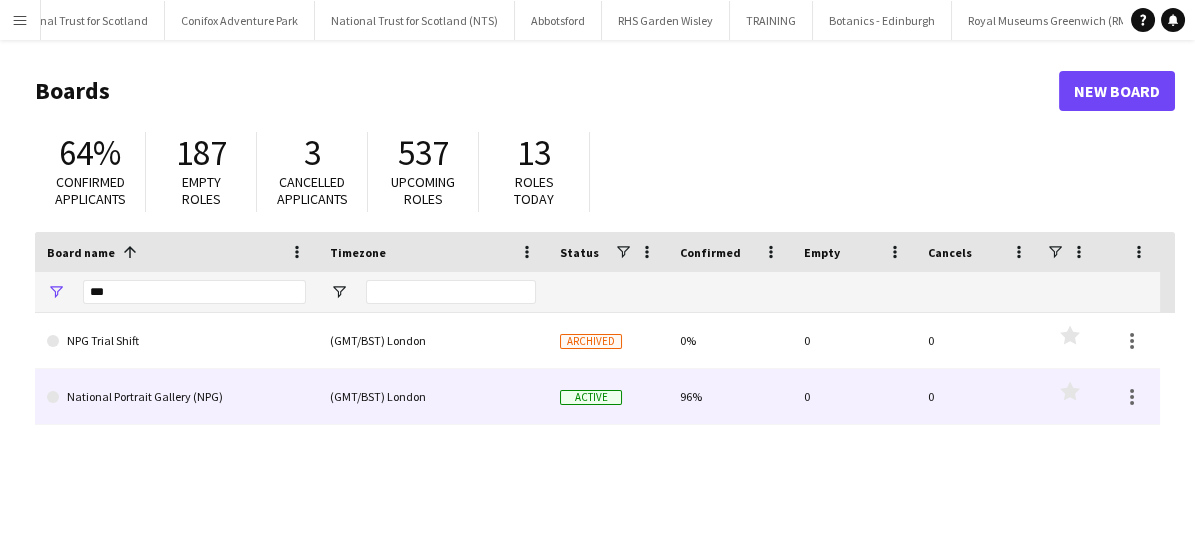 click on "National Portrait Gallery (NPG)" 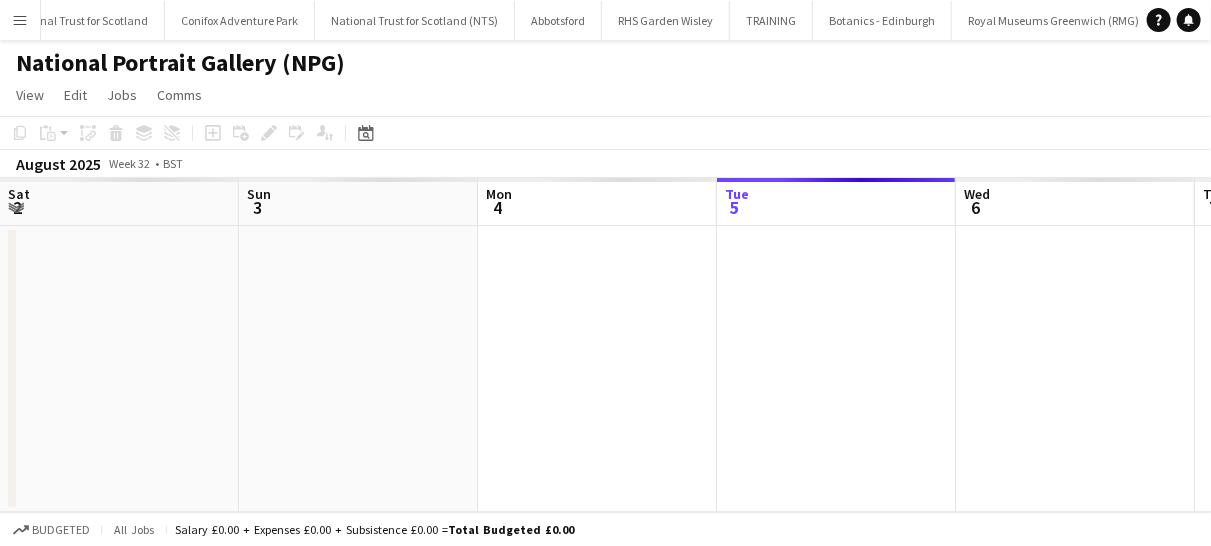 scroll, scrollTop: 0, scrollLeft: 616, axis: horizontal 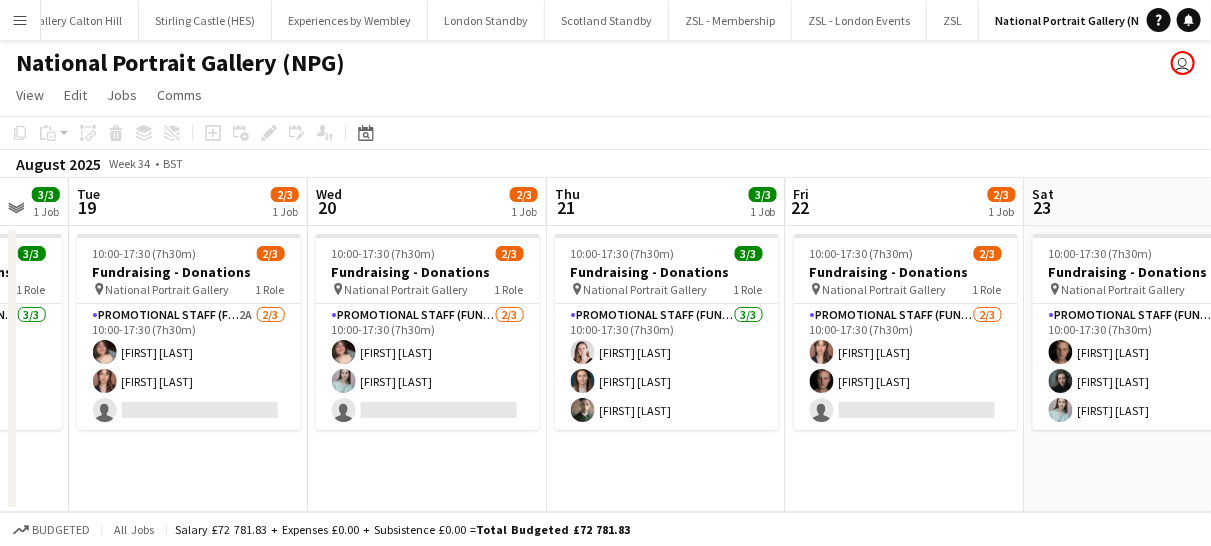 click on "Menu" at bounding box center [20, 20] 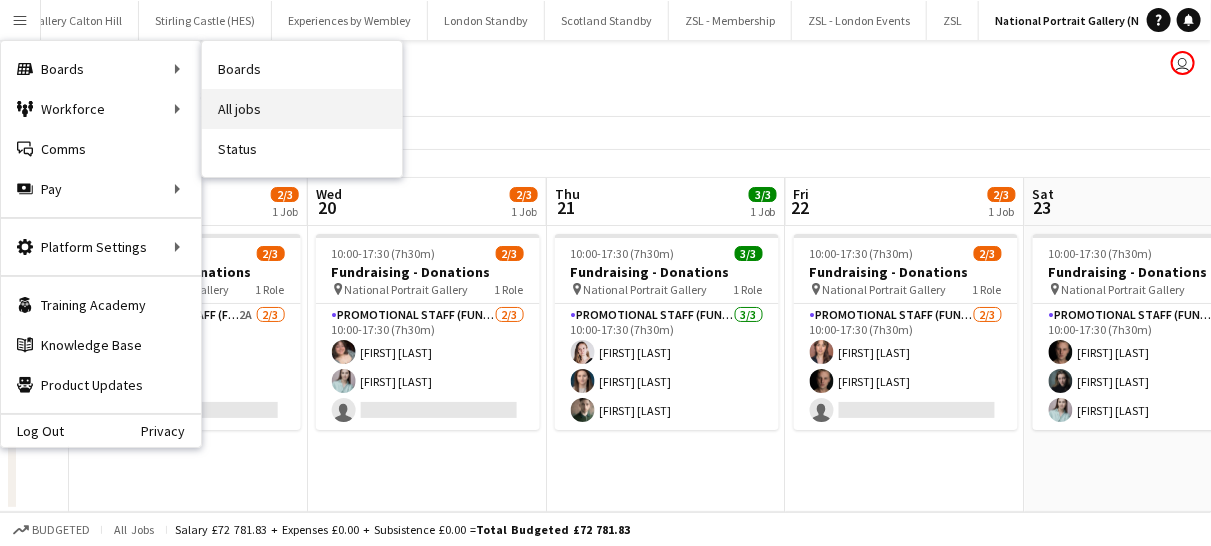 click on "All jobs" at bounding box center (302, 109) 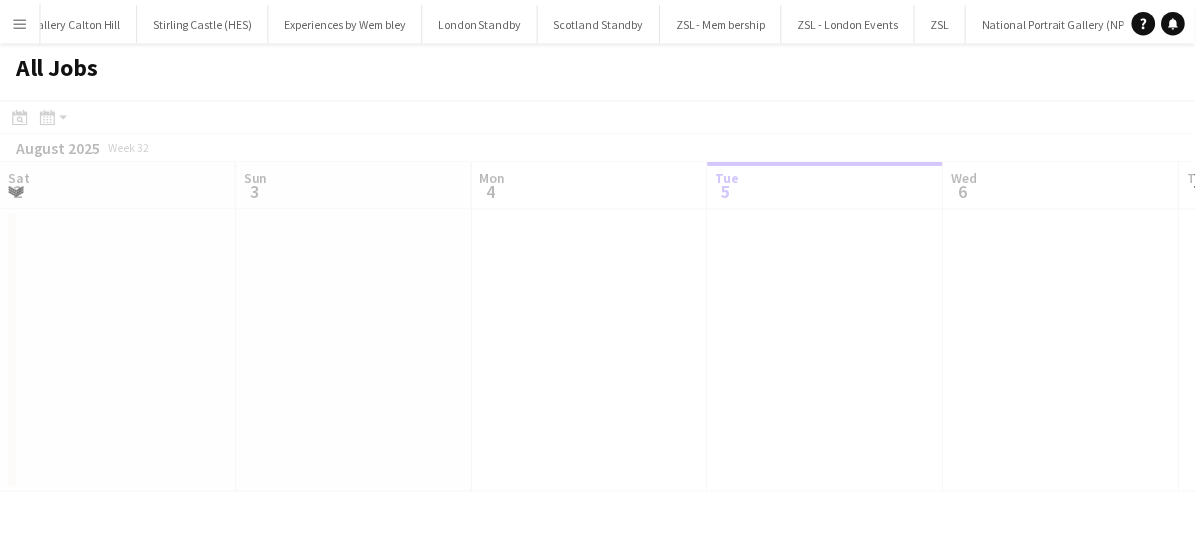scroll, scrollTop: 0, scrollLeft: 478, axis: horizontal 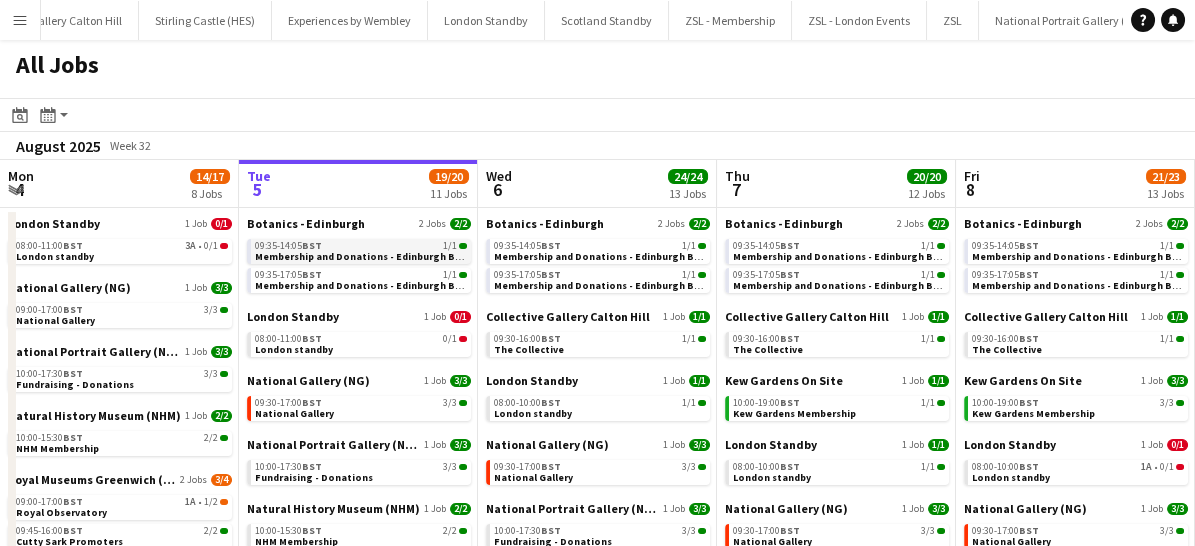 click on "Membership and Donations - Edinburgh Botanics" at bounding box center (373, 256) 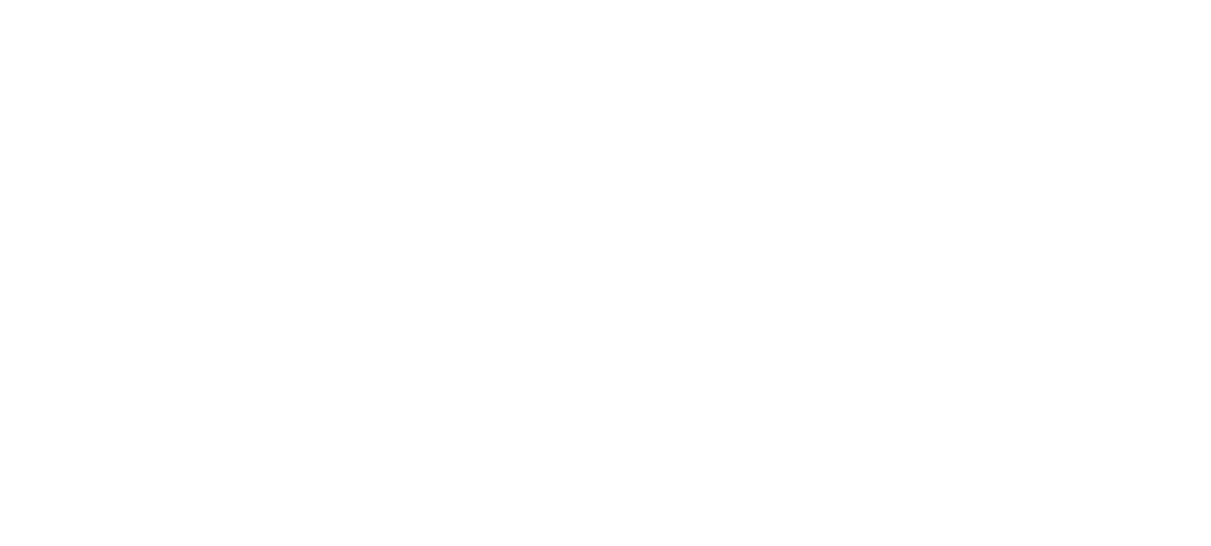 scroll, scrollTop: 0, scrollLeft: 0, axis: both 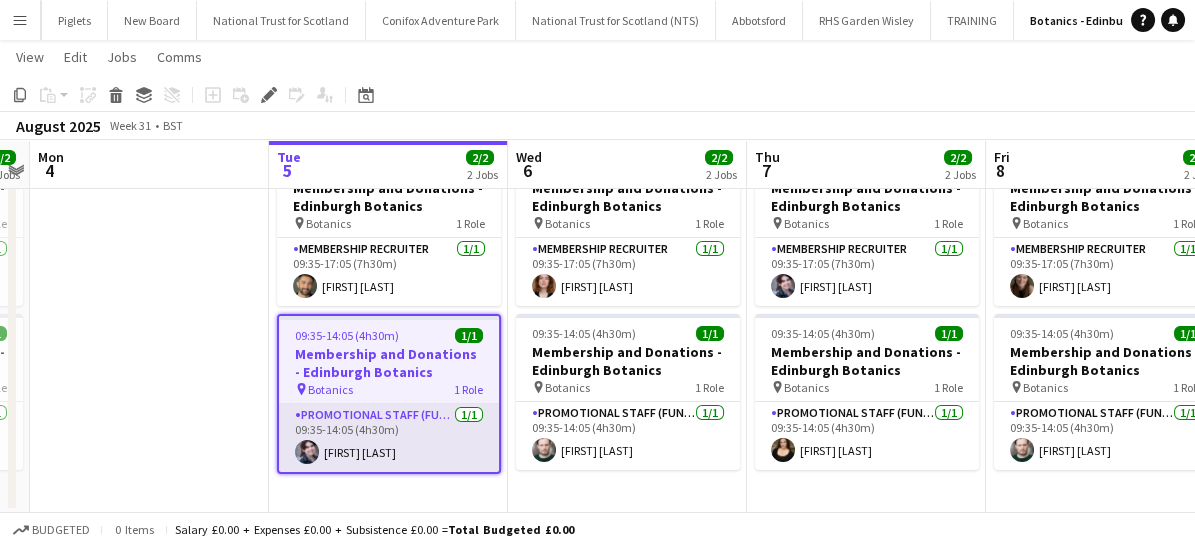 click on "Promotional Staff (Fundraiser)   1/1   09:35-14:05 (4h30m)
Jenna Donoghue" at bounding box center [389, 438] 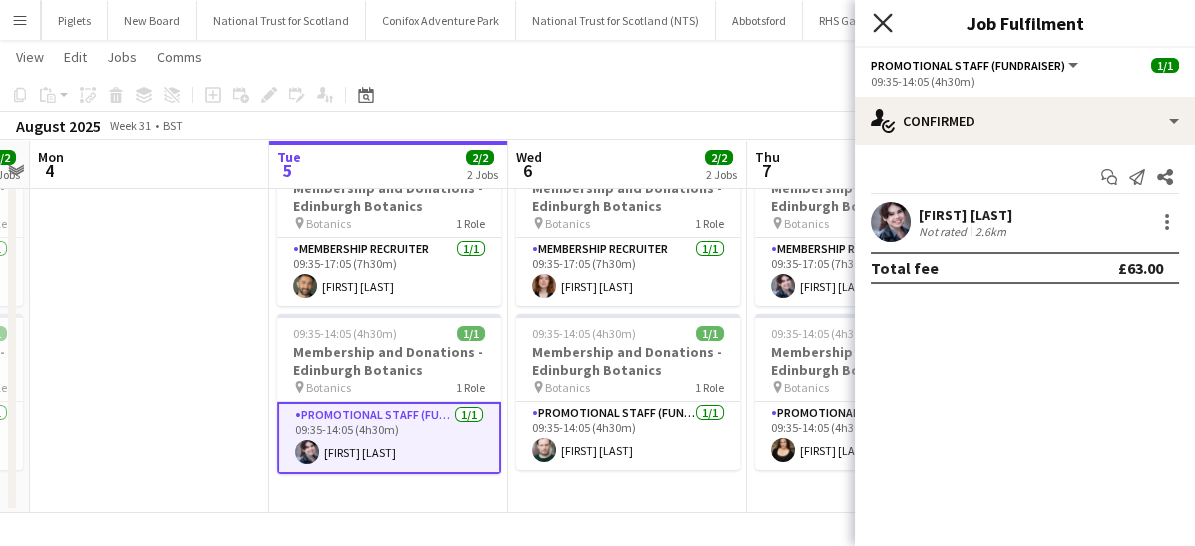 click on "Close pop-in" 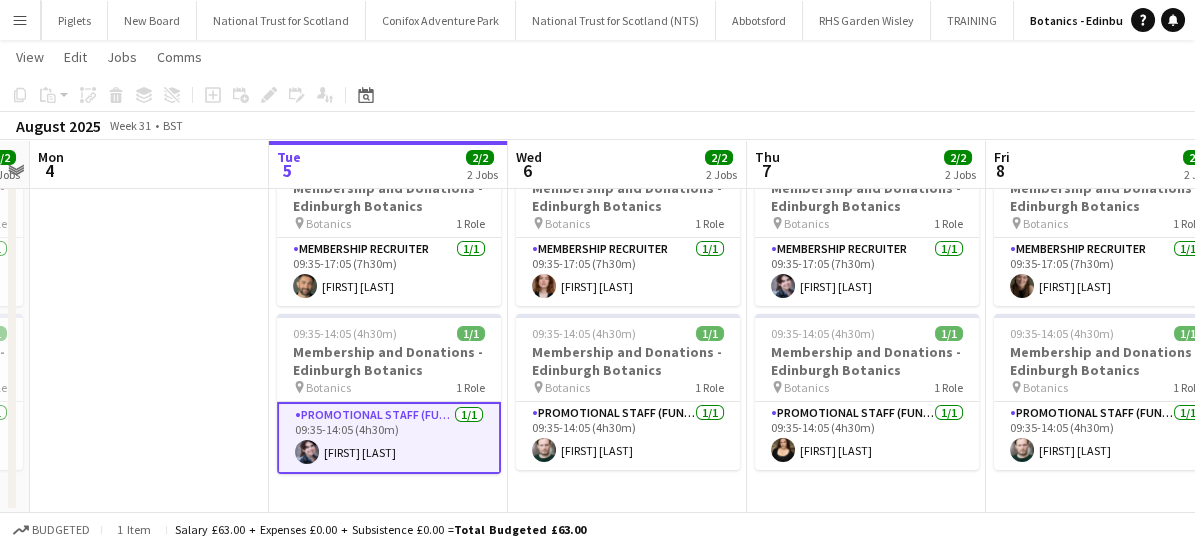click on "Menu" at bounding box center [20, 20] 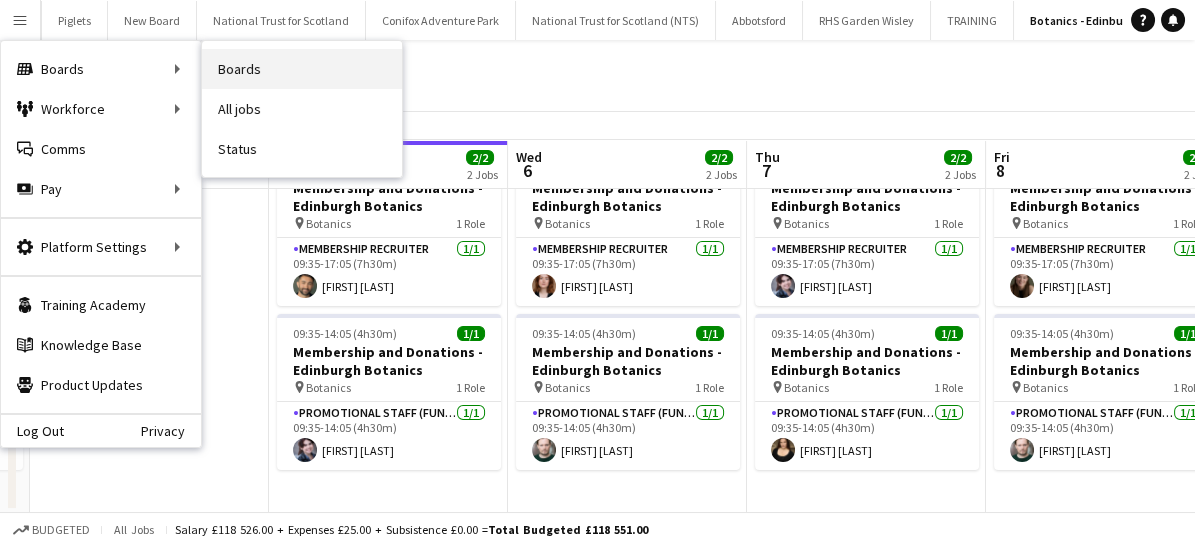 click on "Boards" at bounding box center (302, 69) 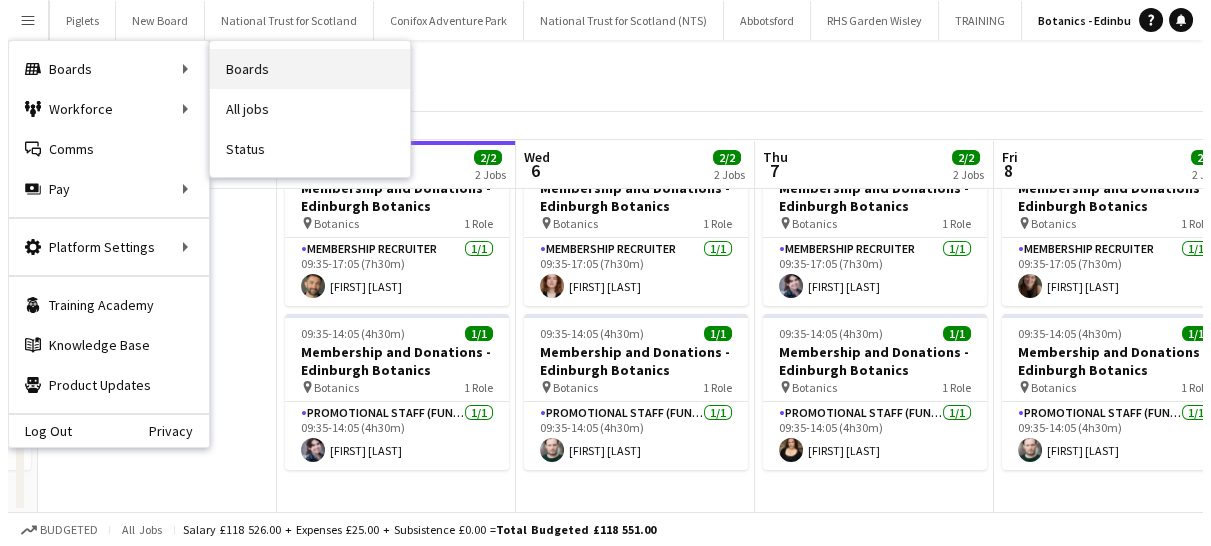 scroll, scrollTop: 0, scrollLeft: 0, axis: both 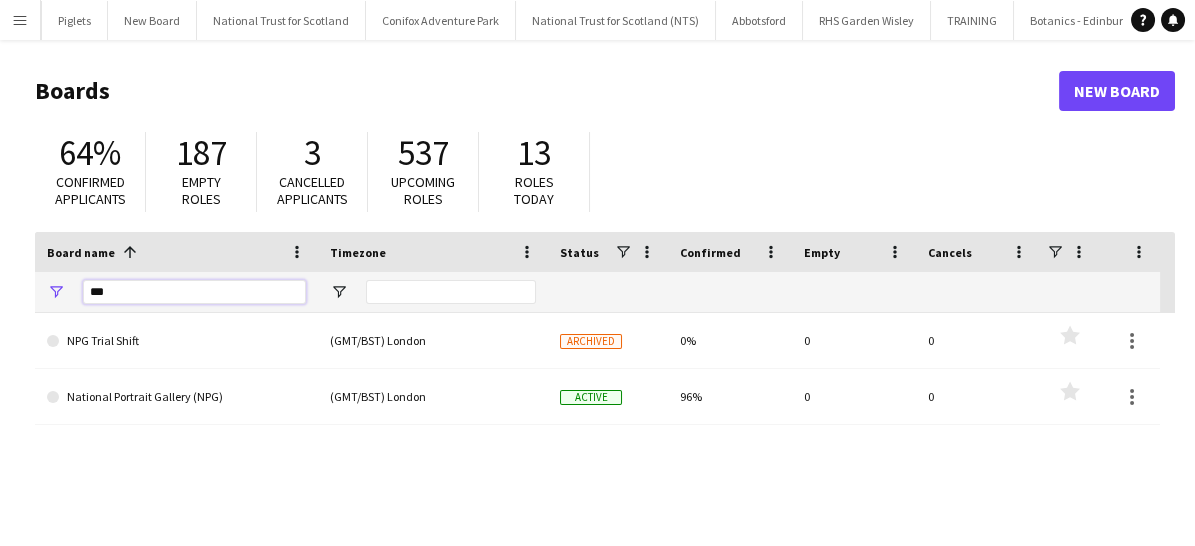 drag, startPoint x: 135, startPoint y: 293, endPoint x: 8, endPoint y: 293, distance: 127 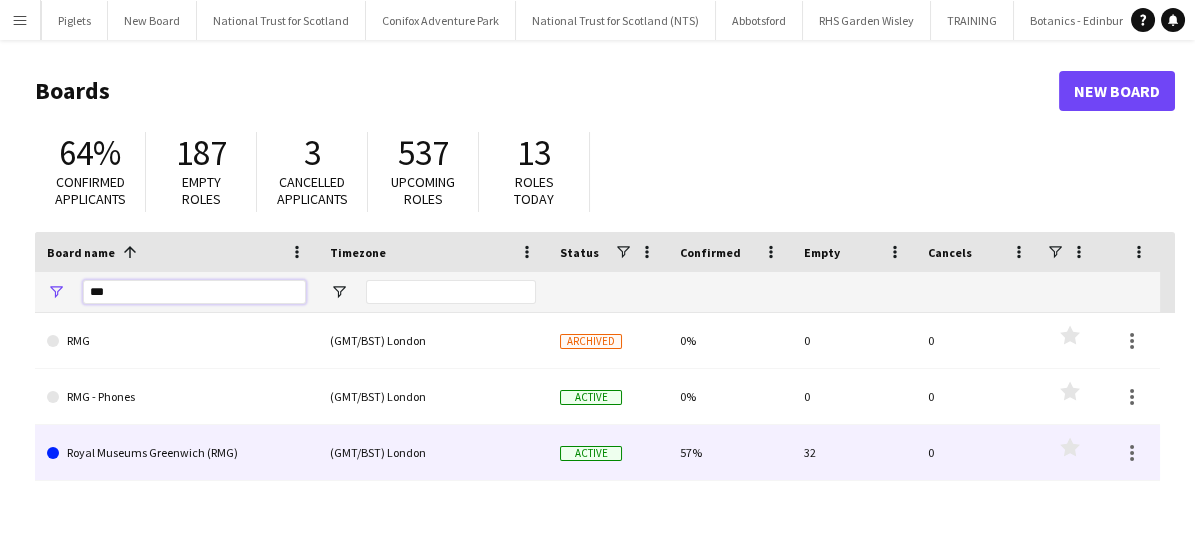 type on "***" 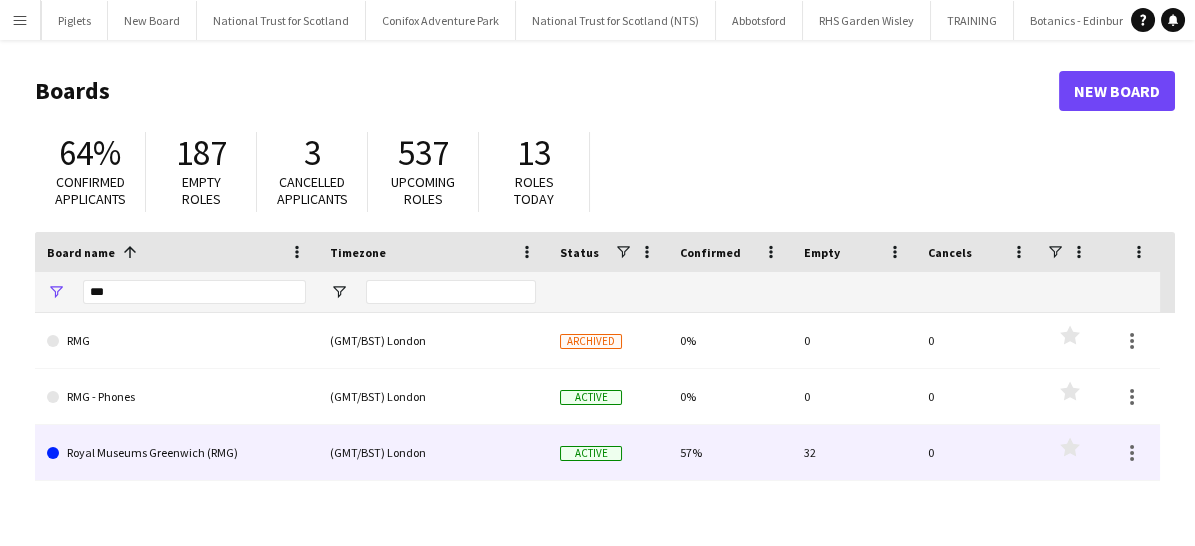 click on "Royal Museums Greenwich (RMG)" 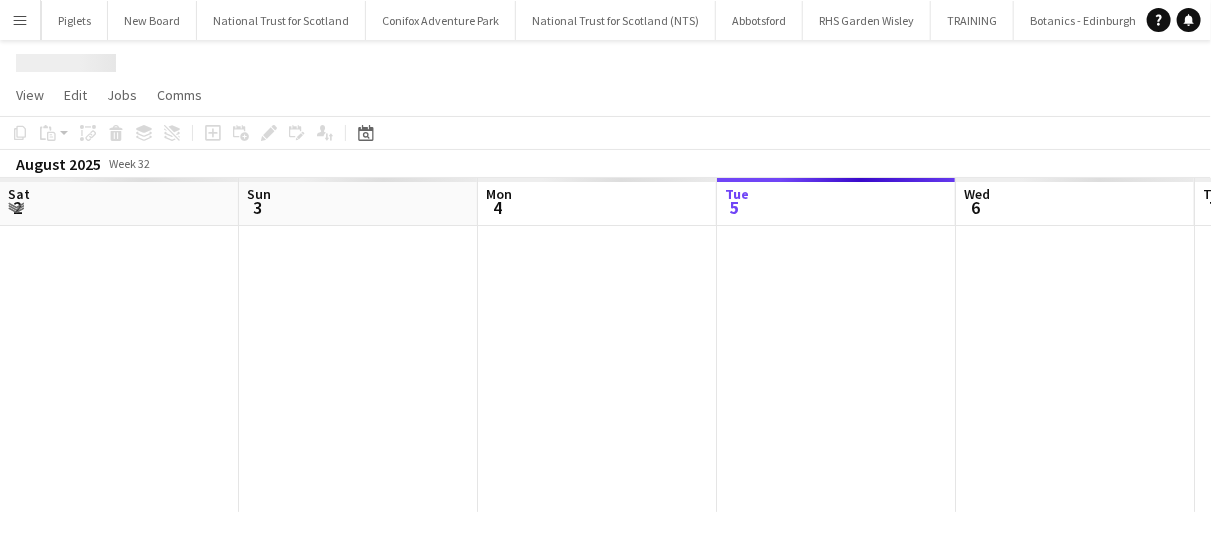 scroll, scrollTop: 0, scrollLeft: 478, axis: horizontal 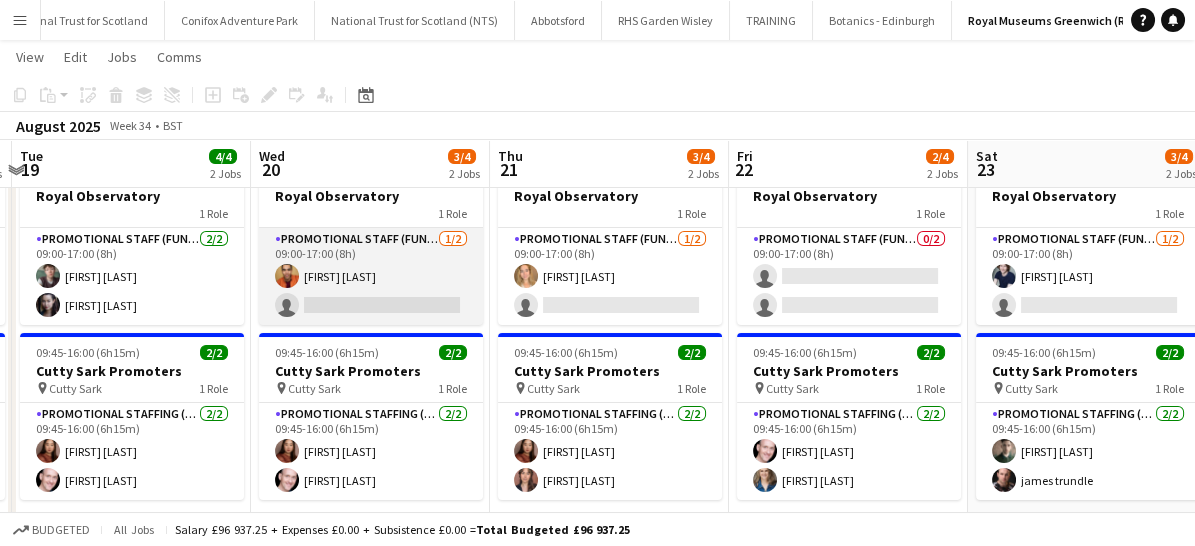 click on "Promotional Staff (Fundraiser)   1/2   09:00-17:00 (8h)
Alex Stedman
single-neutral-actions" at bounding box center (371, 276) 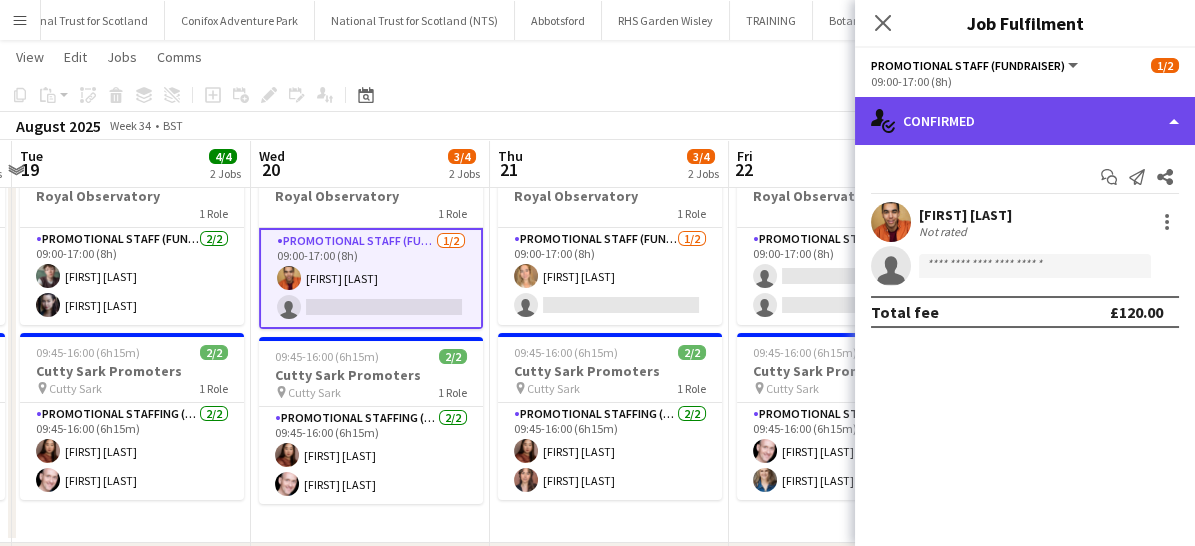 click on "single-neutral-actions-check-2
Confirmed" 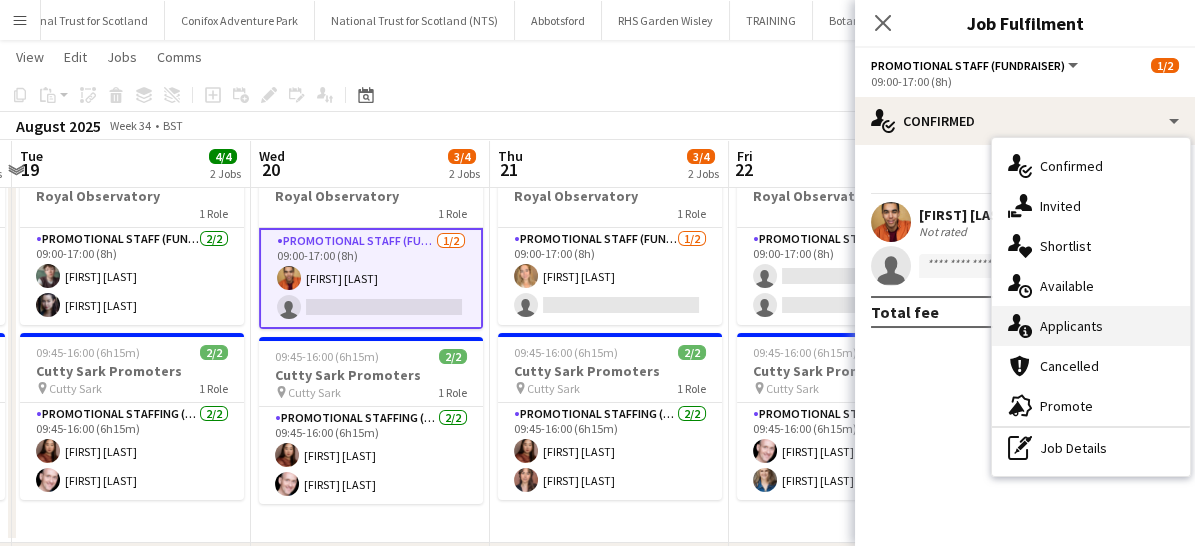 click on "single-neutral-actions-information
Applicants" at bounding box center [1091, 326] 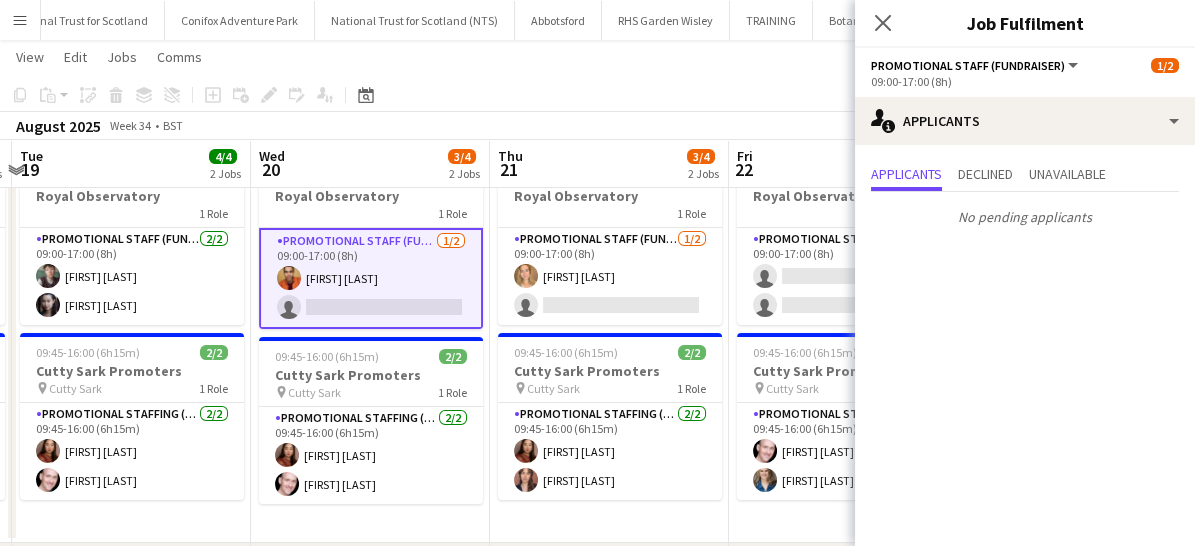 click on "Close pop-in" 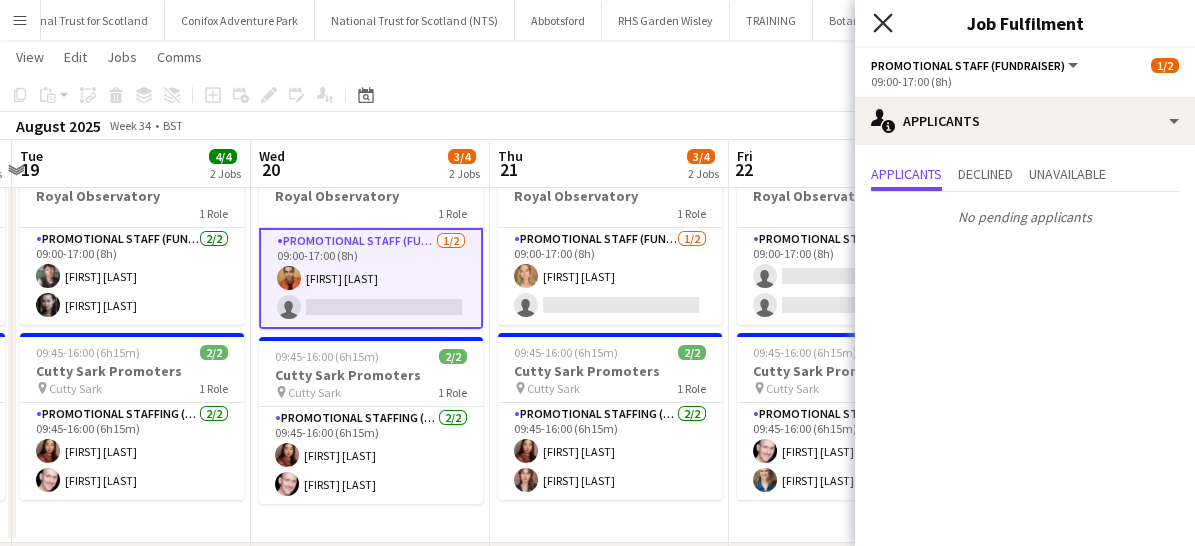 click on "Close pop-in" 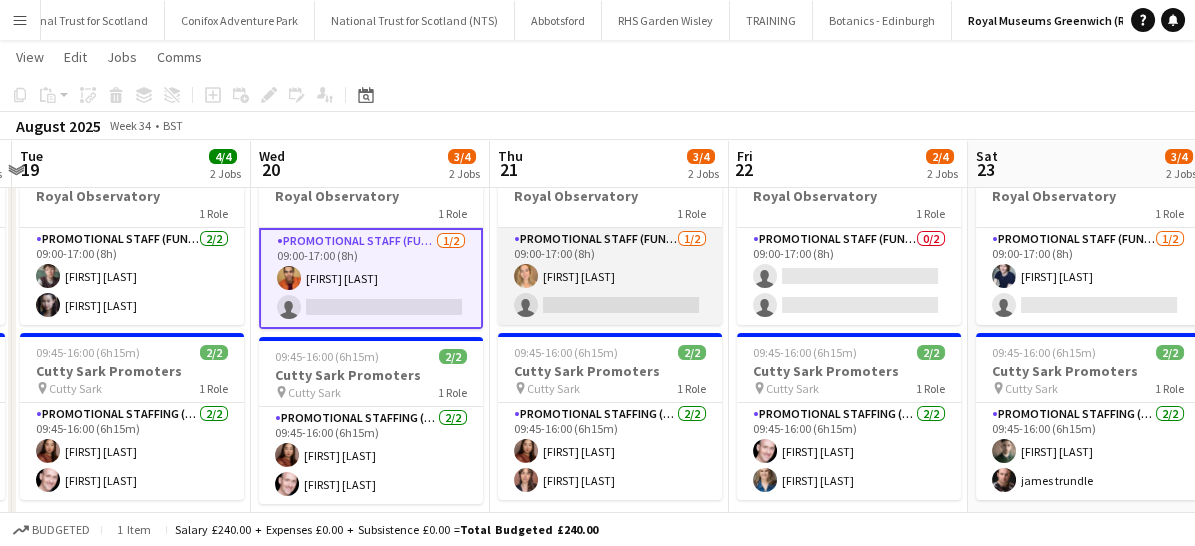 click on "Promotional Staff (Fundraiser)   1/2   09:00-17:00 (8h)
Fionna Georgia Gough
single-neutral-actions" at bounding box center (610, 276) 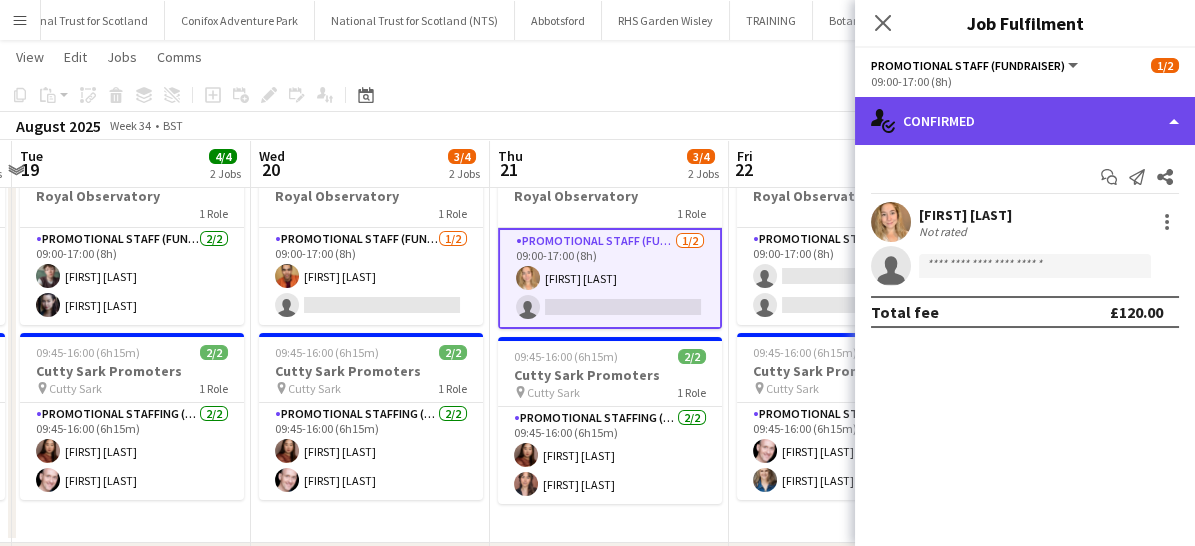 click on "single-neutral-actions-check-2
Confirmed" 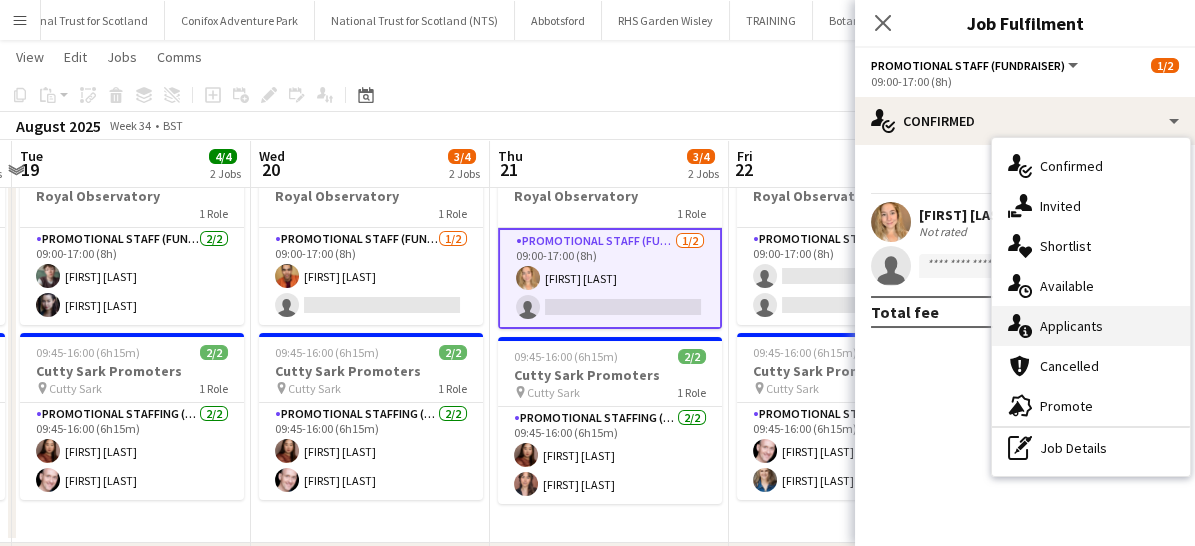 click on "single-neutral-actions-information
Applicants" at bounding box center (1091, 326) 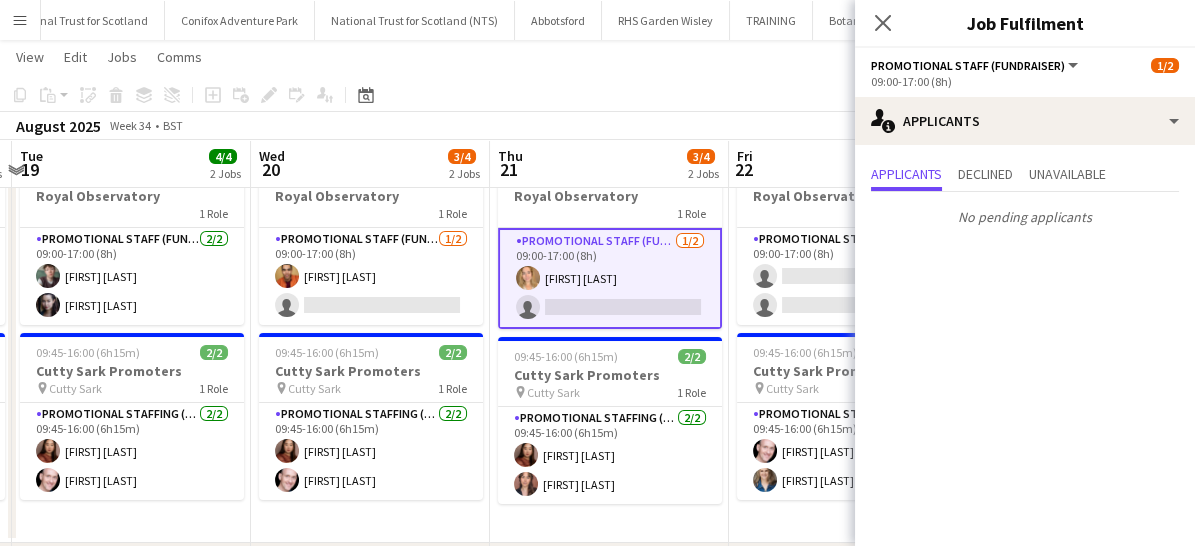 click on "Close pop-in" 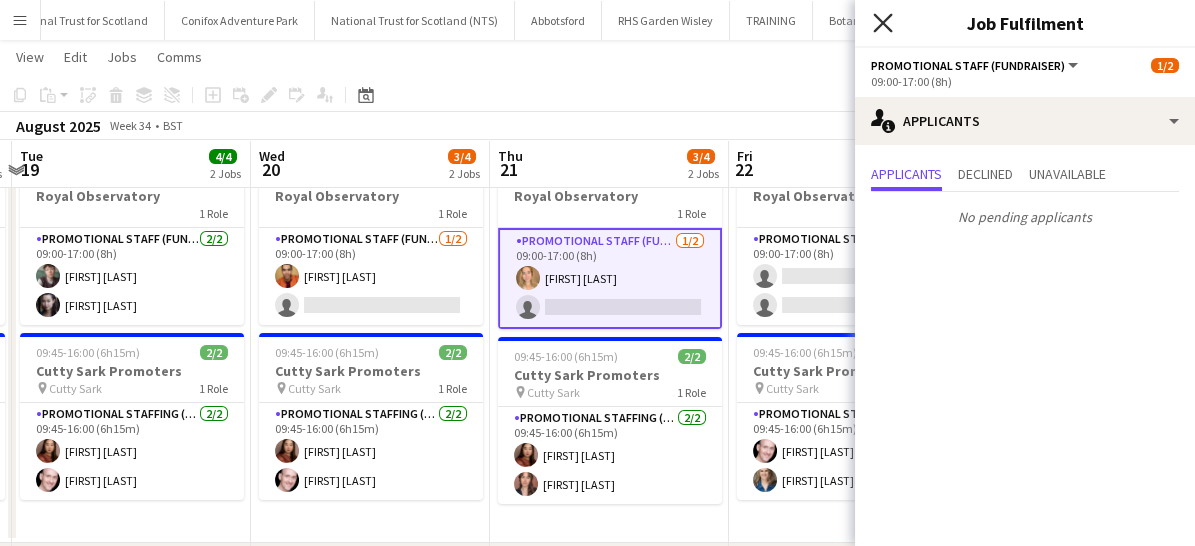 click on "Close pop-in" 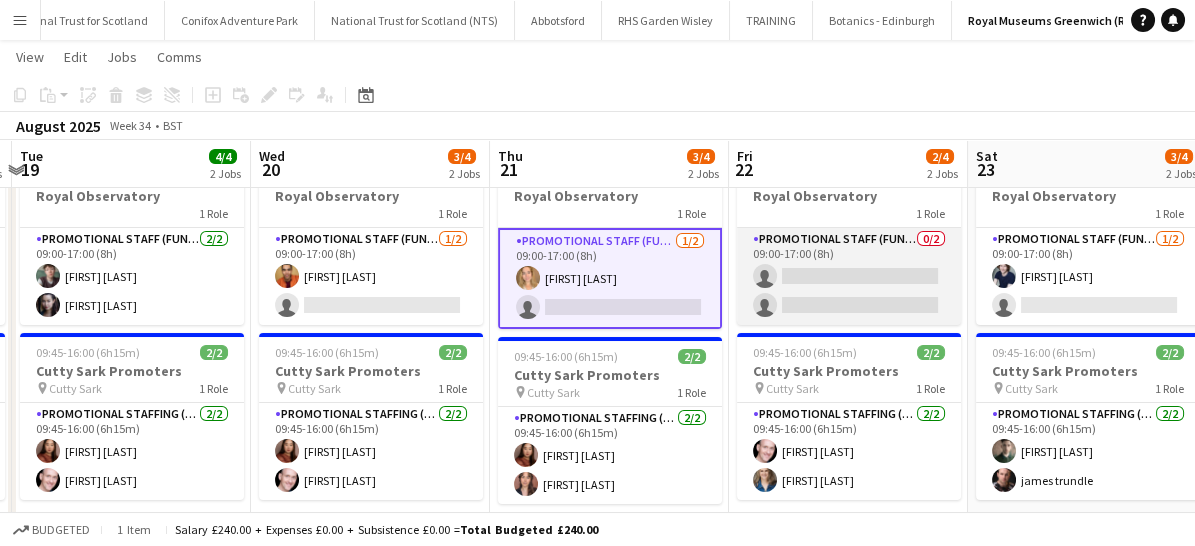 click on "Promotional Staff (Fundraiser)   0/2   09:00-17:00 (8h)
single-neutral-actions
single-neutral-actions" at bounding box center (849, 276) 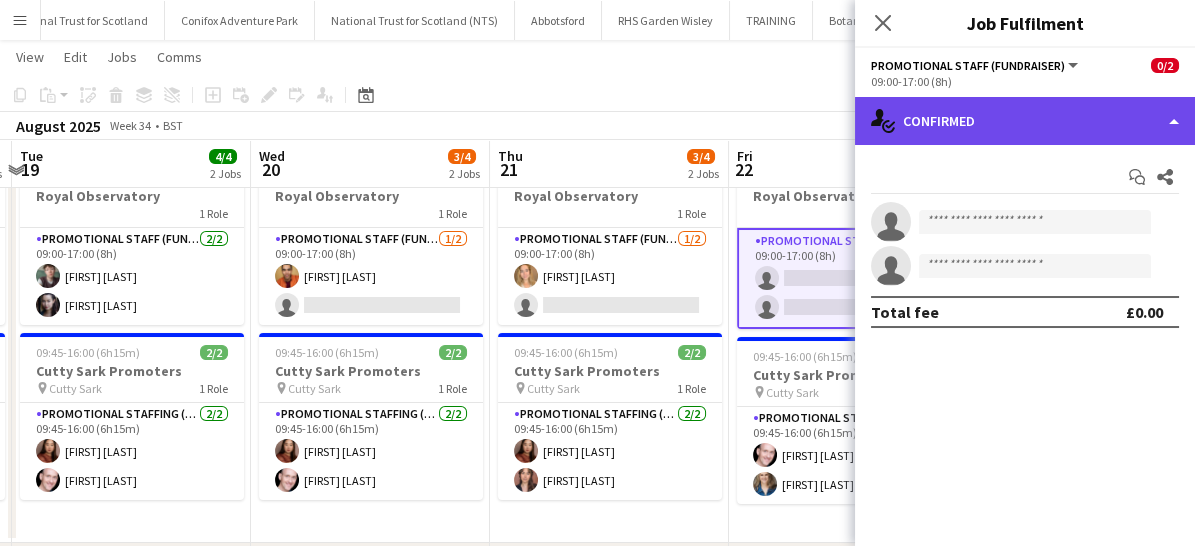 click on "single-neutral-actions-check-2
Confirmed" 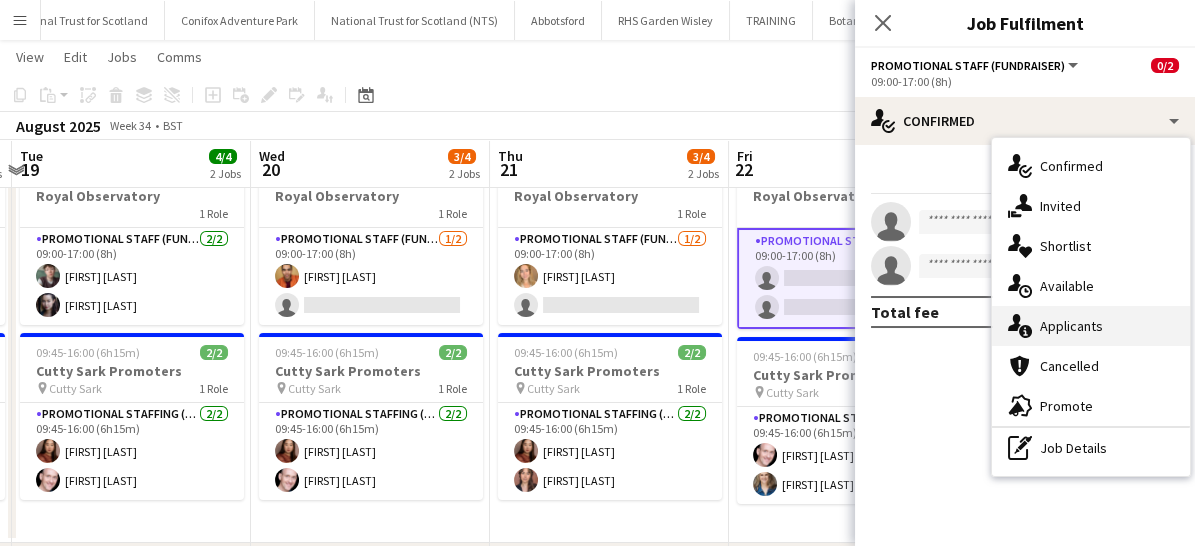 click on "single-neutral-actions-information
Applicants" at bounding box center [1091, 326] 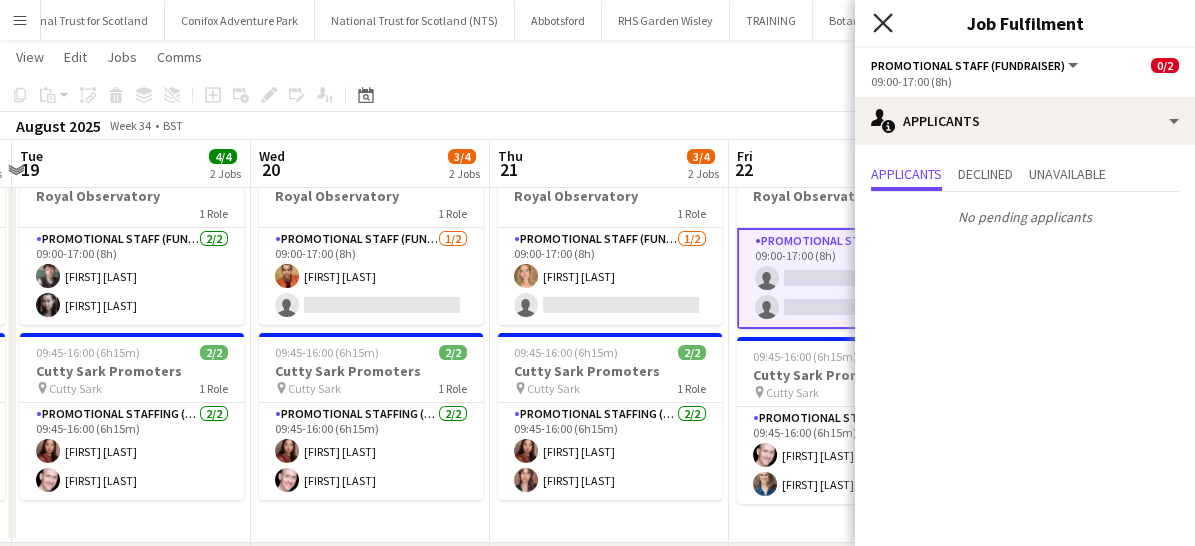 click on "Close pop-in" 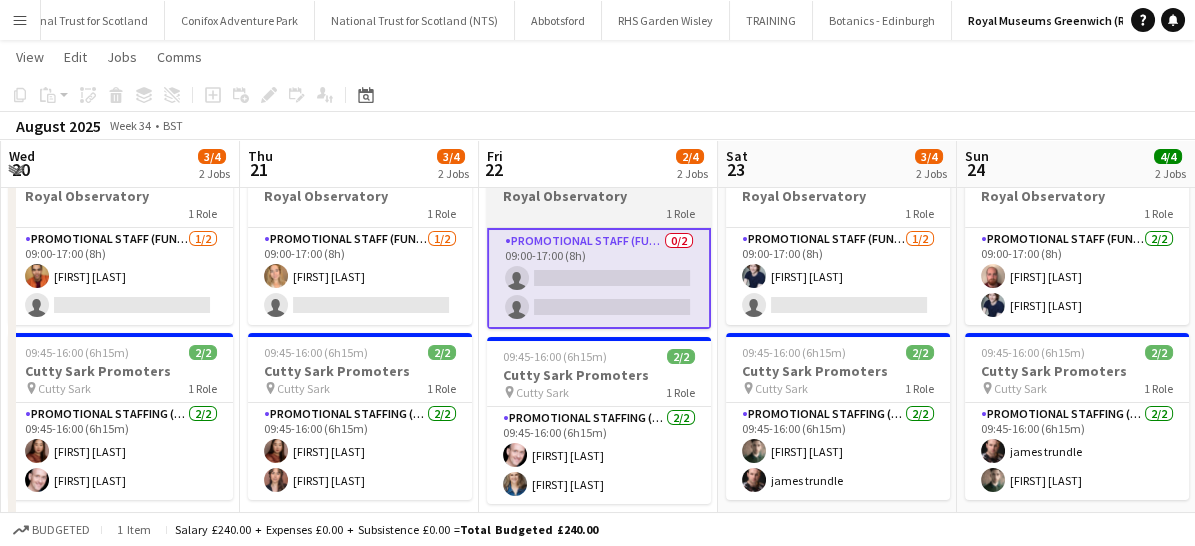 scroll, scrollTop: 0, scrollLeft: 754, axis: horizontal 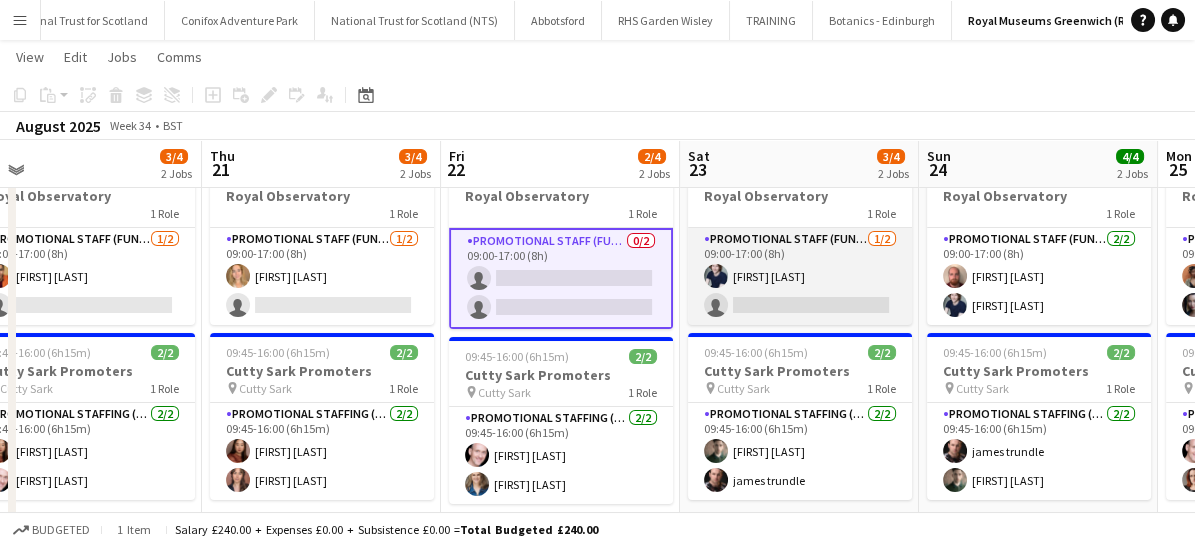click on "Promotional Staff (Fundraiser)   1/2   09:00-17:00 (8h)
Cameron Essam
single-neutral-actions" at bounding box center [800, 276] 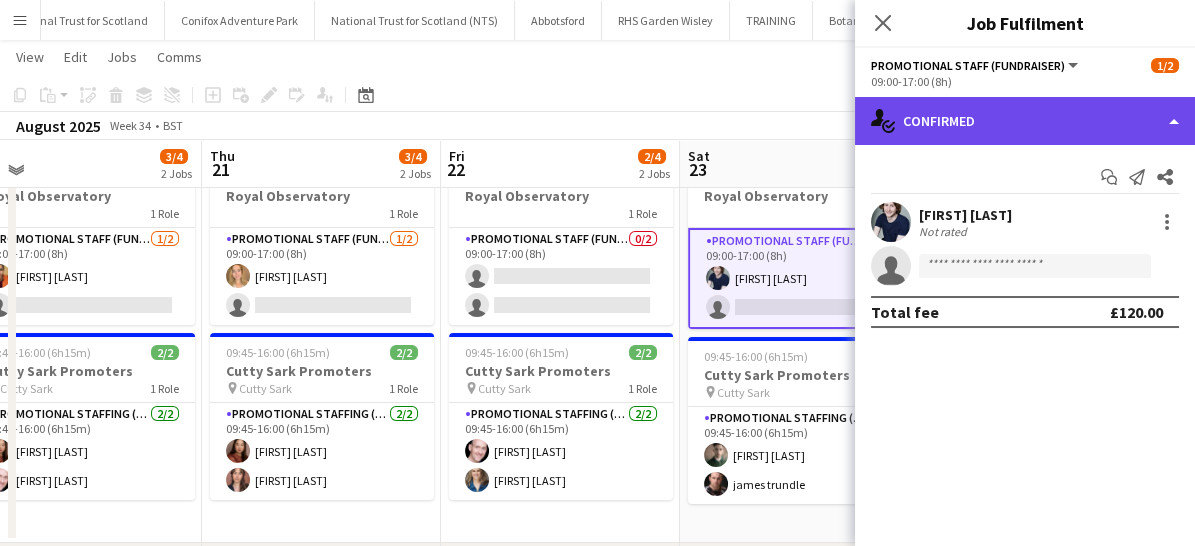 click on "single-neutral-actions-check-2
Confirmed" 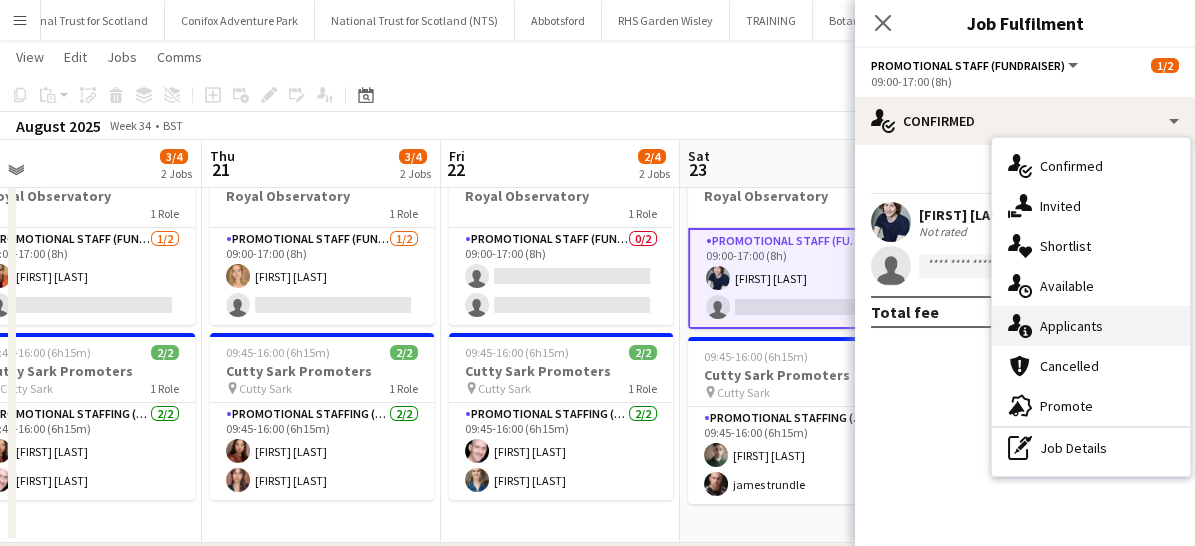 click on "single-neutral-actions-information
Applicants" at bounding box center (1091, 326) 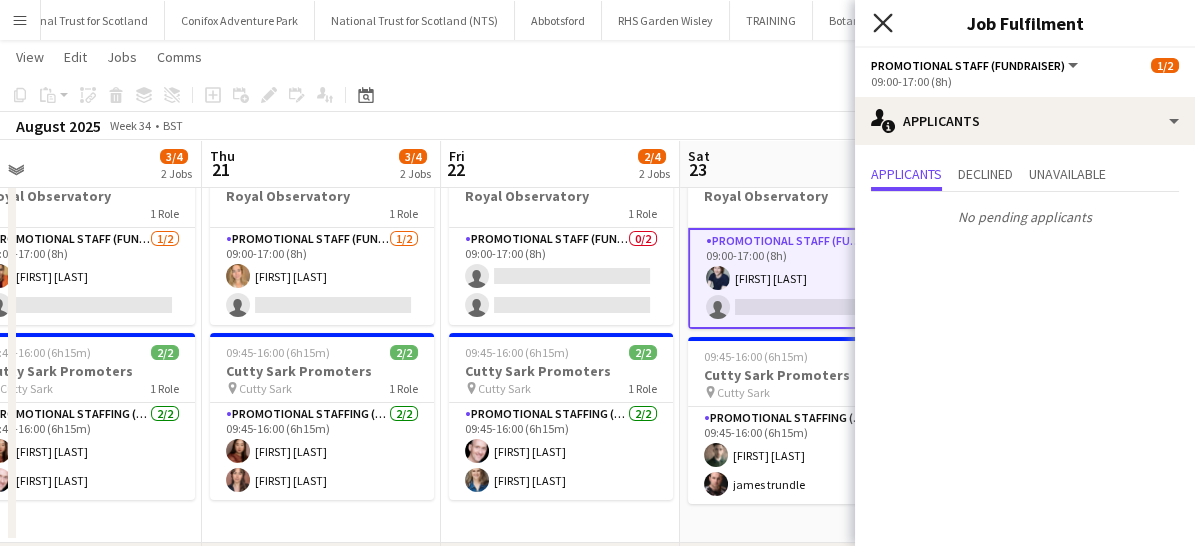 click 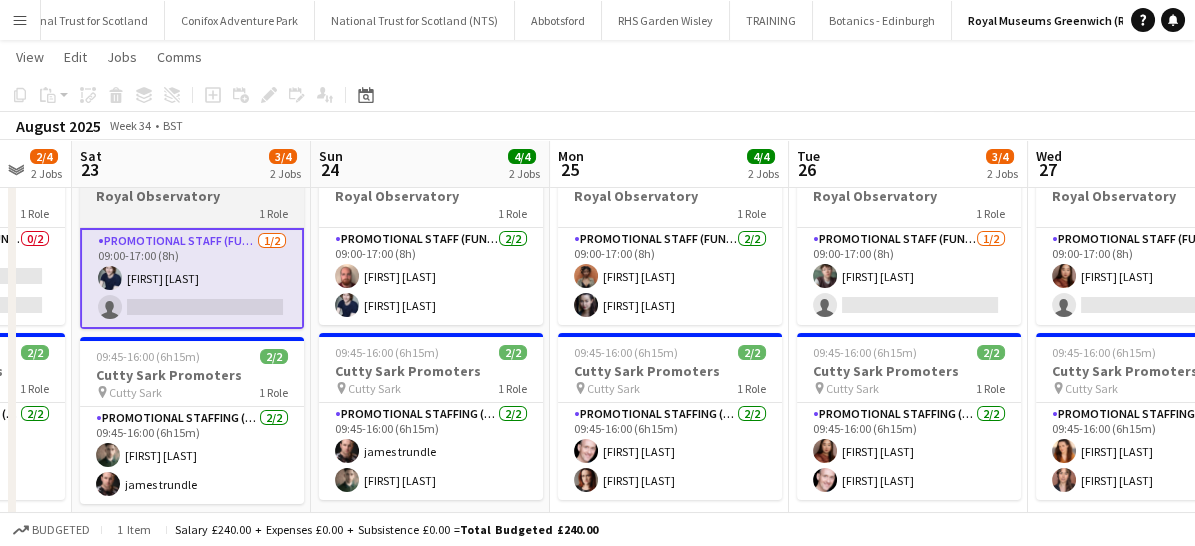 scroll, scrollTop: 0, scrollLeft: 778, axis: horizontal 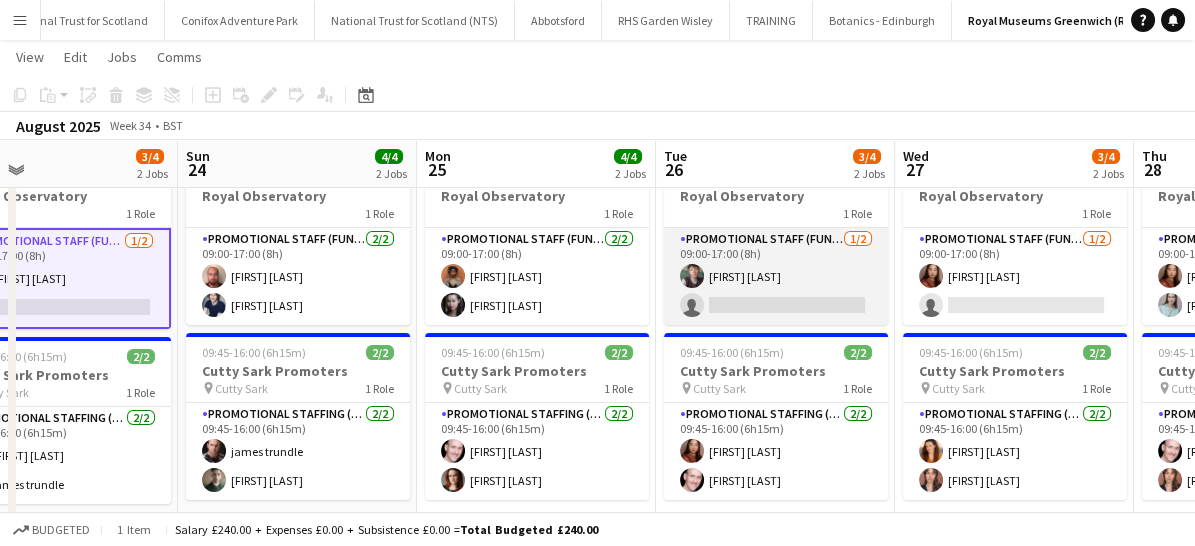 click on "Promotional Staff (Fundraiser)   1/2   09:00-17:00 (8h)
Michael Dennison
single-neutral-actions" at bounding box center [776, 276] 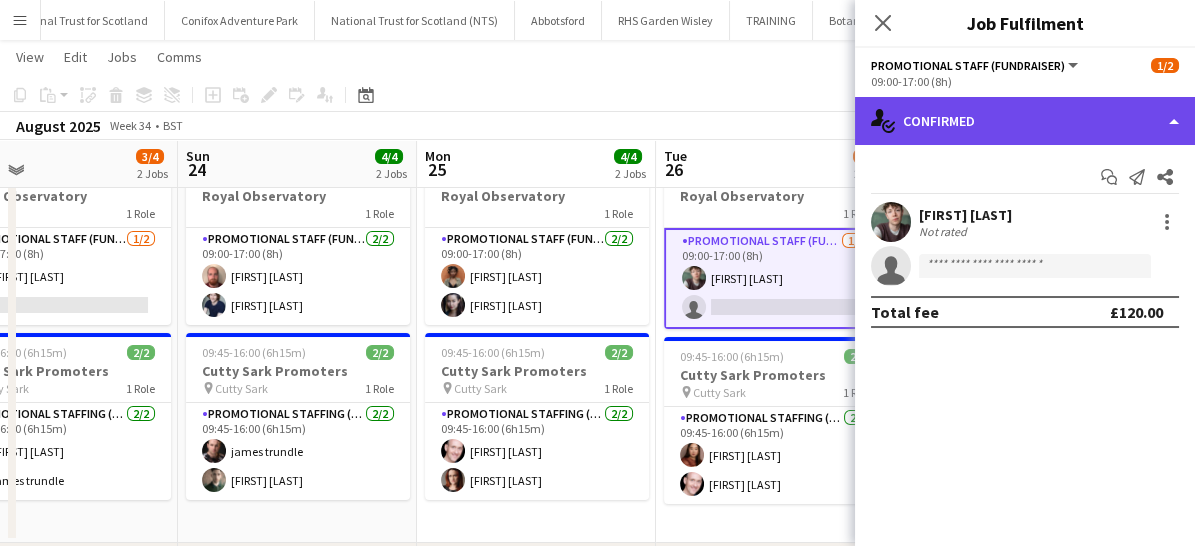 click on "single-neutral-actions-check-2
Confirmed" 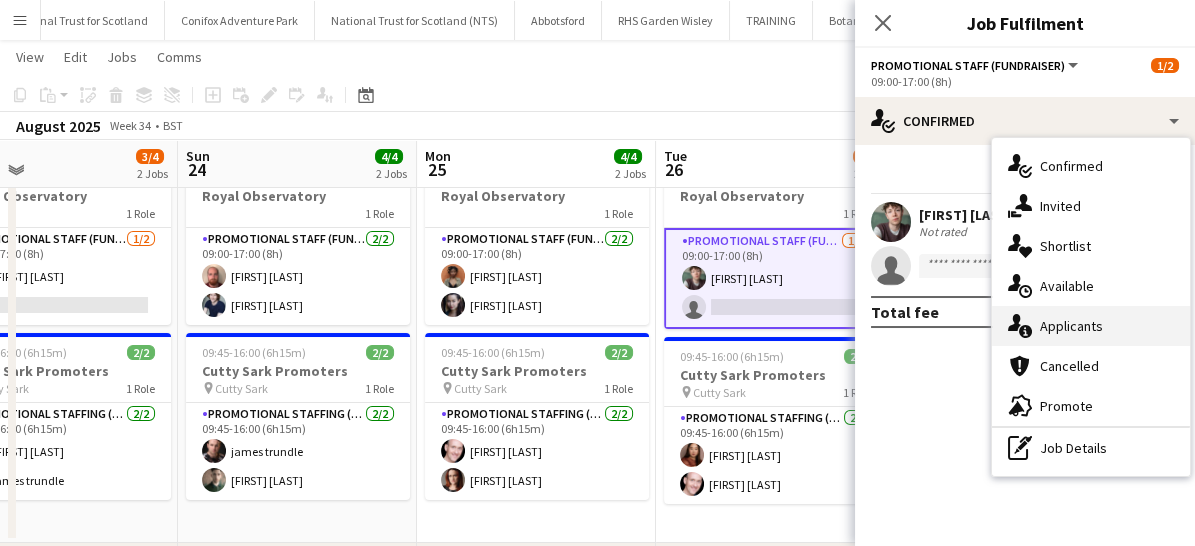 click on "single-neutral-actions-information
Applicants" at bounding box center [1091, 326] 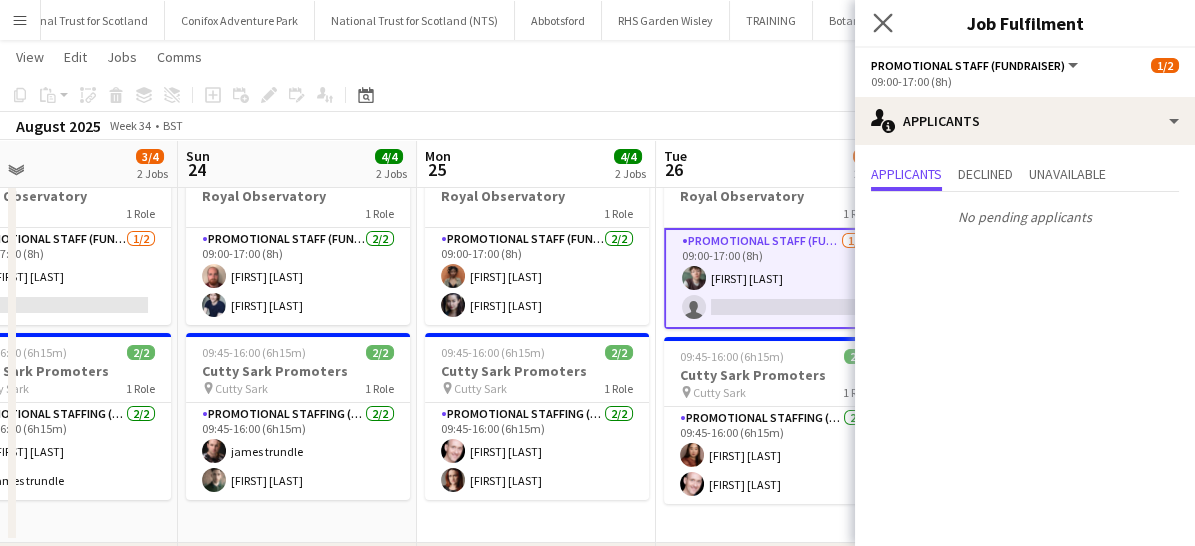 click on "Close pop-in" 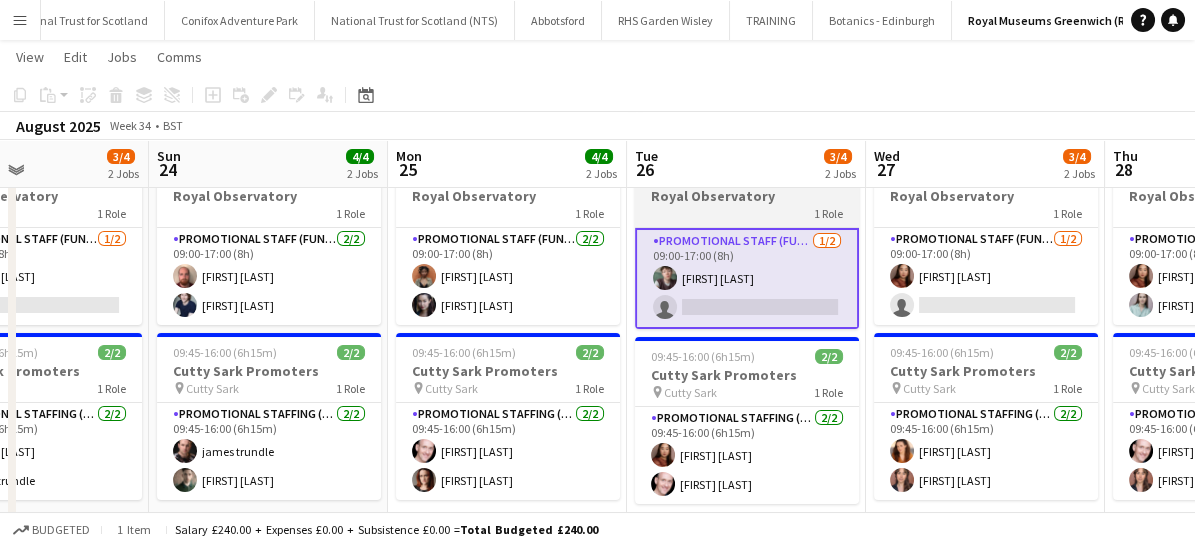 scroll, scrollTop: 0, scrollLeft: 576, axis: horizontal 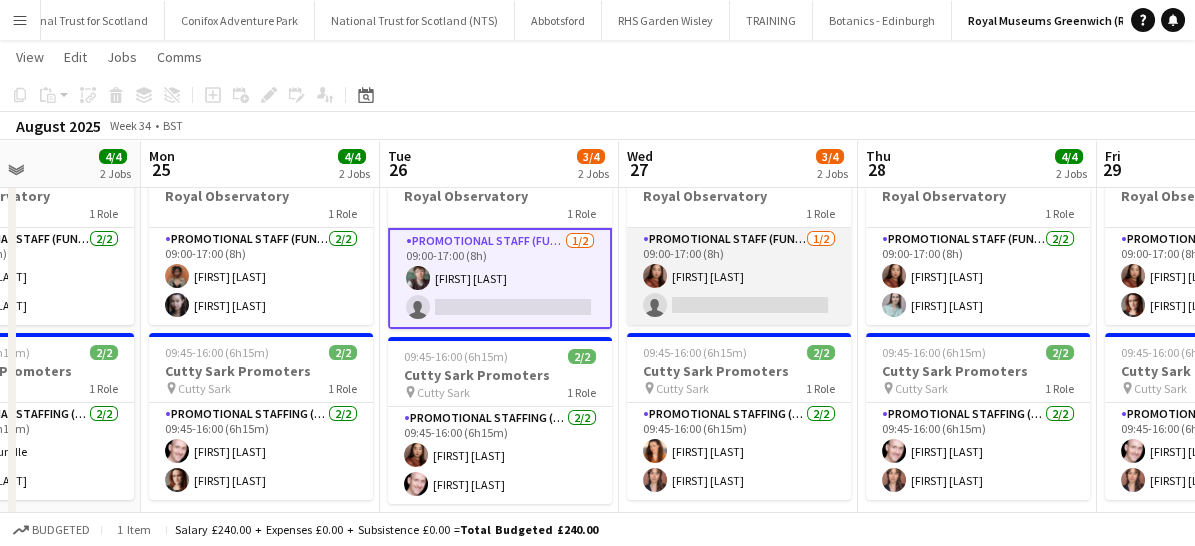 click on "Promotional Staff (Fundraiser)   1/2   09:00-17:00 (8h)
Esther Tan
single-neutral-actions" at bounding box center (739, 276) 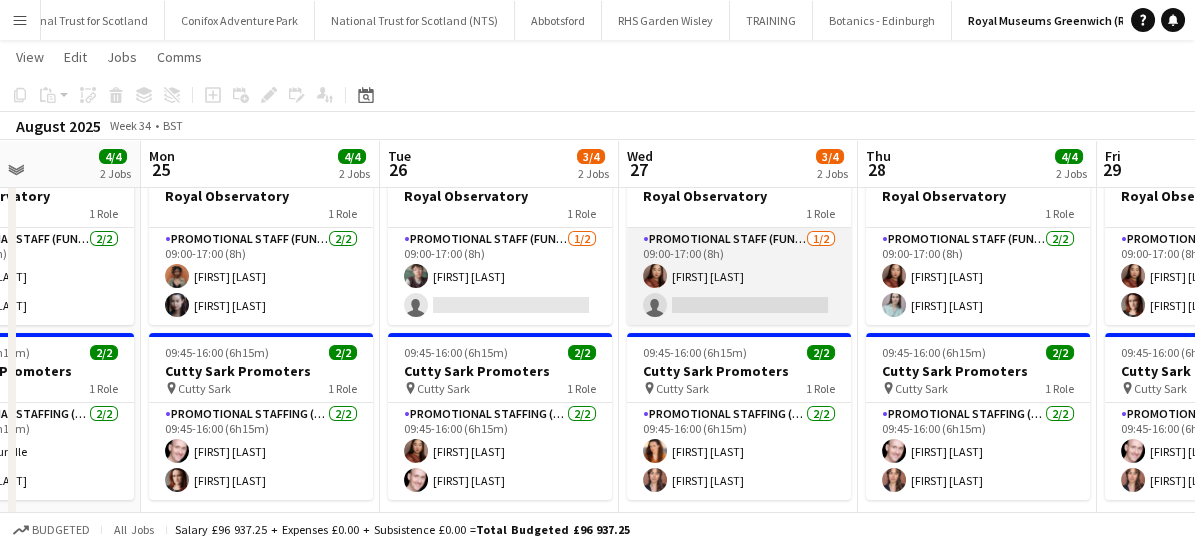 click on "Promotional Staff (Fundraiser)   1/2   09:00-17:00 (8h)
Esther Tan
single-neutral-actions" at bounding box center [739, 276] 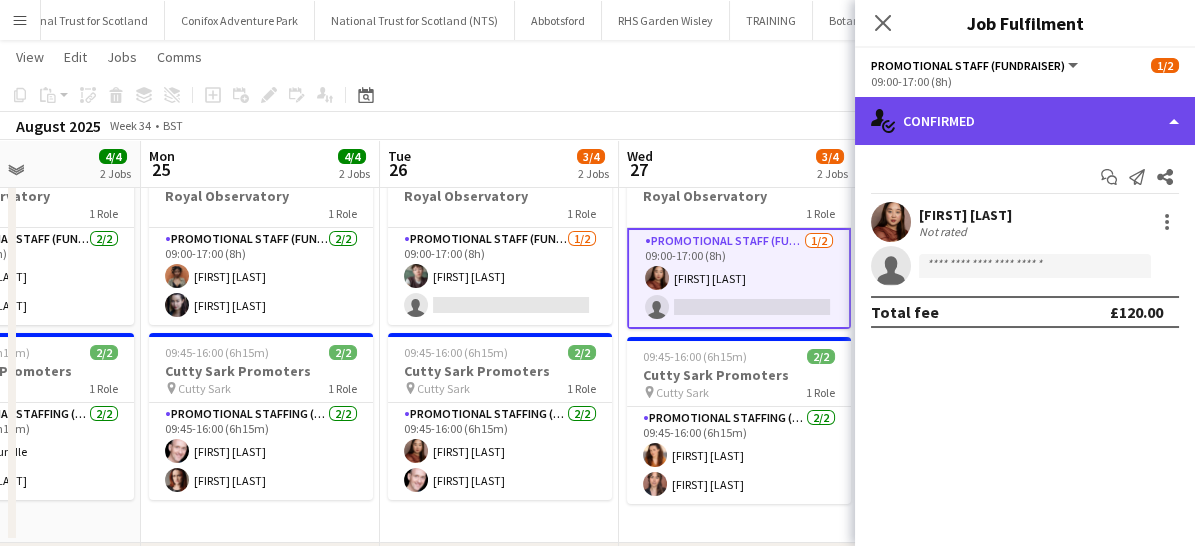 click on "single-neutral-actions-check-2
Confirmed" 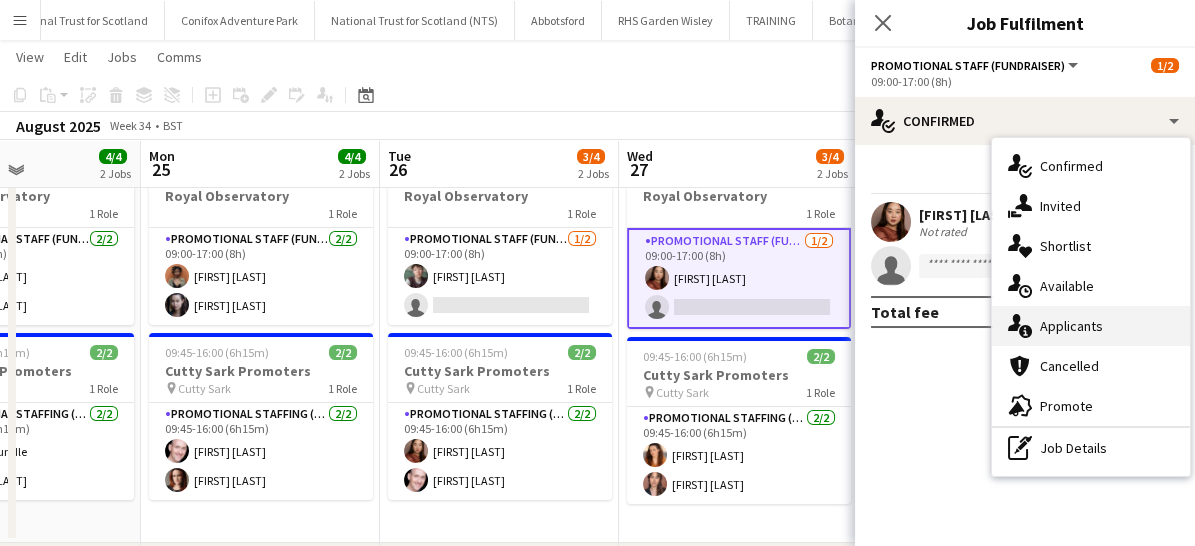 click on "single-neutral-actions-information
Applicants" at bounding box center [1091, 326] 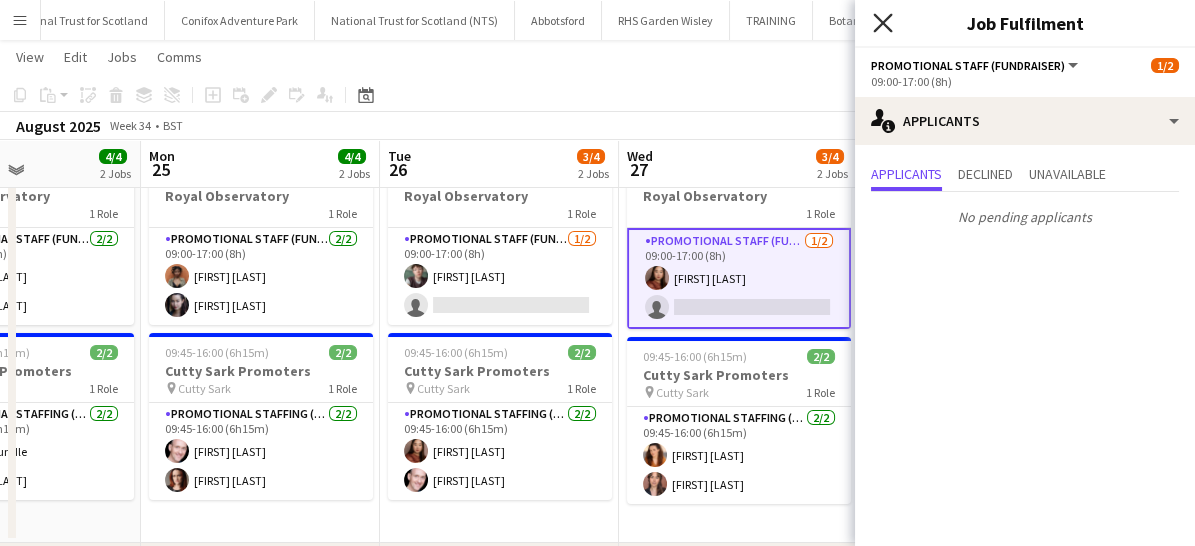 click 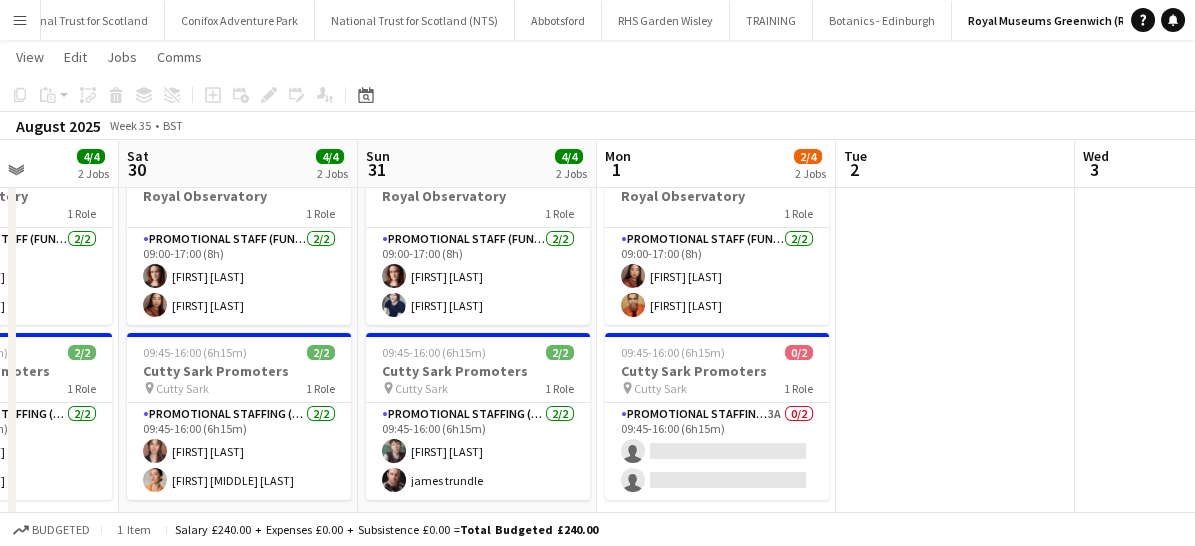 scroll, scrollTop: 0, scrollLeft: 600, axis: horizontal 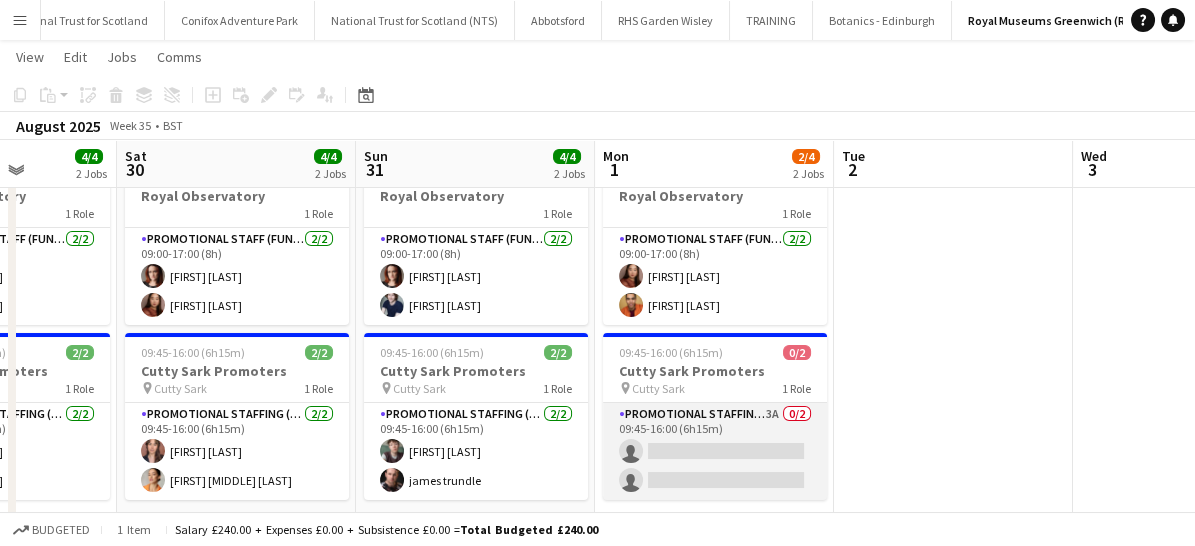 click on "Promotional Staffing (Brand Ambassadors)   3A   0/2   09:45-16:00 (6h15m)
single-neutral-actions
single-neutral-actions" at bounding box center [715, 451] 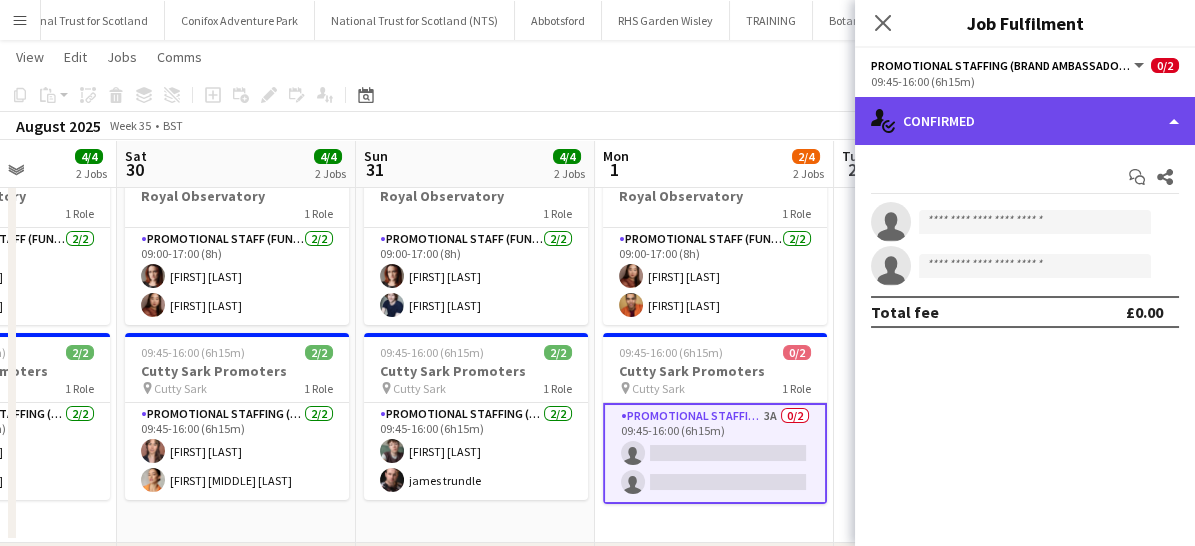 click on "single-neutral-actions-check-2
Confirmed" 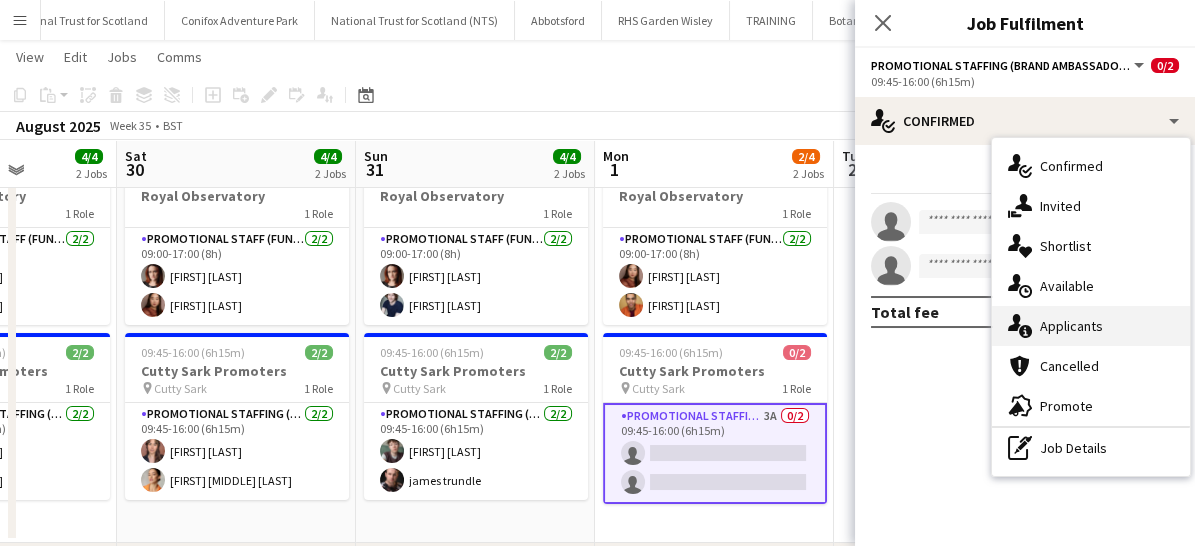 click on "single-neutral-actions-information
Applicants" at bounding box center [1091, 326] 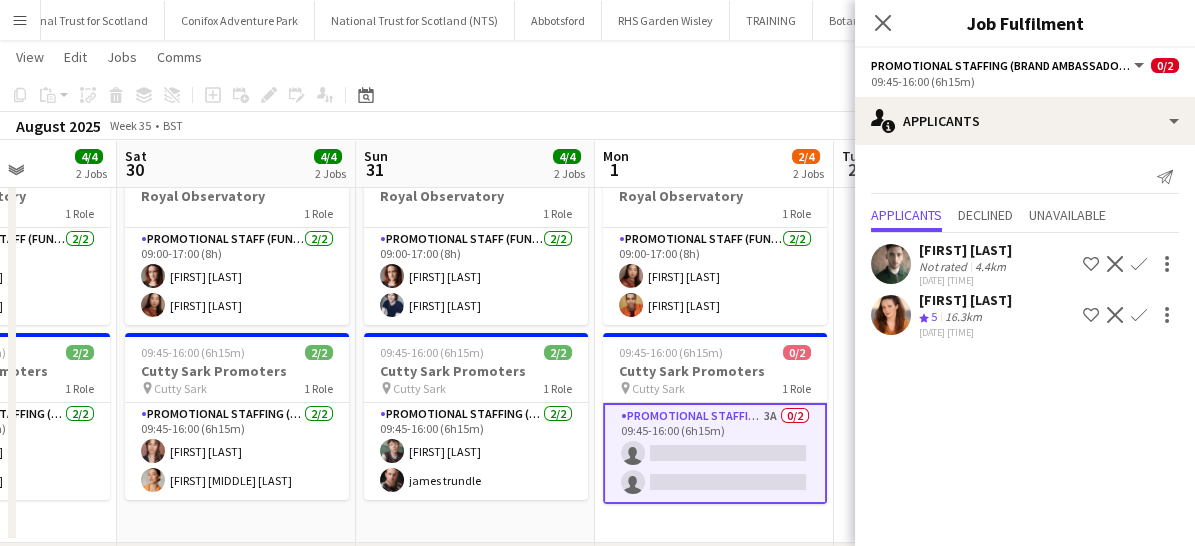 click on "Confirm" at bounding box center (1139, 315) 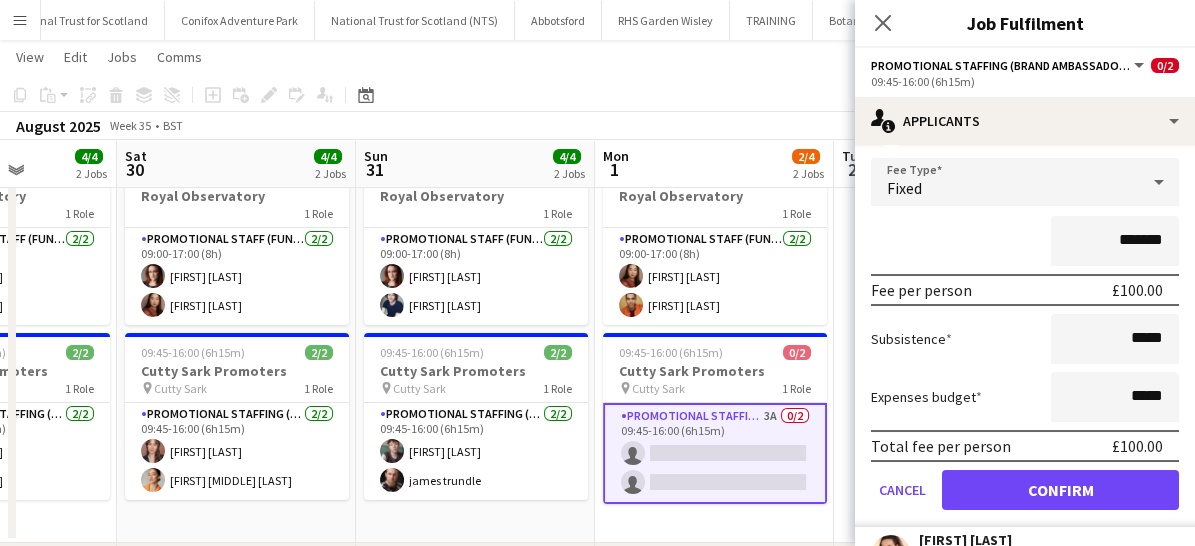 scroll, scrollTop: 160, scrollLeft: 0, axis: vertical 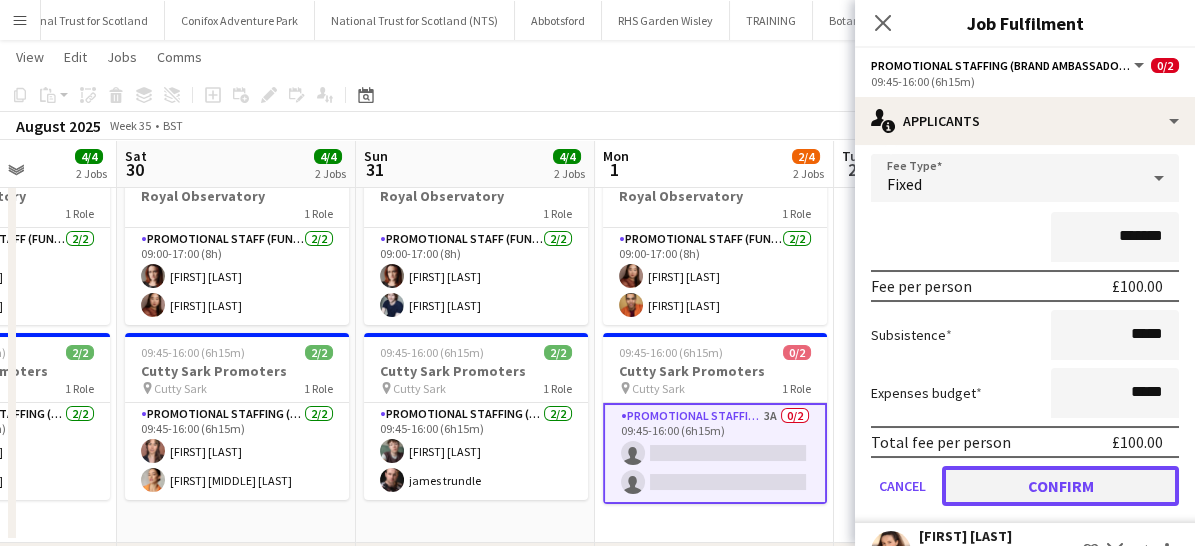 click on "Confirm" 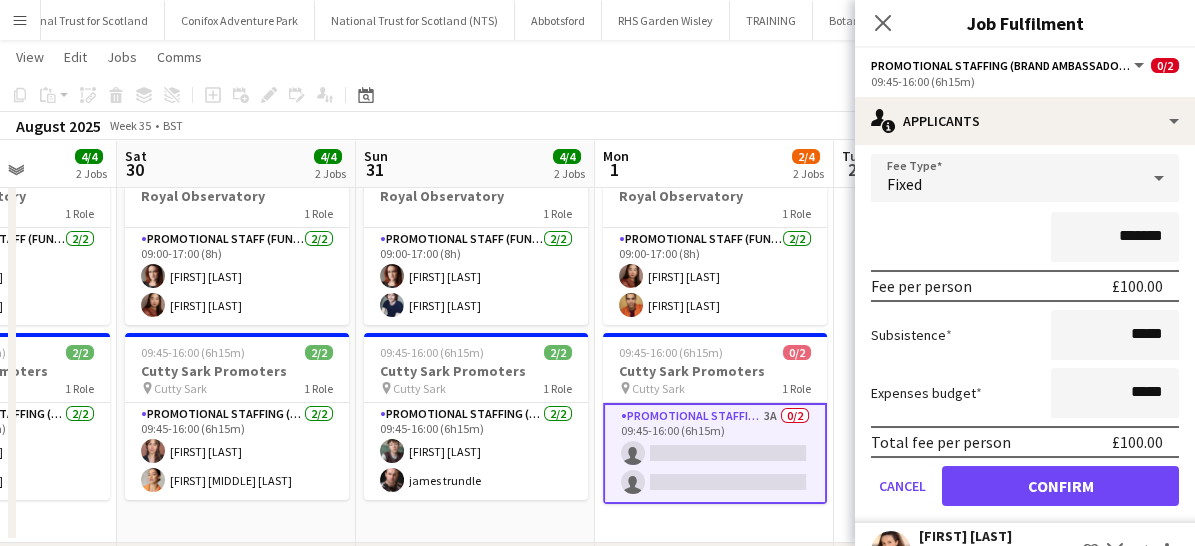 scroll, scrollTop: 0, scrollLeft: 0, axis: both 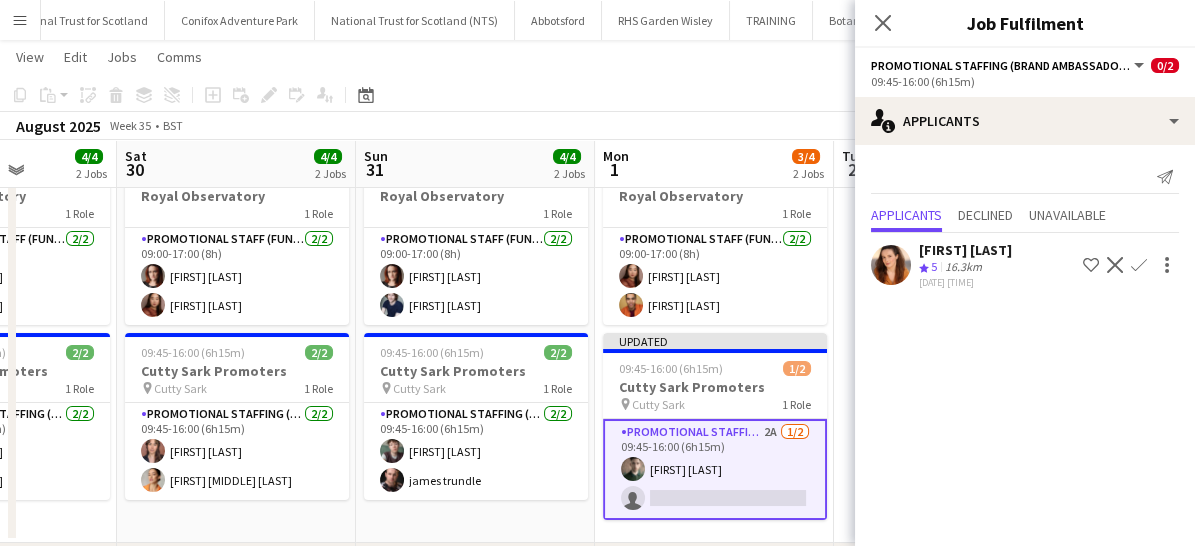 click on "Confirm" 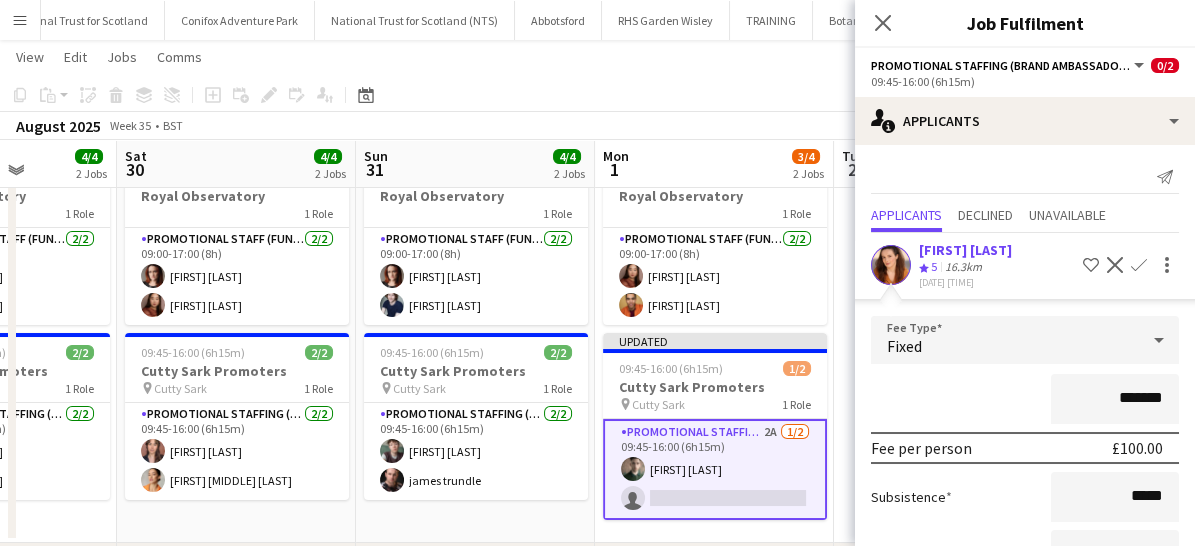 click 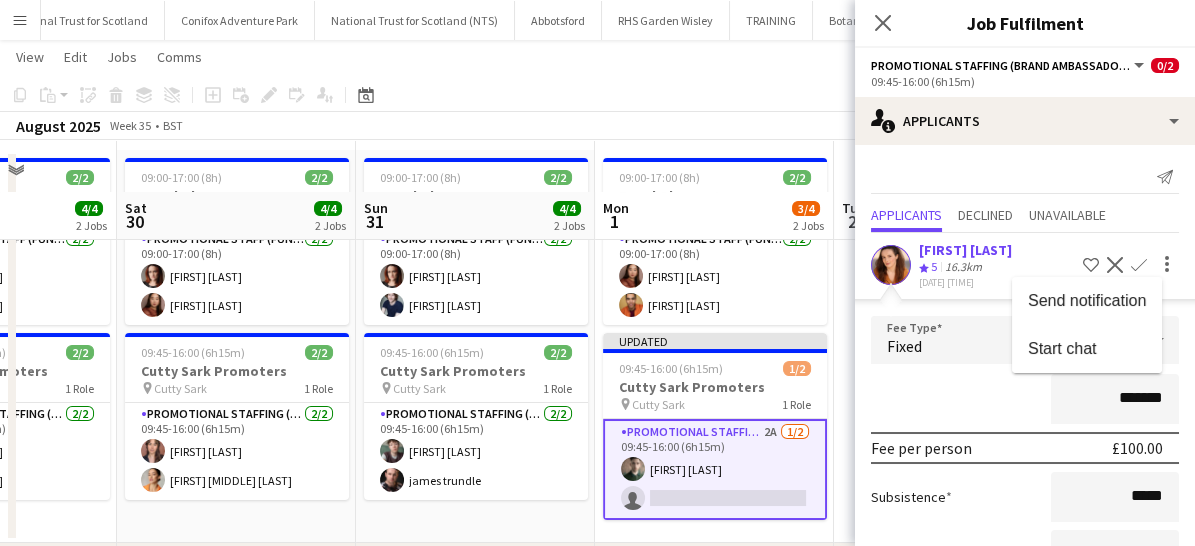 scroll, scrollTop: 196, scrollLeft: 0, axis: vertical 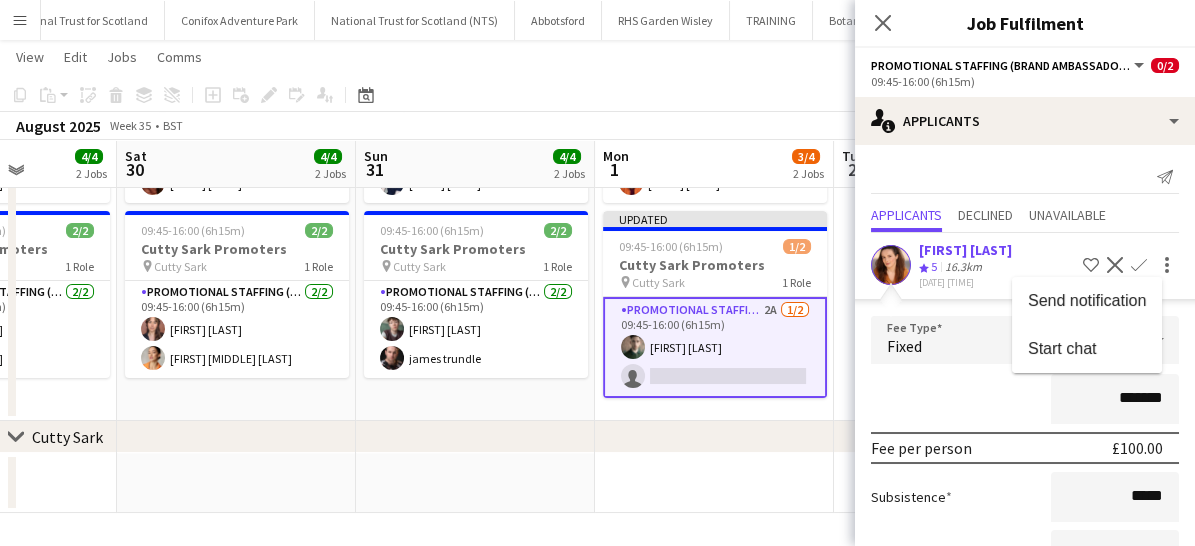 click at bounding box center (597, 273) 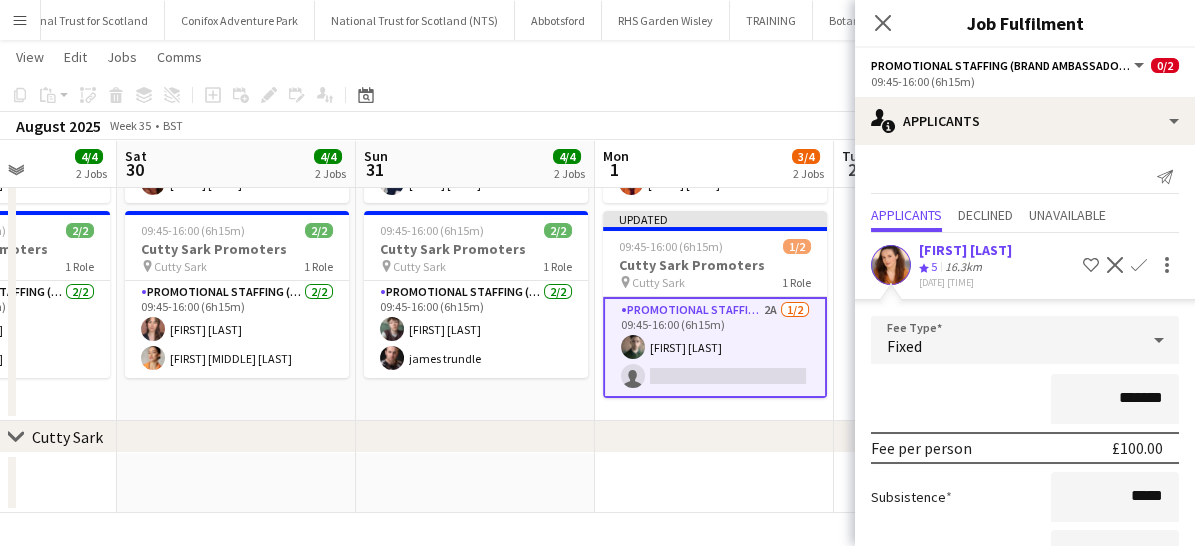 scroll, scrollTop: 154, scrollLeft: 0, axis: vertical 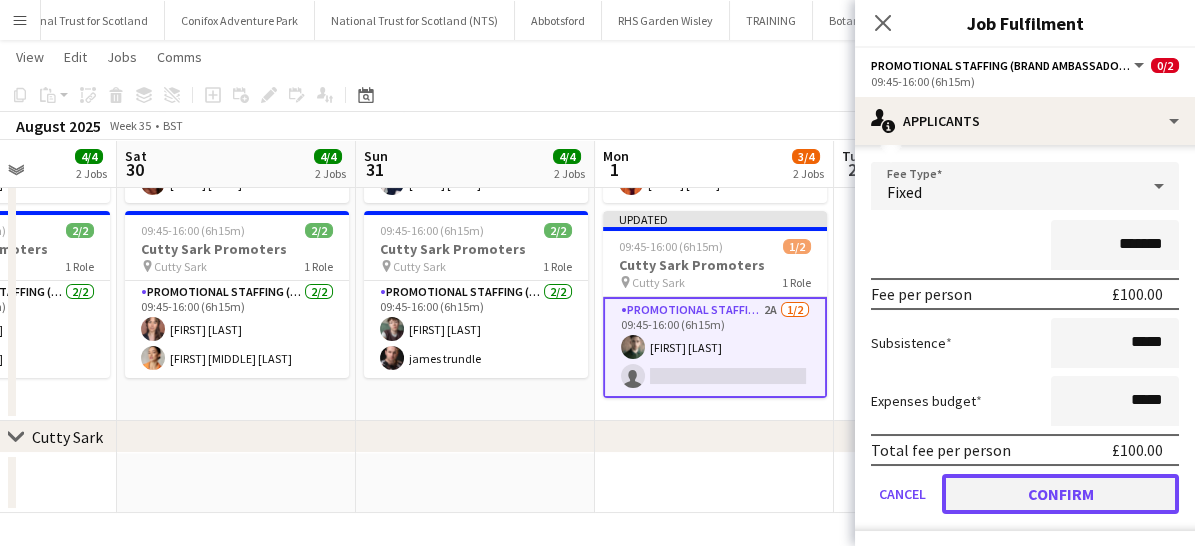 click on "Confirm" 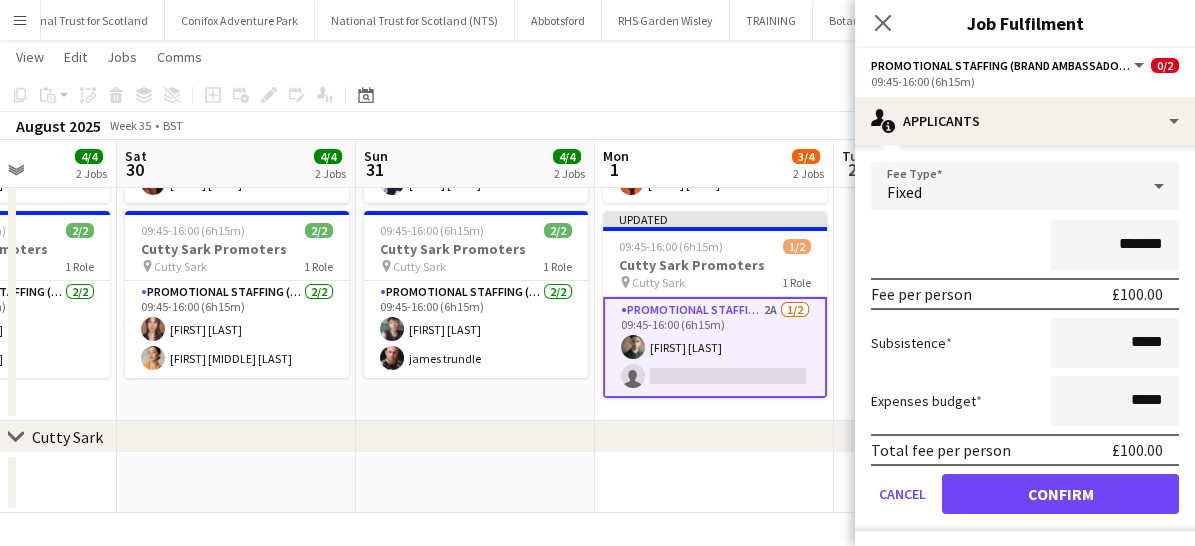 scroll, scrollTop: 0, scrollLeft: 0, axis: both 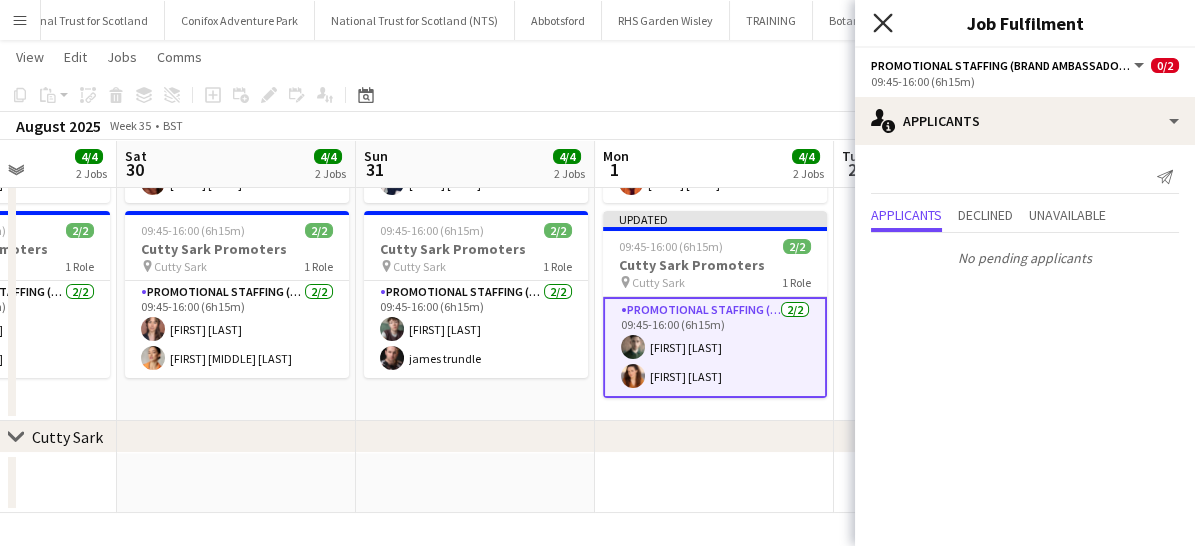 click 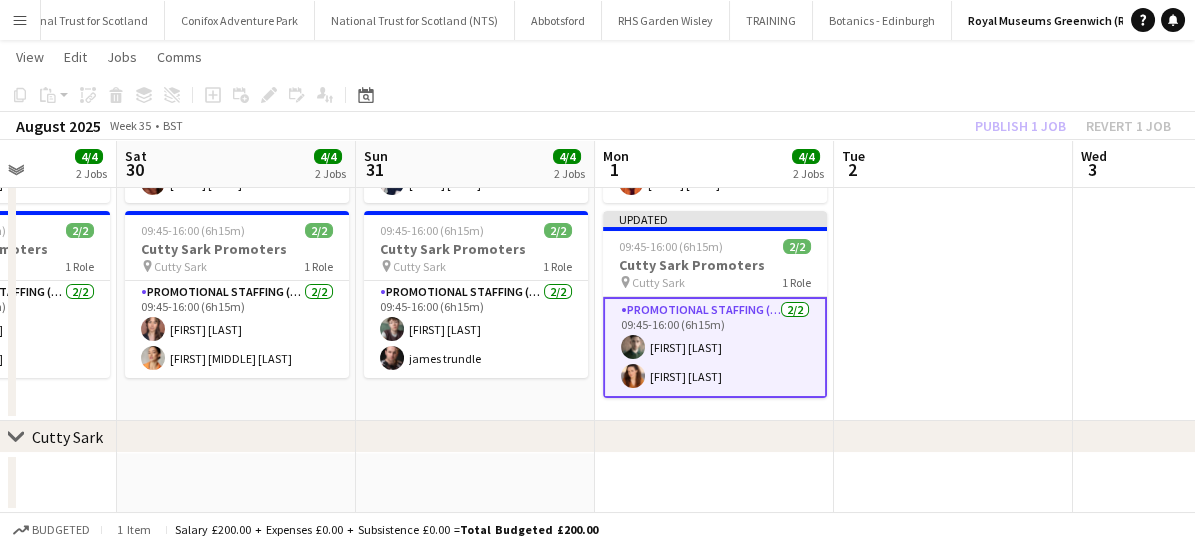 click on "Promotional Staffing (Brand Ambassadors)   2/2   09:45-16:00 (6h15m)
William Bunting Lara Sprosen" at bounding box center [715, 347] 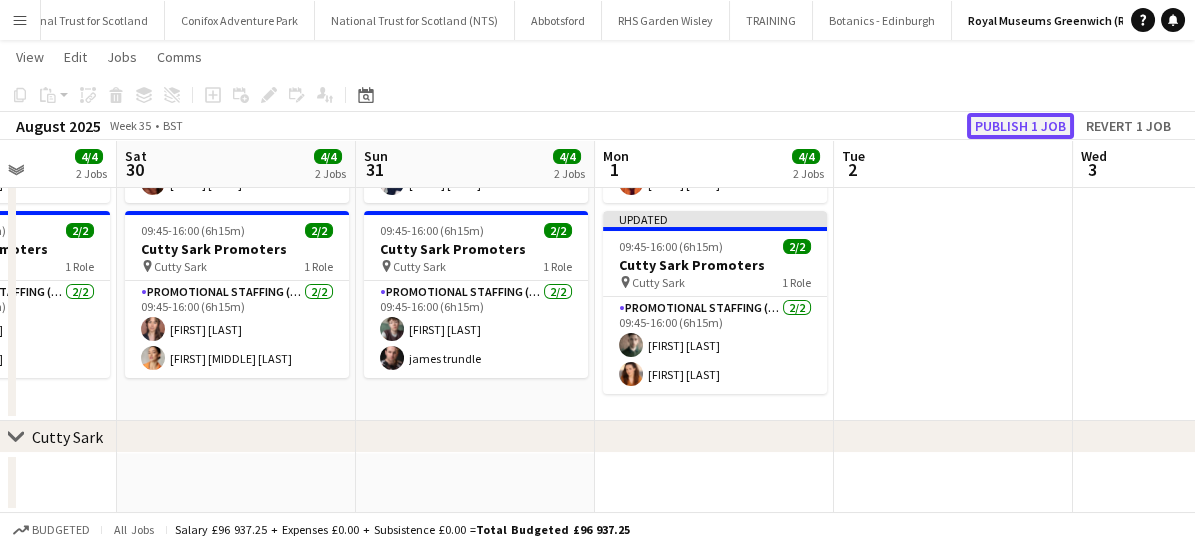 click on "Publish 1 job" 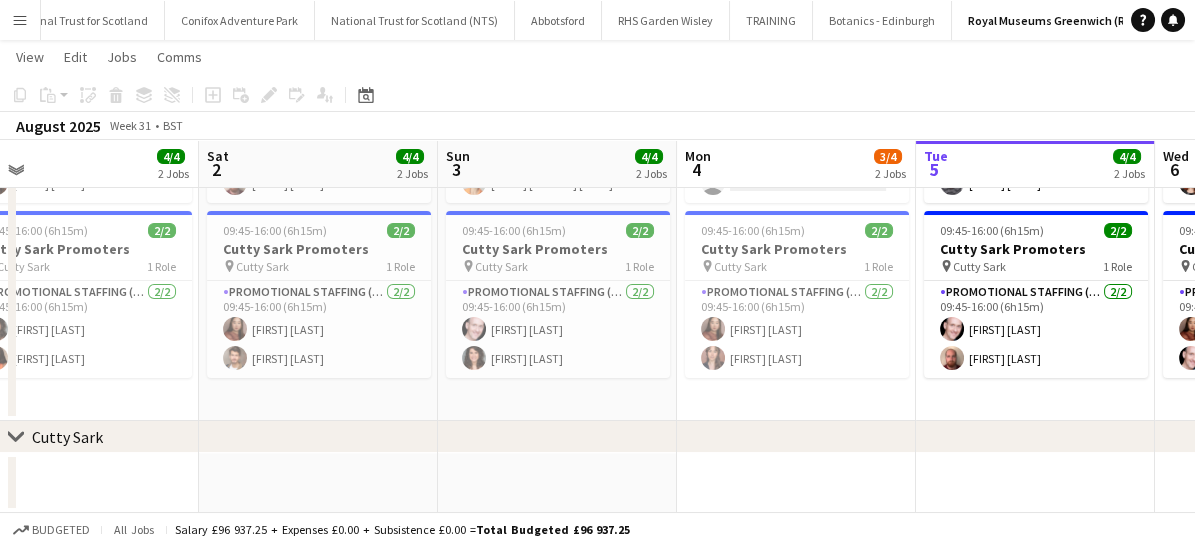 scroll, scrollTop: 0, scrollLeft: 605, axis: horizontal 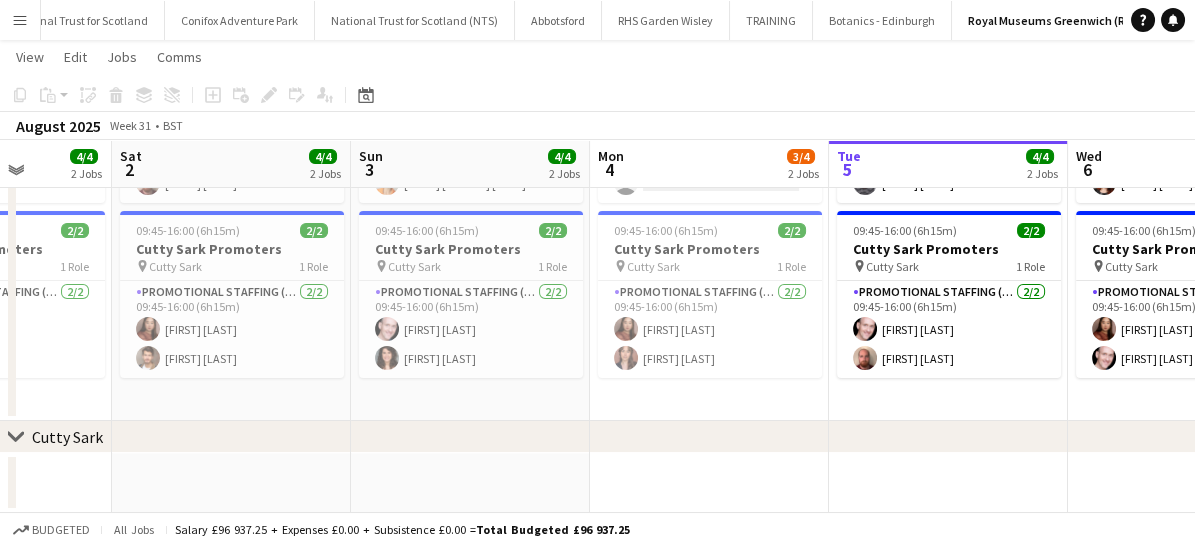 click on "Menu" at bounding box center (20, 20) 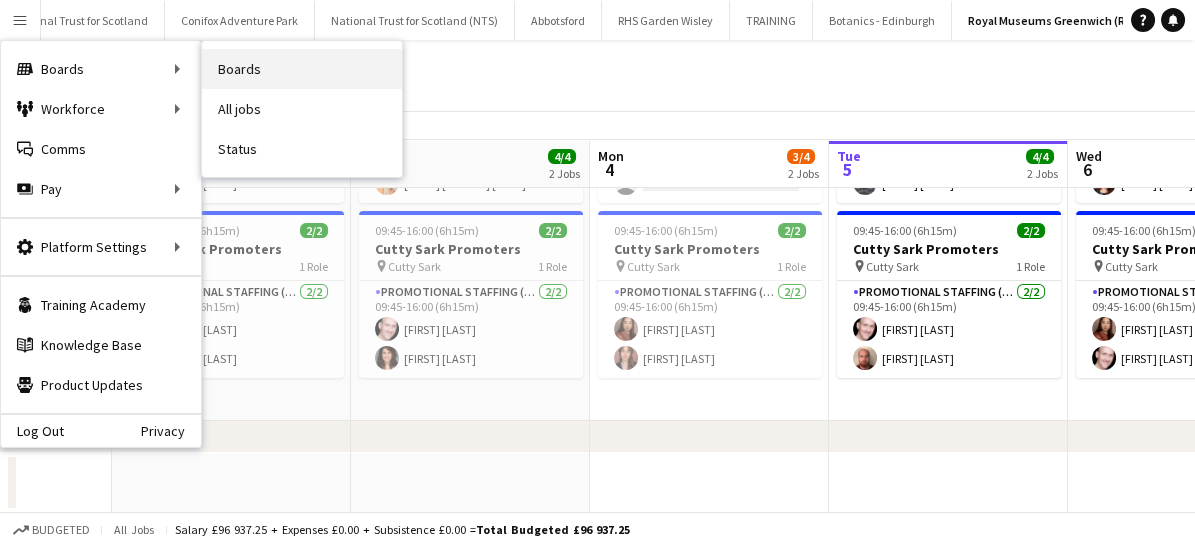 click on "Boards" at bounding box center (302, 69) 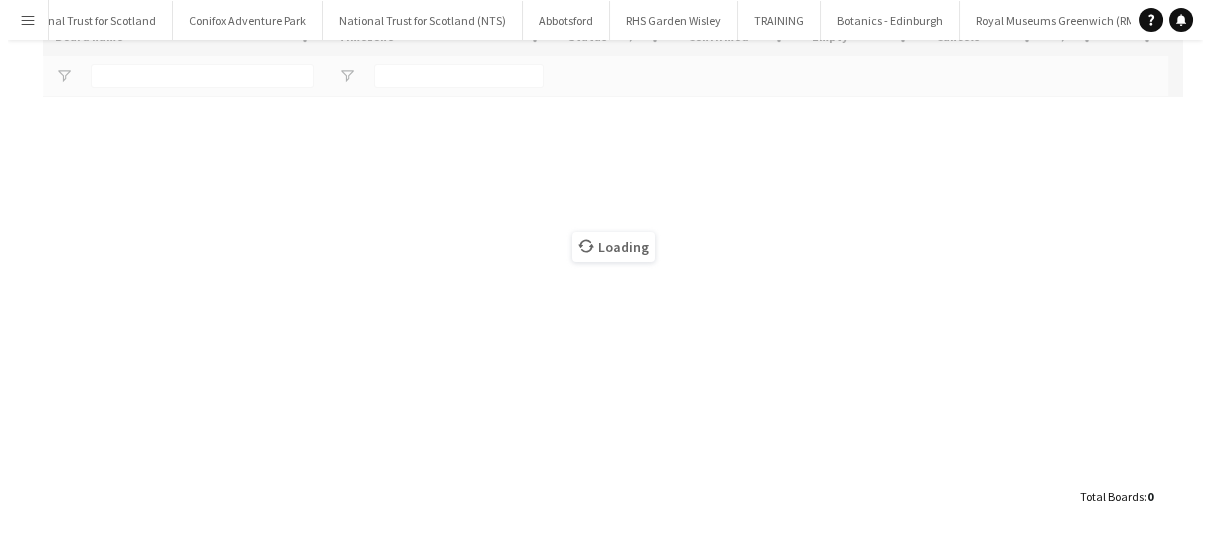 scroll, scrollTop: 0, scrollLeft: 0, axis: both 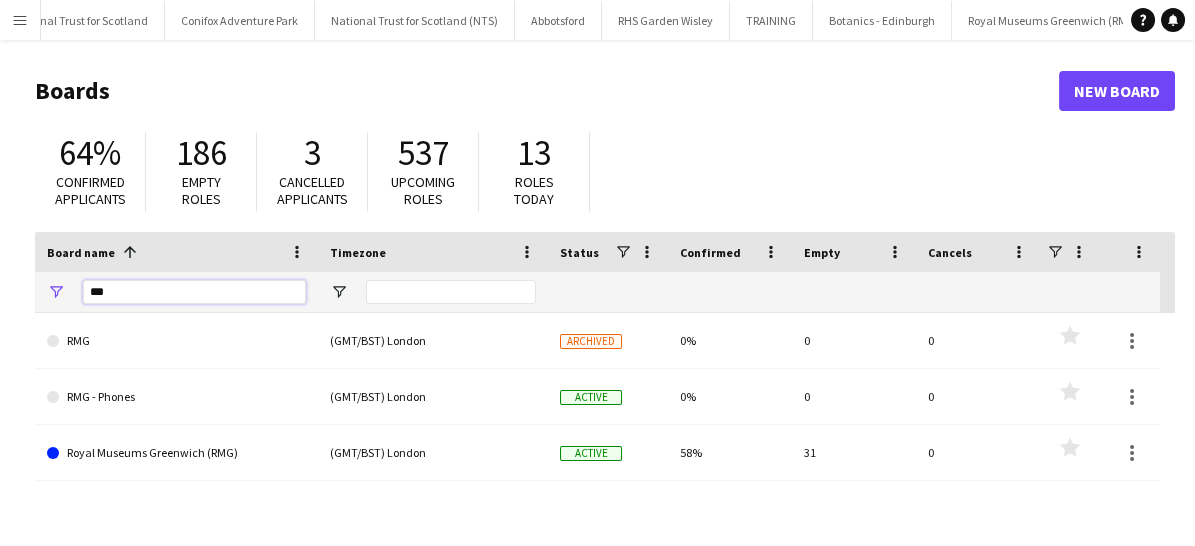 drag, startPoint x: 152, startPoint y: 285, endPoint x: 62, endPoint y: 291, distance: 90.199776 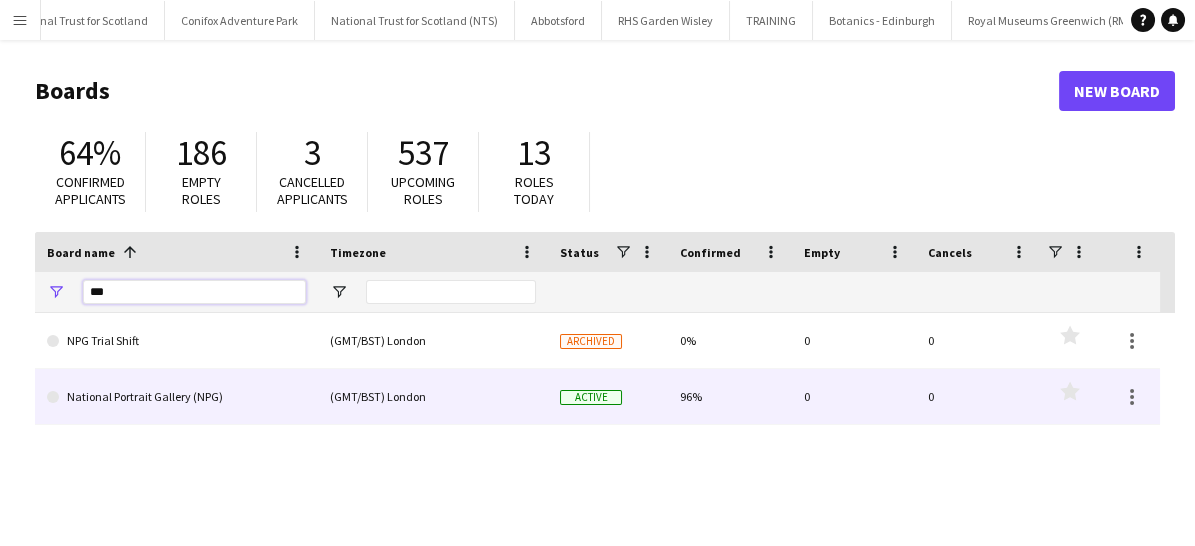 type on "***" 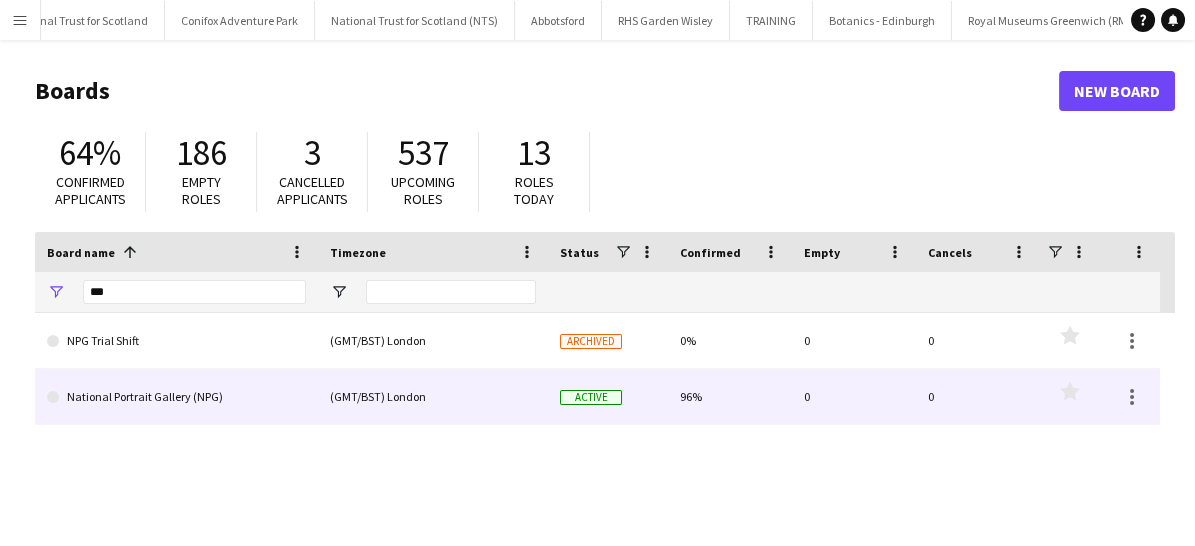 click on "National Portrait Gallery (NPG)" 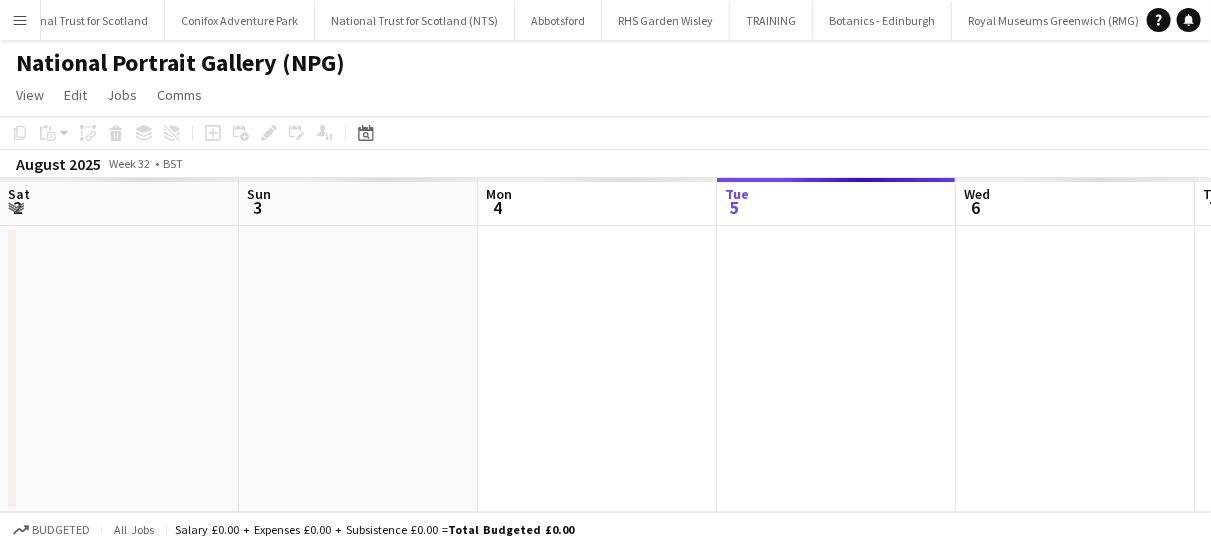 scroll, scrollTop: 0, scrollLeft: 443, axis: horizontal 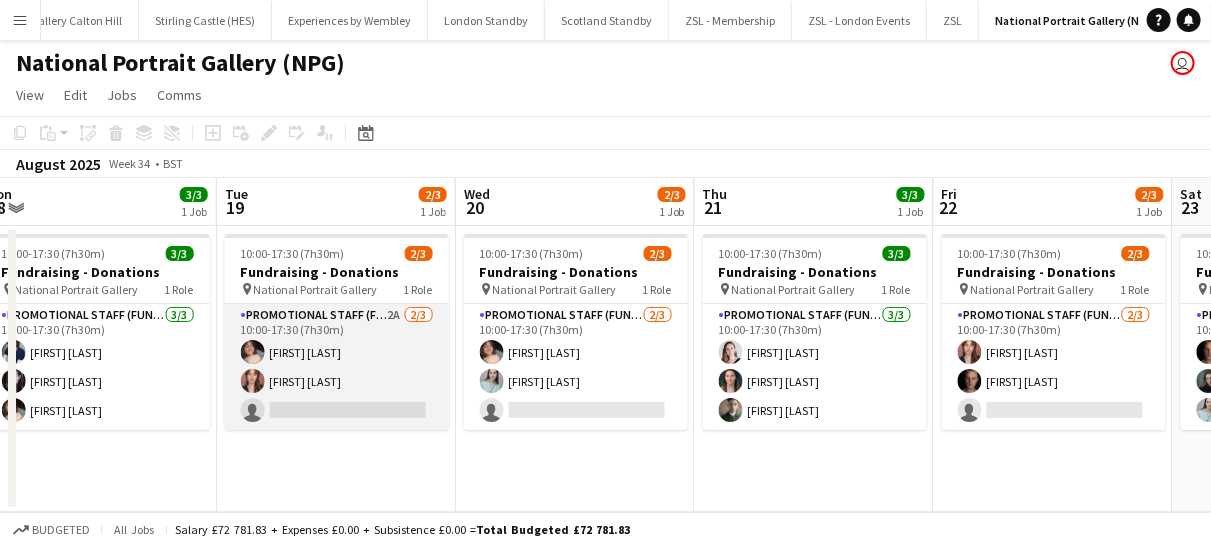 click on "Promotional Staff (Fundraiser)   2A   2/3   10:00-17:30 (7h30m)
Matilda Childs Nadia Abouayen
single-neutral-actions" at bounding box center [337, 367] 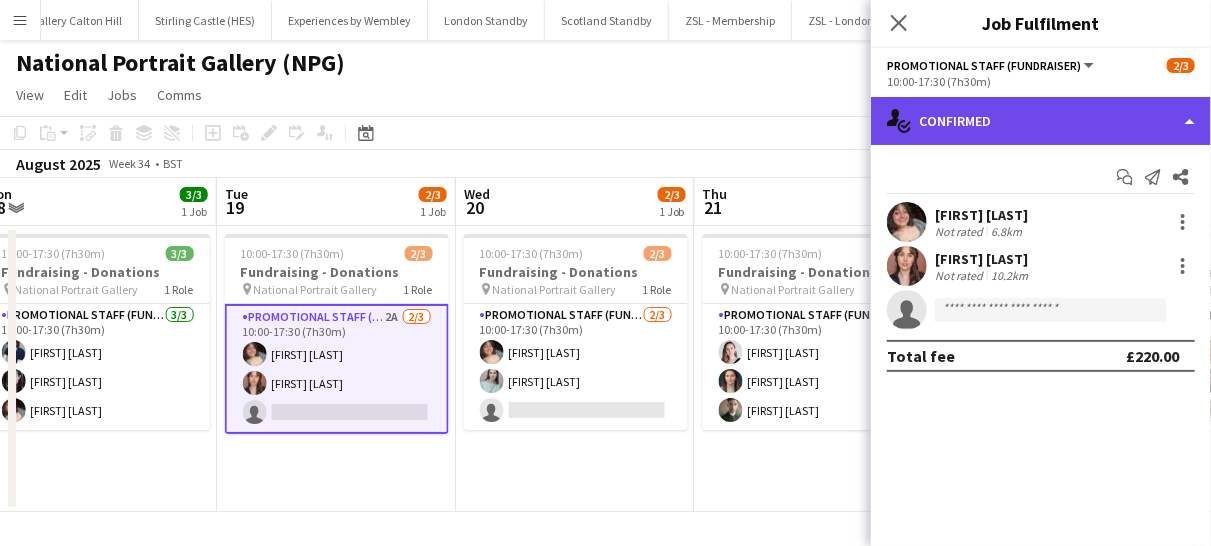 click on "single-neutral-actions-check-2
Confirmed" 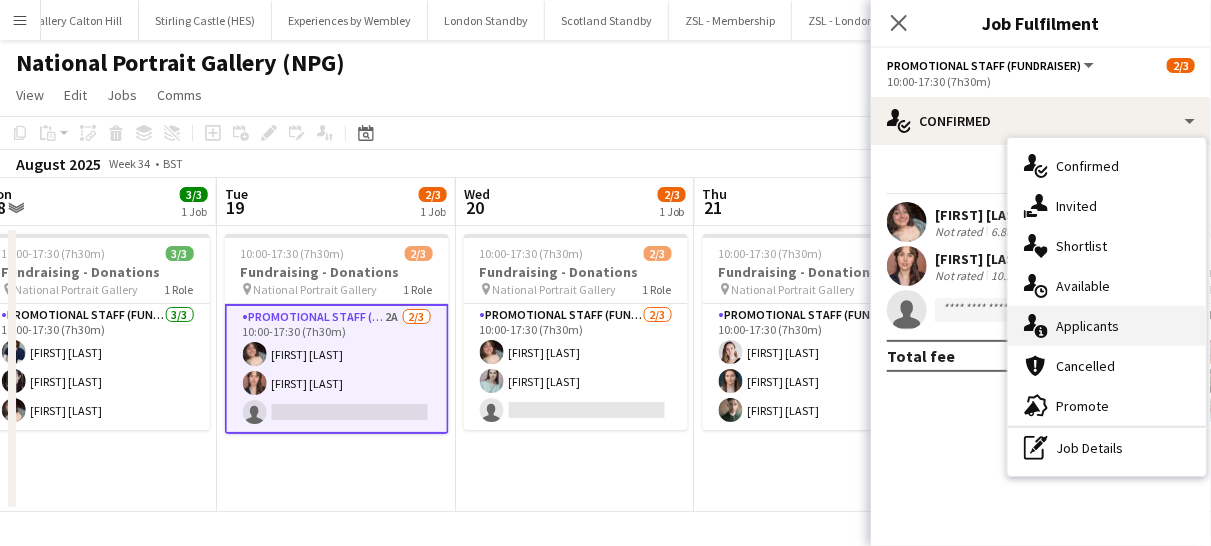 click on "single-neutral-actions-information
Applicants" at bounding box center (1107, 326) 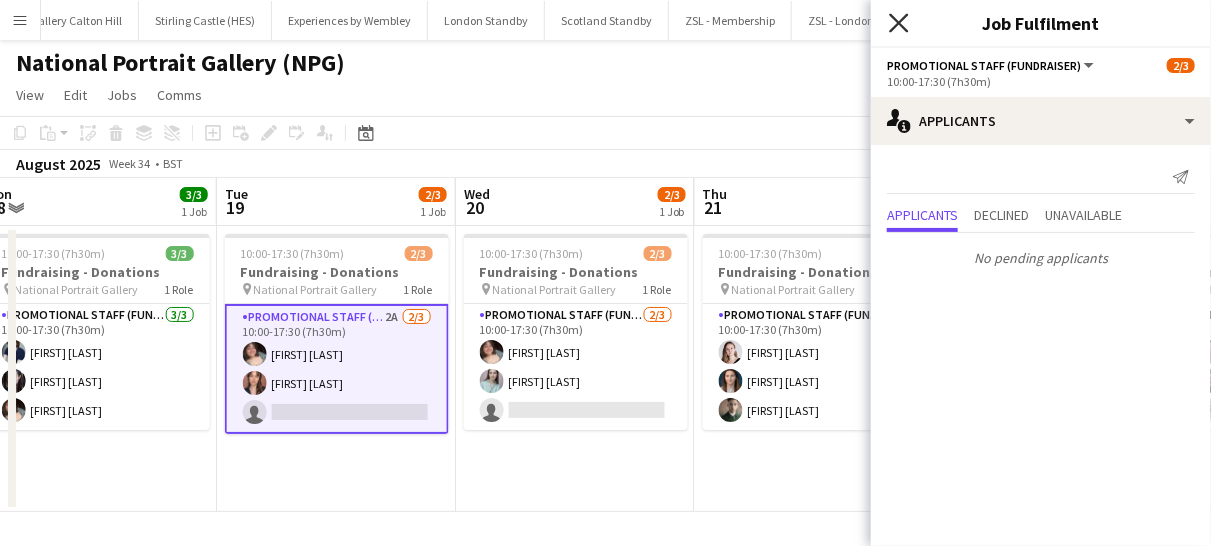 click on "Close pop-in" 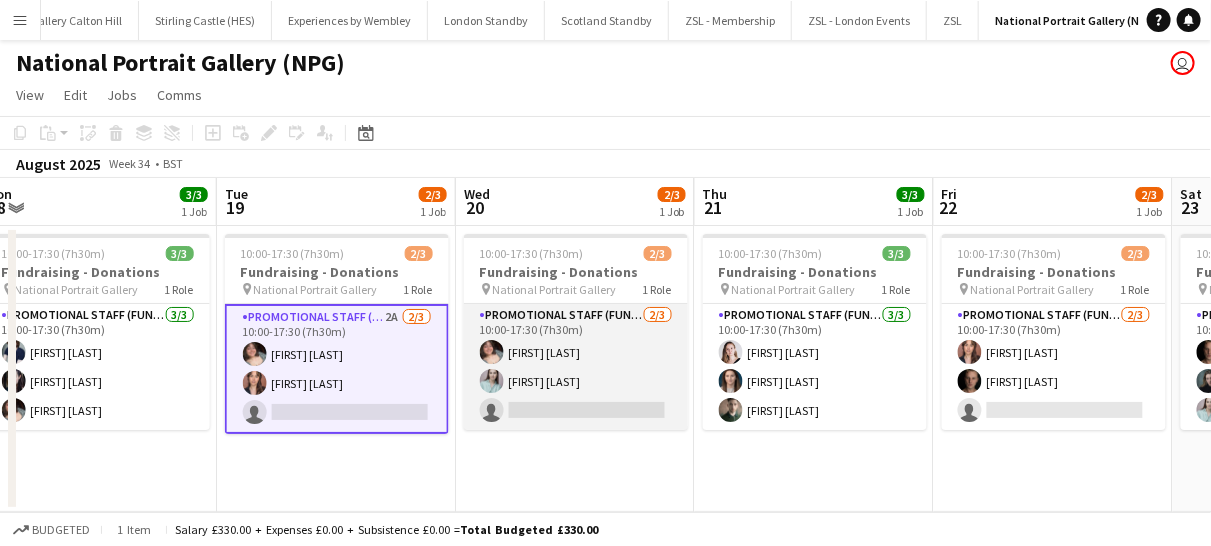 click on "Promotional Staff (Fundraiser)   2/3   10:00-17:30 (7h30m)
Matilda Childs Keira Day
single-neutral-actions" at bounding box center (576, 367) 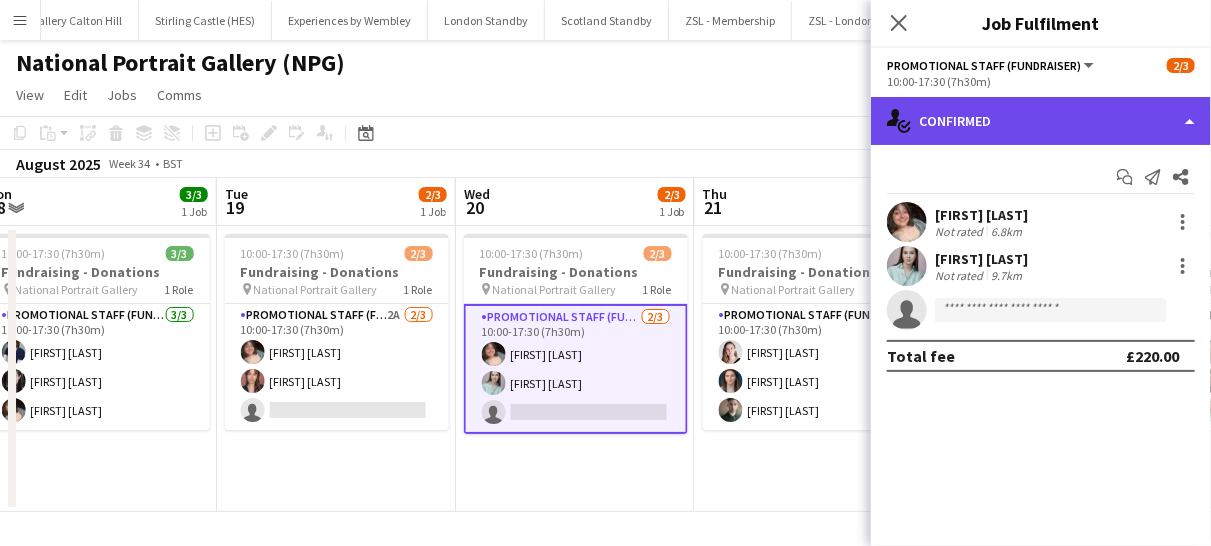 click on "single-neutral-actions-check-2
Confirmed" 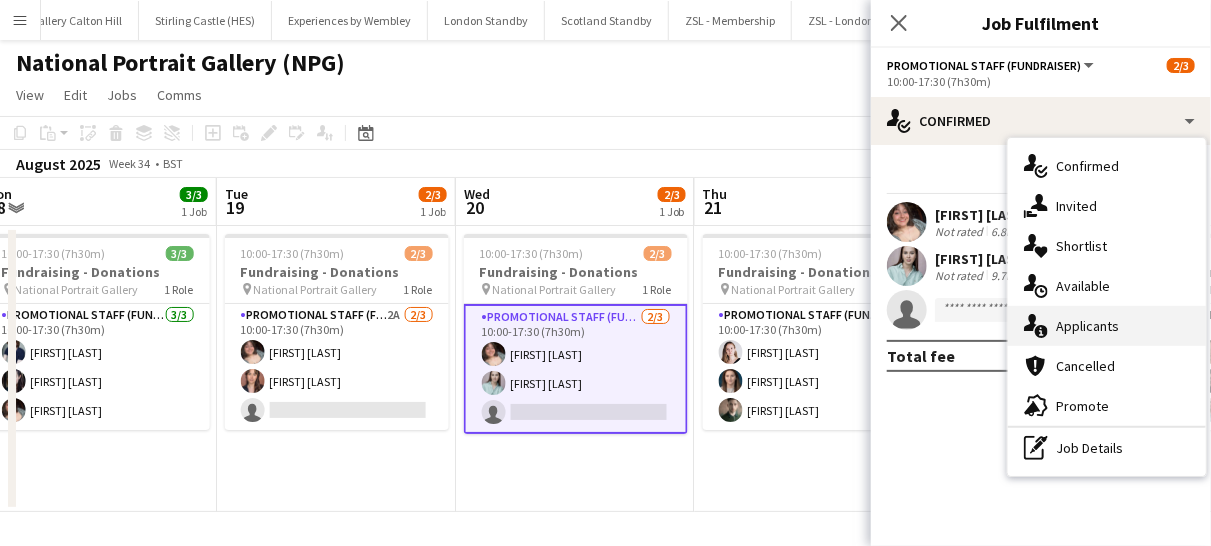 click on "single-neutral-actions-information
Applicants" at bounding box center (1107, 326) 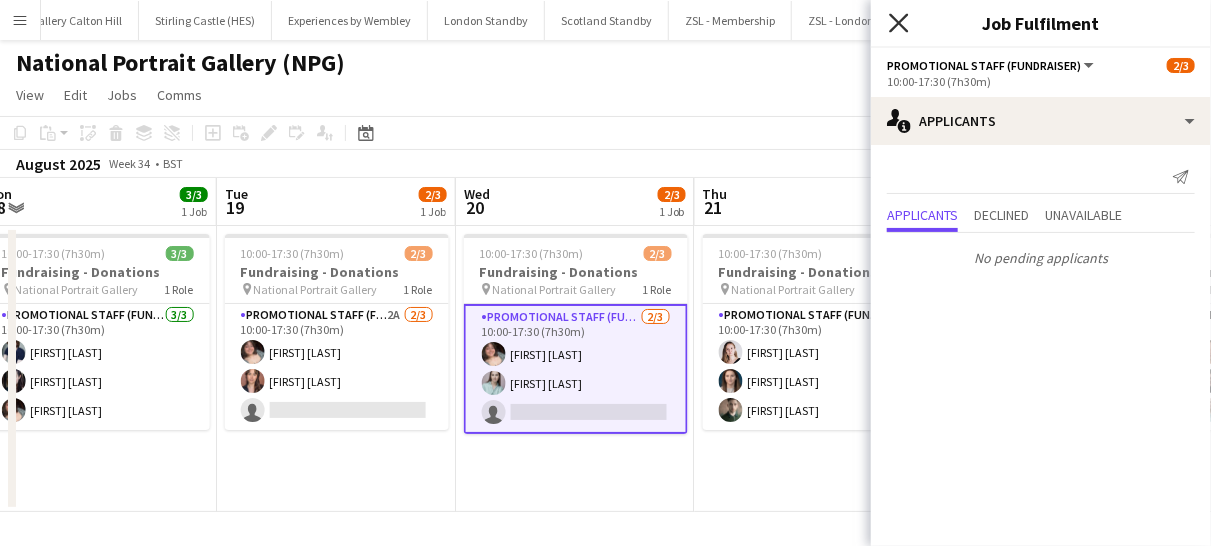 click on "Close pop-in" 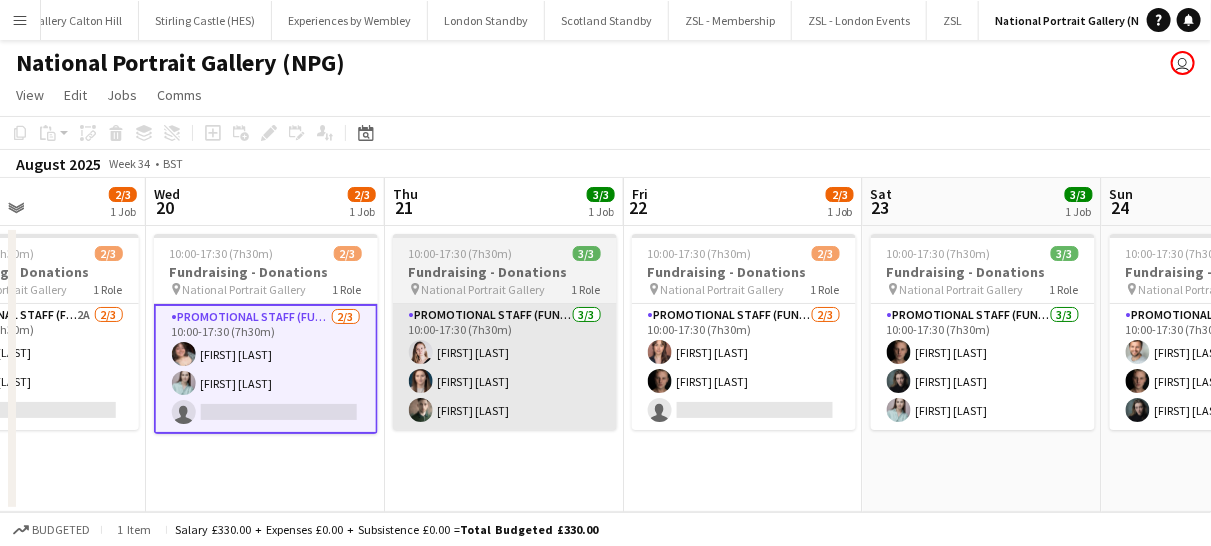 scroll, scrollTop: 0, scrollLeft: 674, axis: horizontal 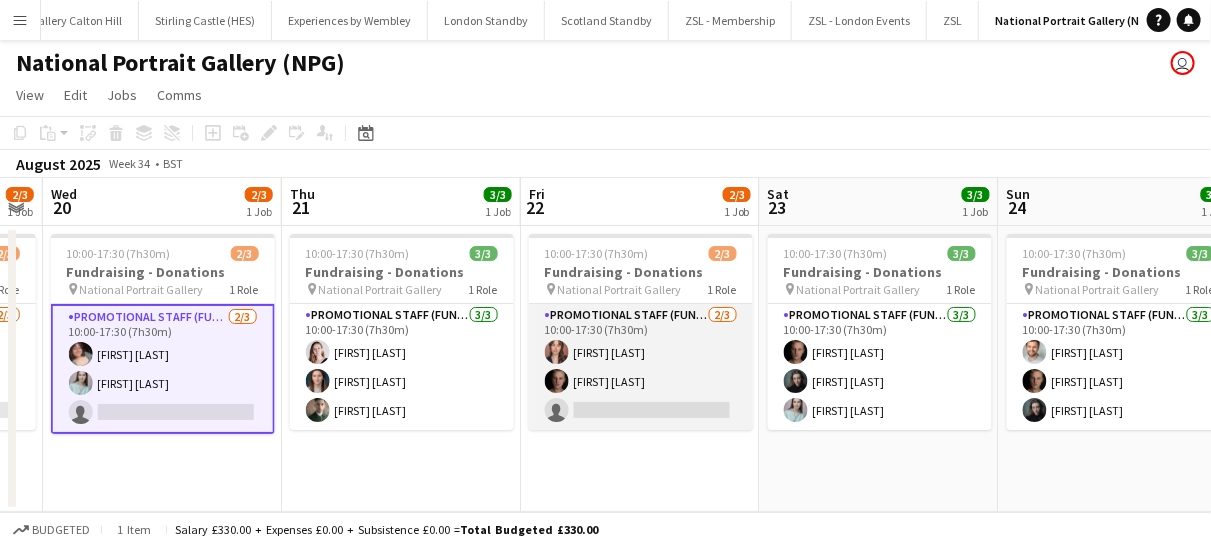 click on "Promotional Staff (Fundraiser)   2/3   10:00-17:30 (7h30m)
Nadia Abouayen Tom Canton
single-neutral-actions" at bounding box center [641, 367] 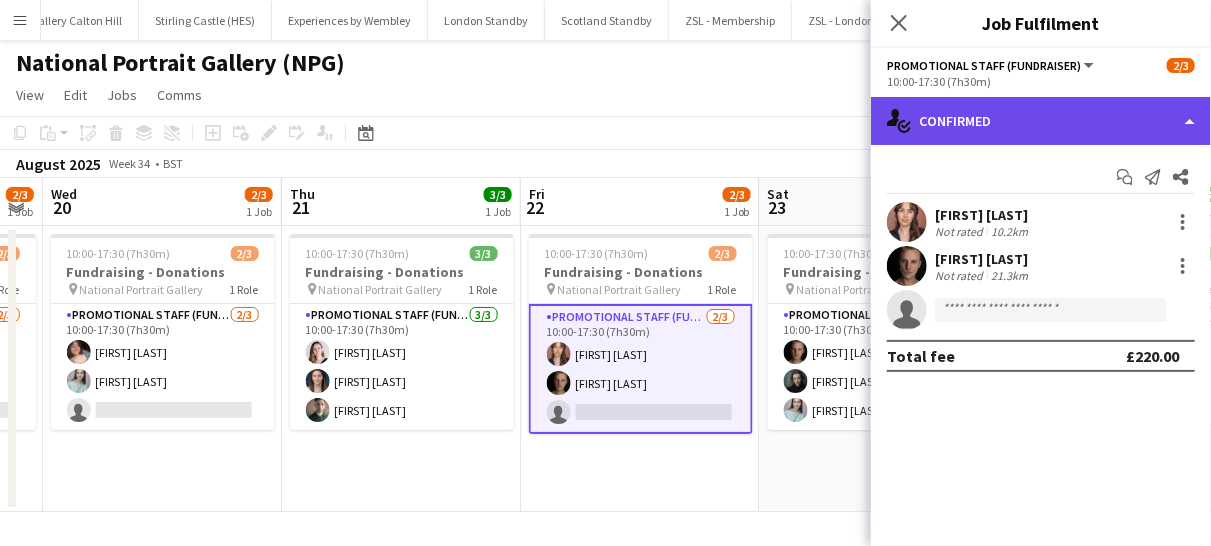 click on "single-neutral-actions-check-2
Confirmed" 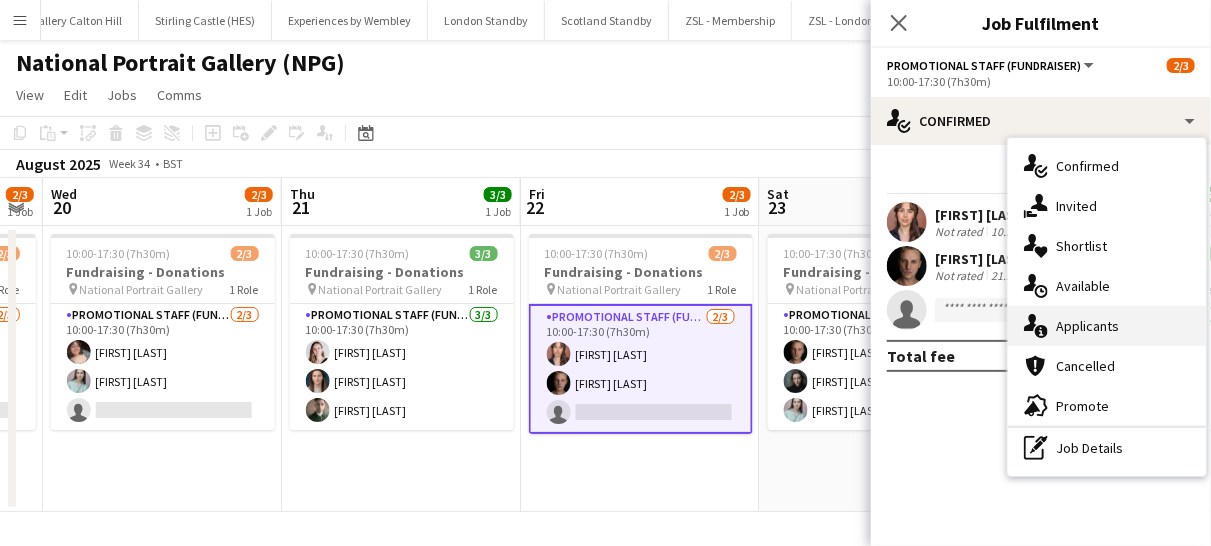 click on "single-neutral-actions-information
Applicants" at bounding box center (1107, 326) 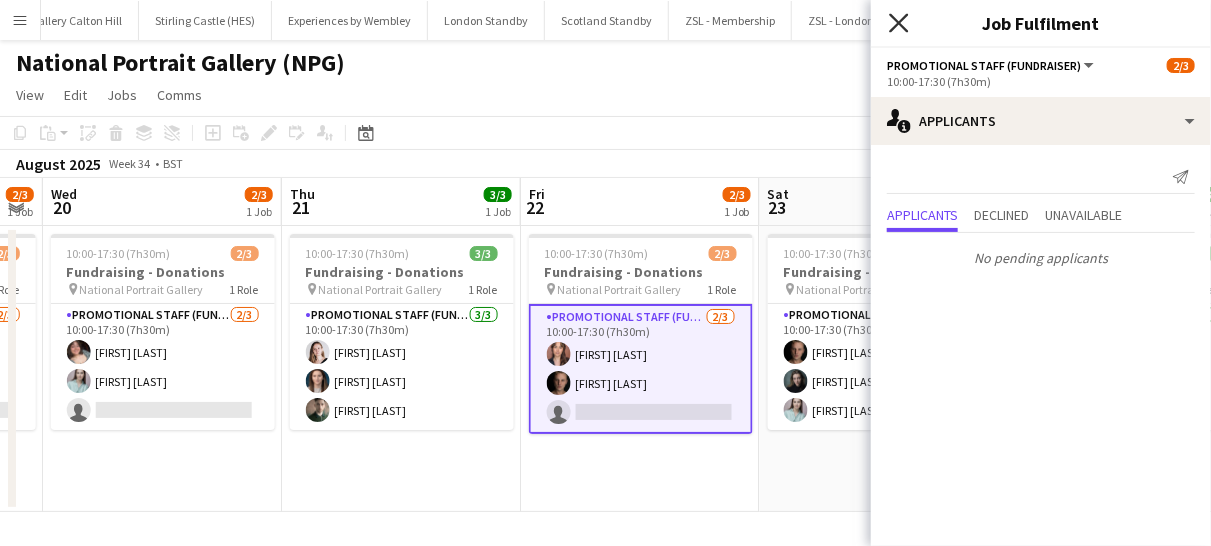 click on "Close pop-in" 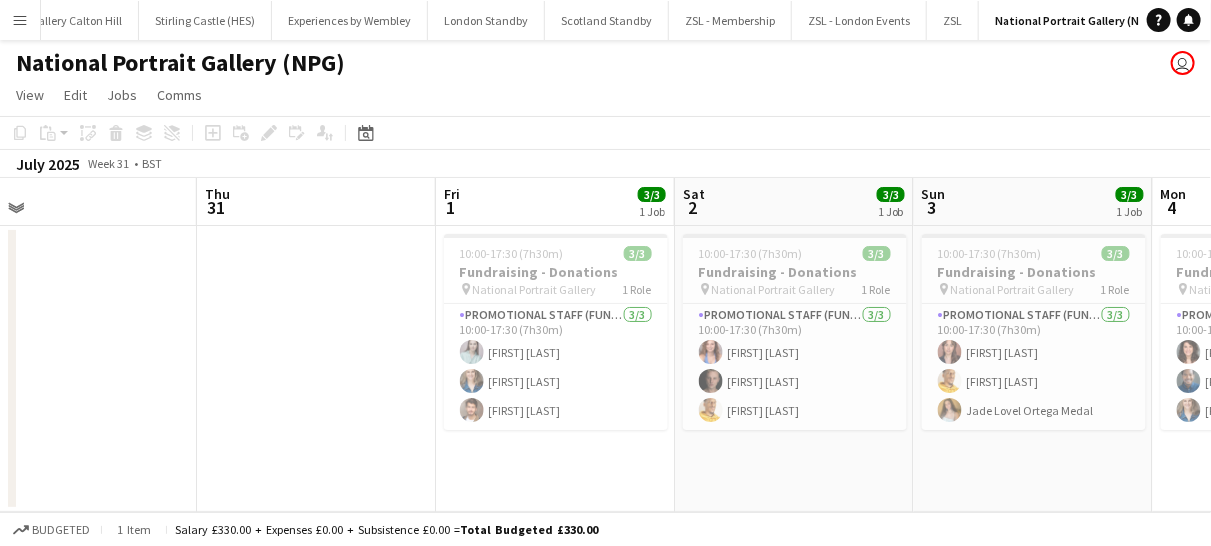 scroll, scrollTop: 0, scrollLeft: 521, axis: horizontal 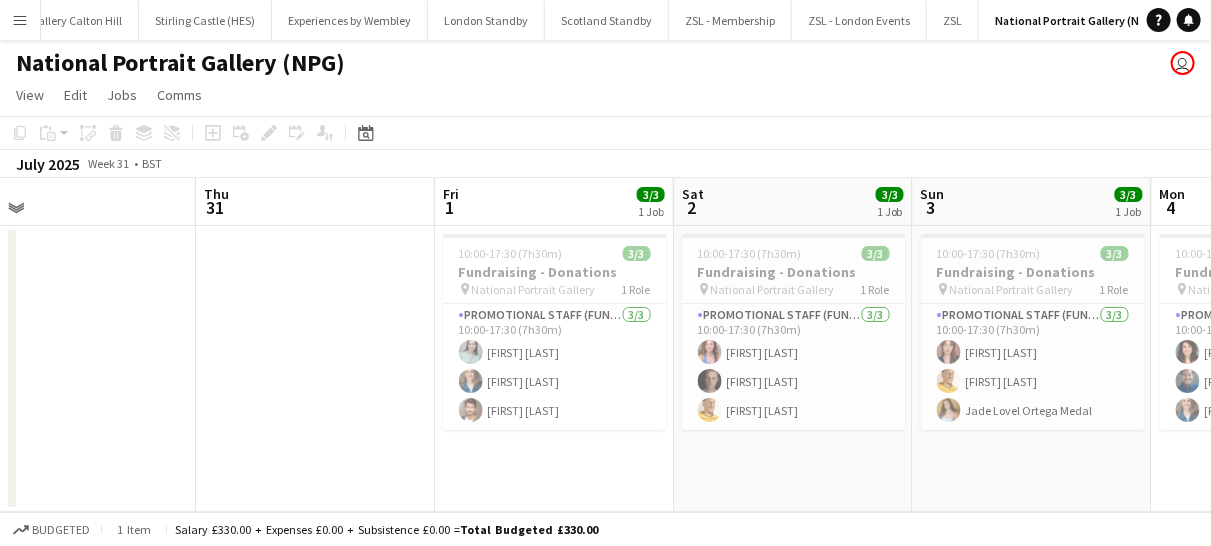 click on "Menu" at bounding box center [20, 20] 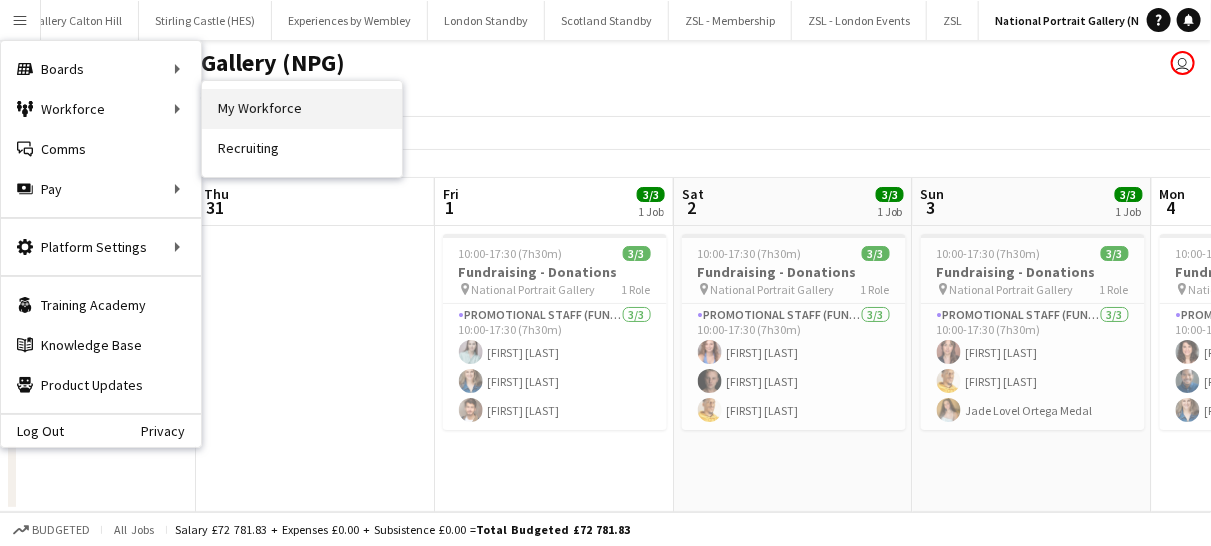 click on "My Workforce" at bounding box center (302, 109) 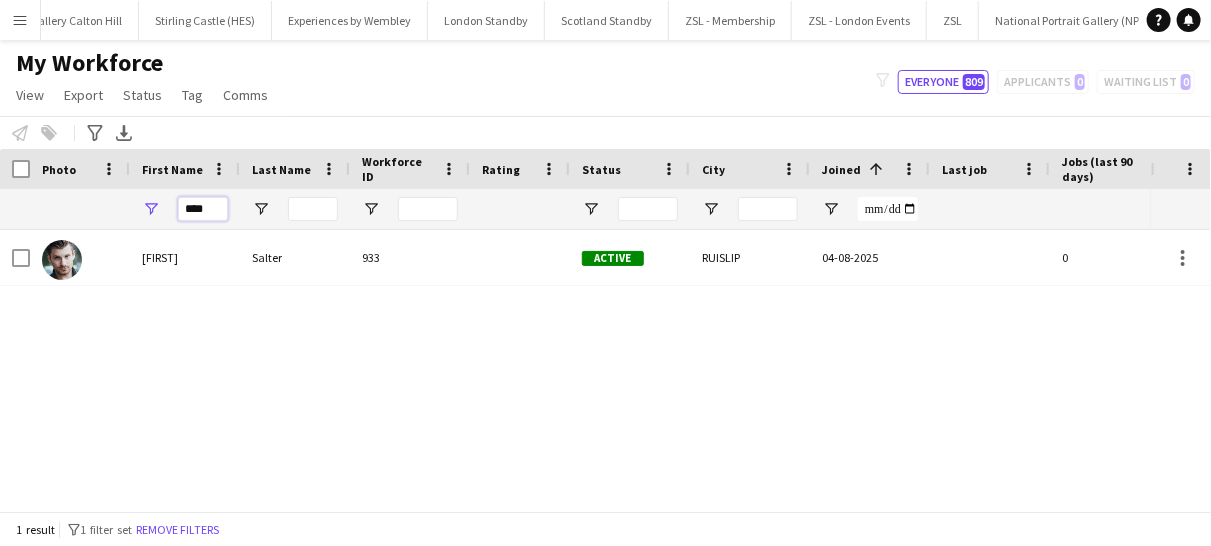drag, startPoint x: 212, startPoint y: 207, endPoint x: 177, endPoint y: 208, distance: 35.014282 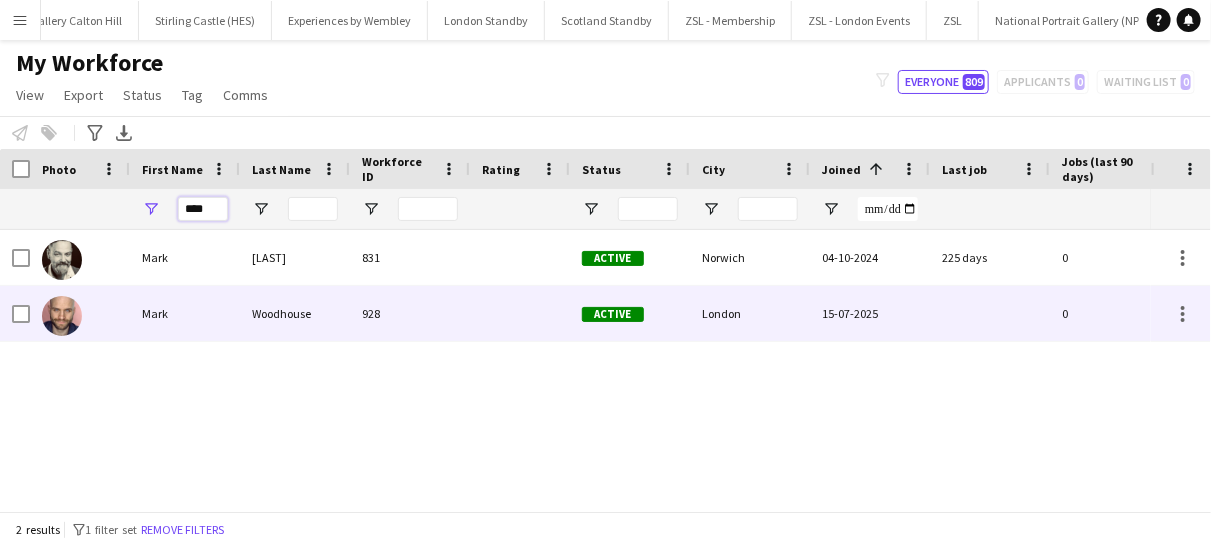 scroll, scrollTop: 0, scrollLeft: 227, axis: horizontal 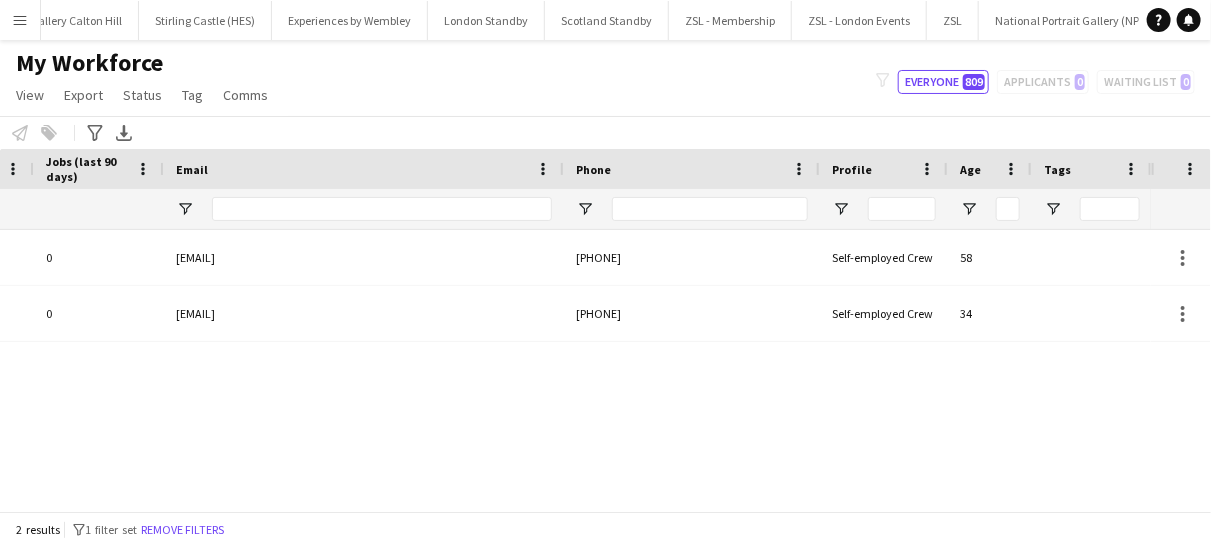 type on "****" 